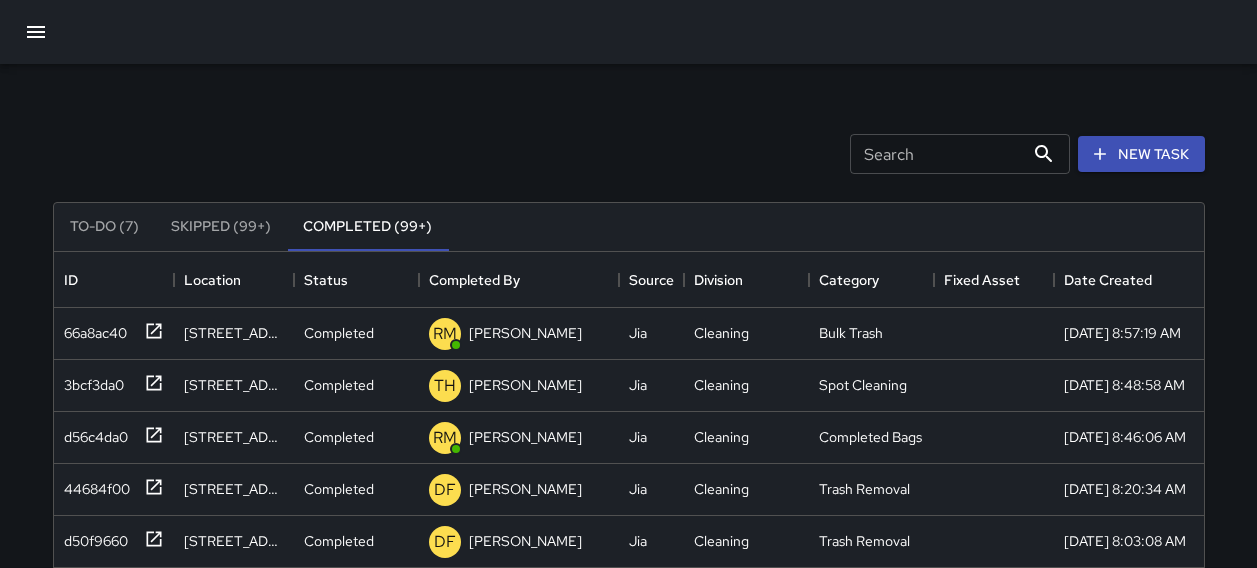 scroll, scrollTop: 0, scrollLeft: 0, axis: both 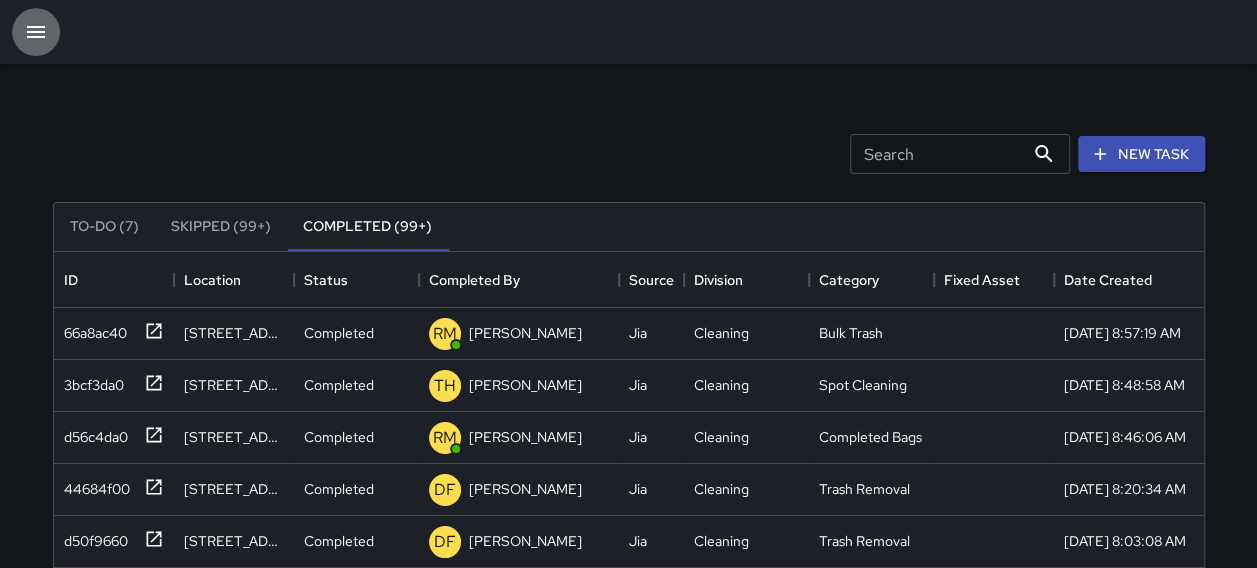 click 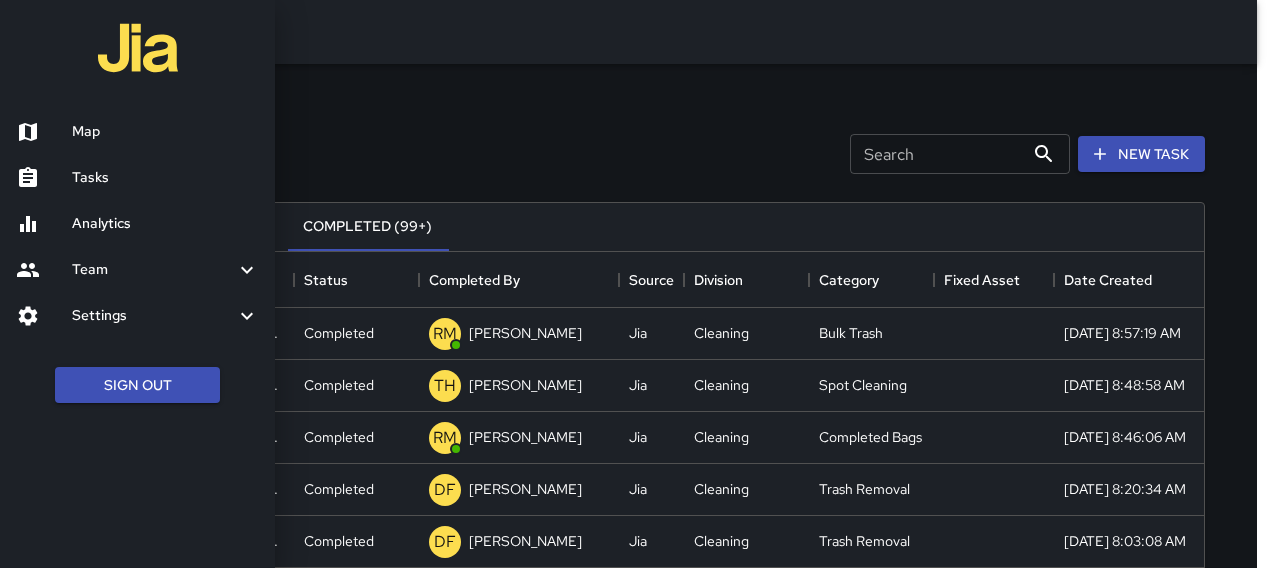 click on "Map" at bounding box center [165, 132] 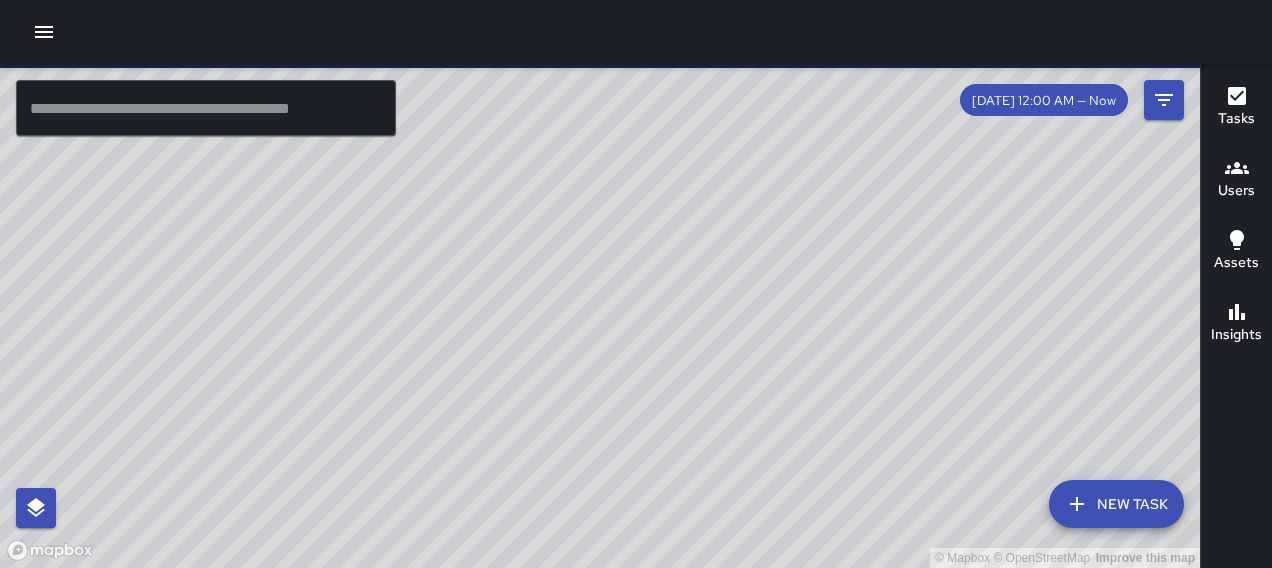click on "© Mapbox   © OpenStreetMap   Improve this map" at bounding box center (600, 316) 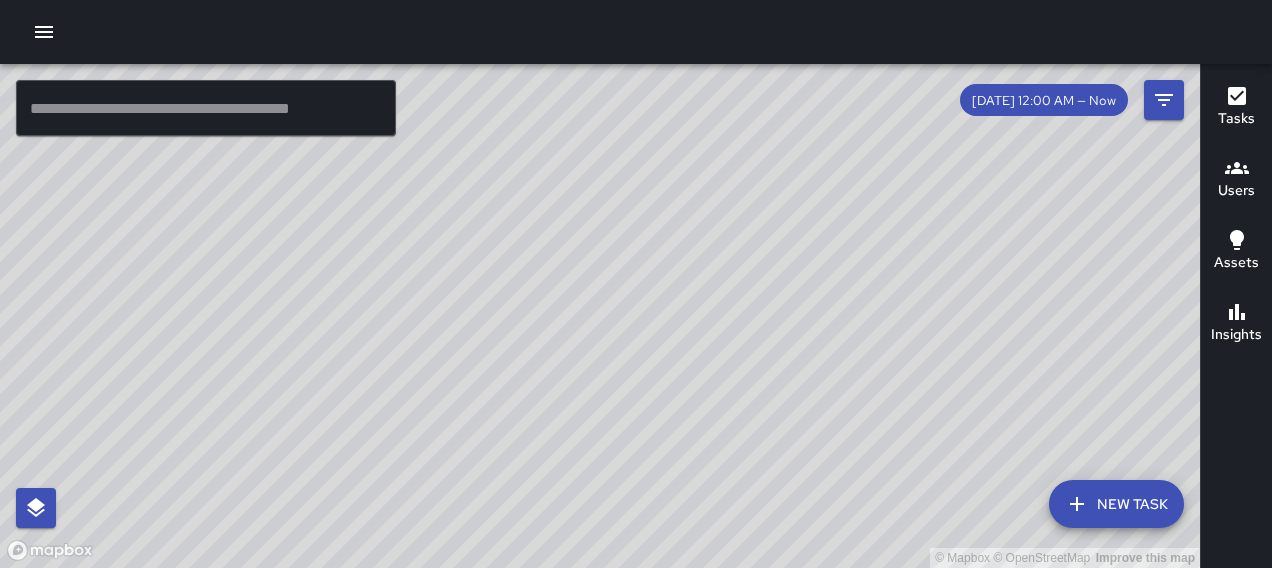 click on "Tasks" at bounding box center (1236, 108) 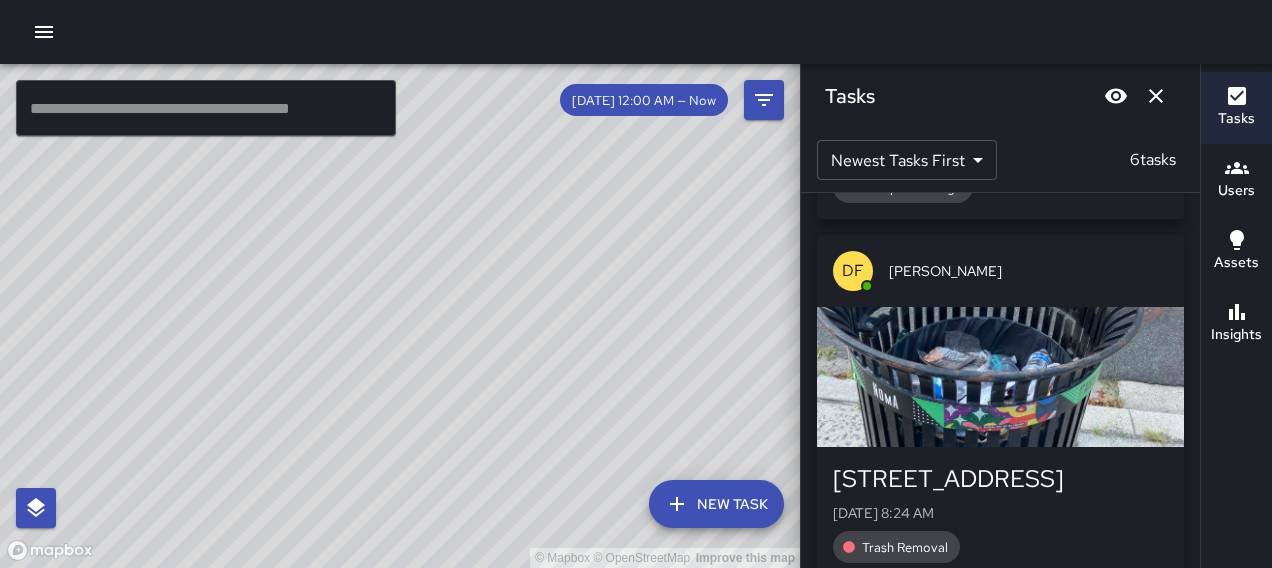 scroll, scrollTop: 1057, scrollLeft: 0, axis: vertical 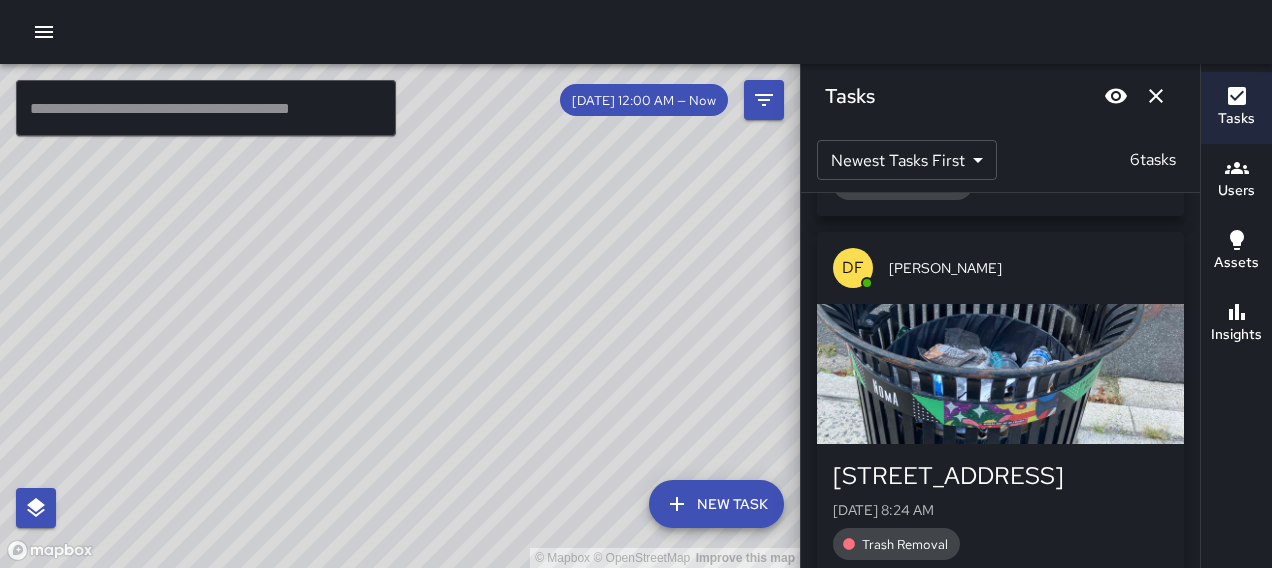 click on "[STREET_ADDRESS][DATE] 8:24 AM Trash Removal" at bounding box center (1000, 510) 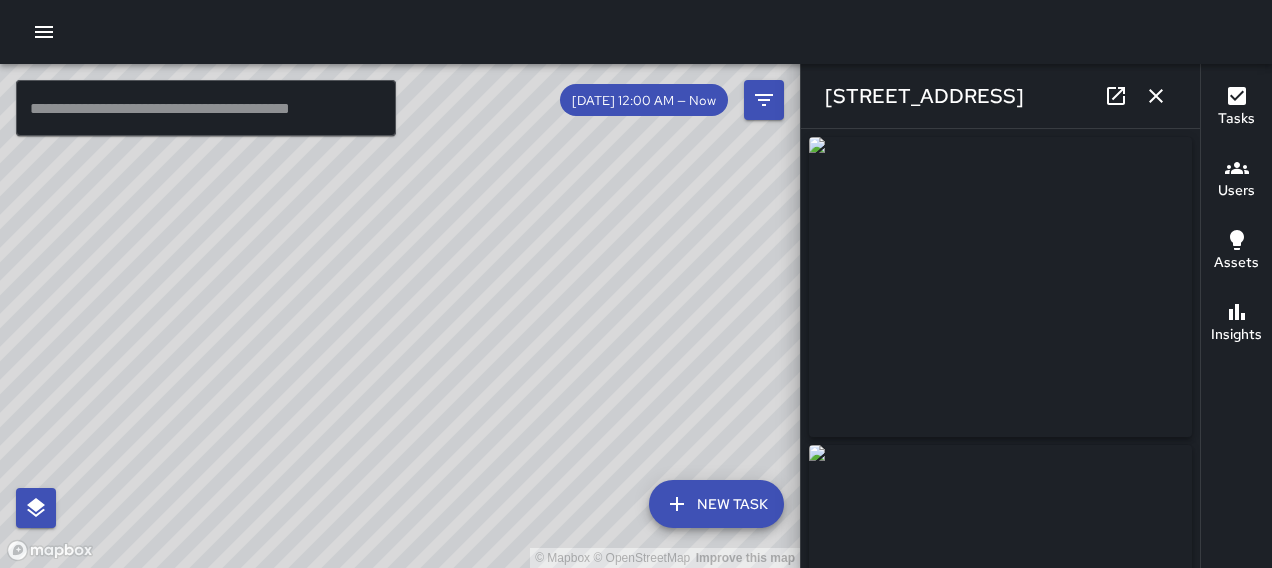 type on "**********" 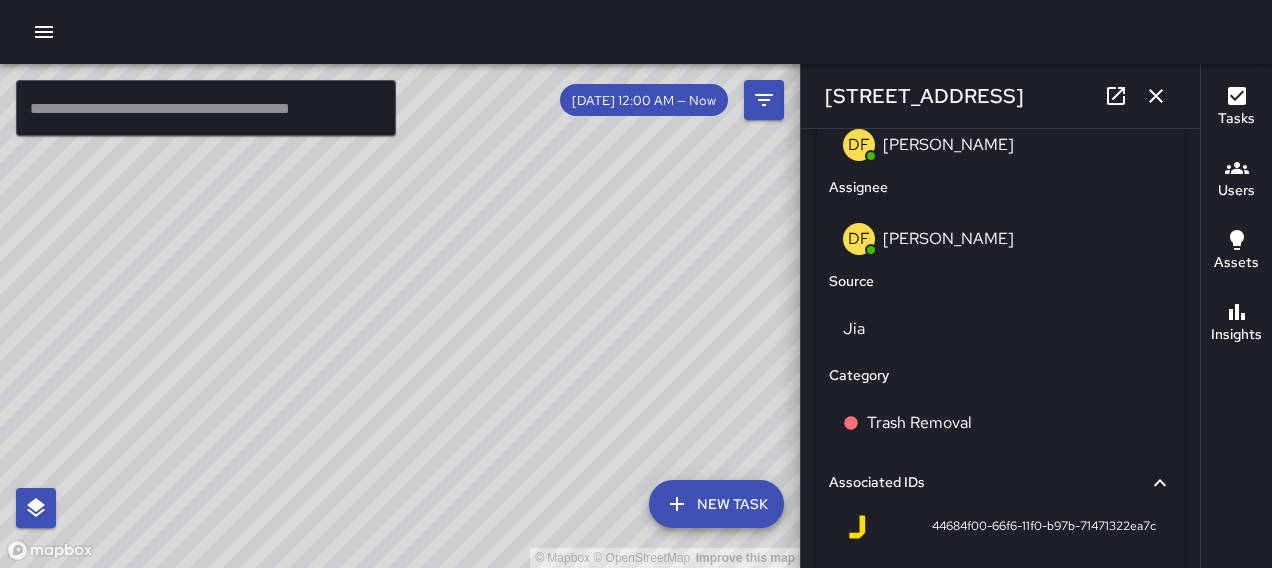 scroll, scrollTop: 1110, scrollLeft: 0, axis: vertical 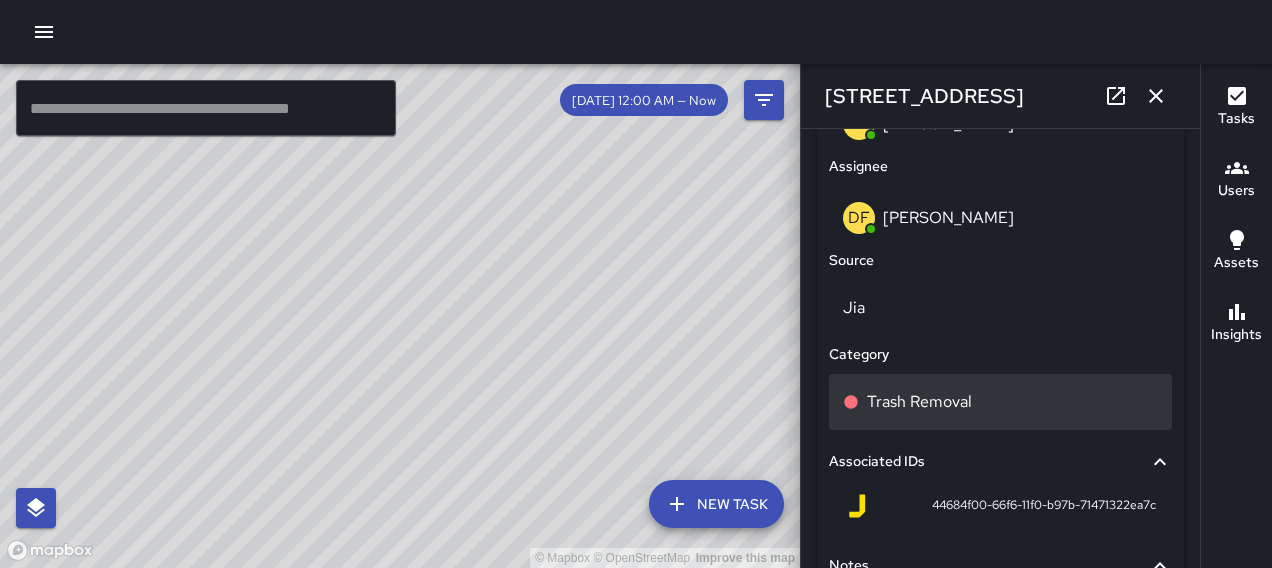 click on "Trash Removal" at bounding box center (1000, 402) 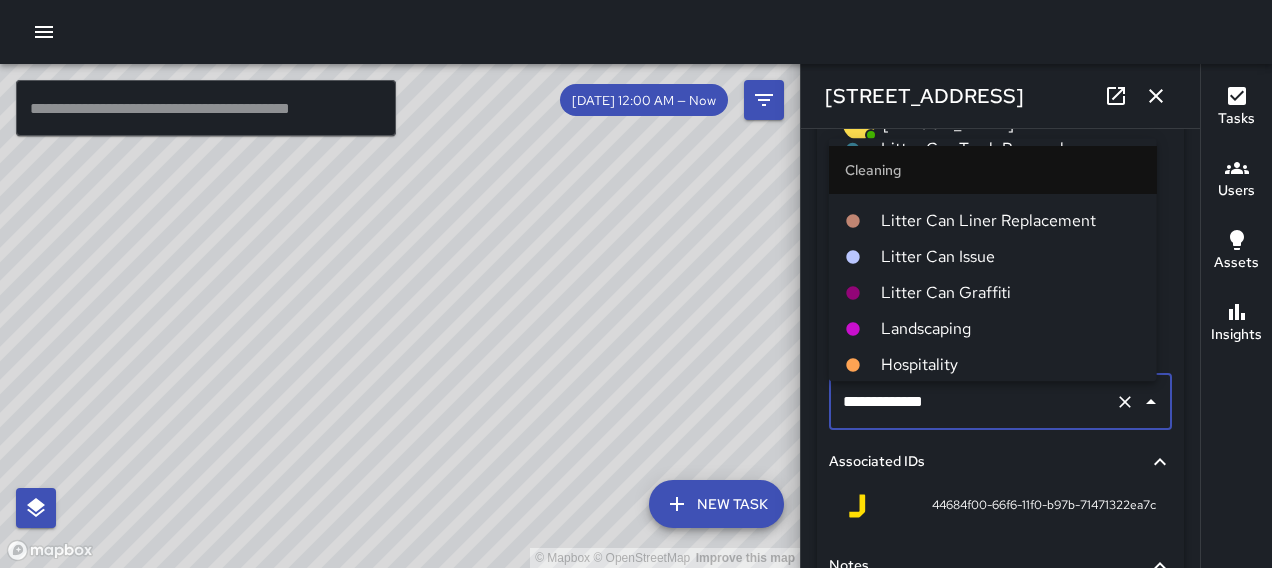 scroll, scrollTop: 612, scrollLeft: 0, axis: vertical 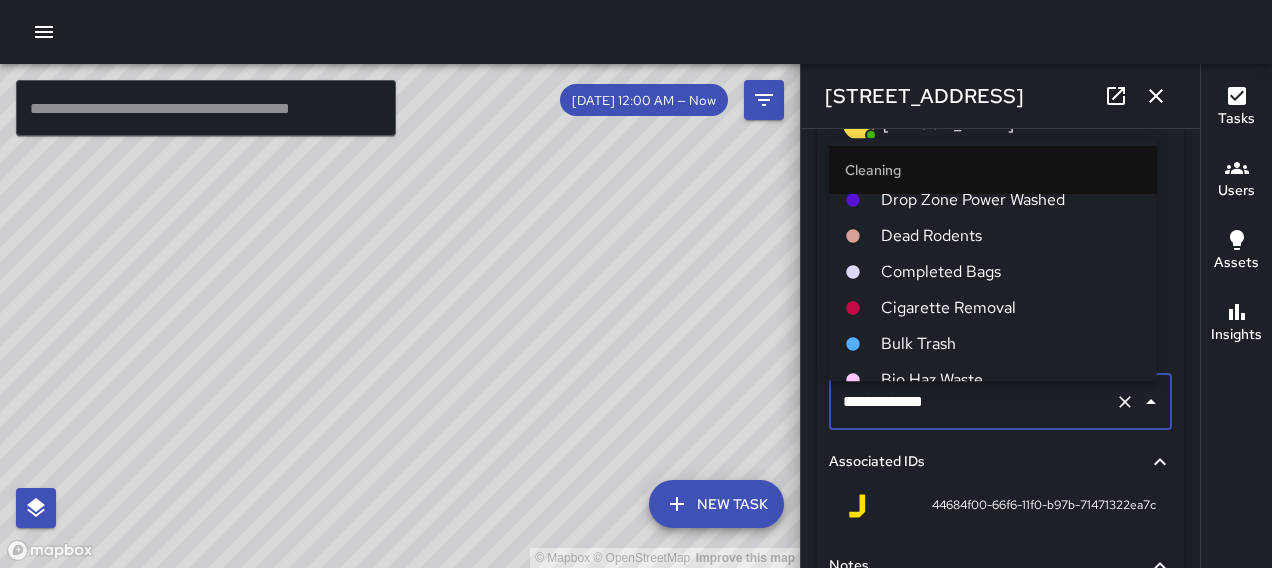 click on "Completed Bags" at bounding box center [1011, 272] 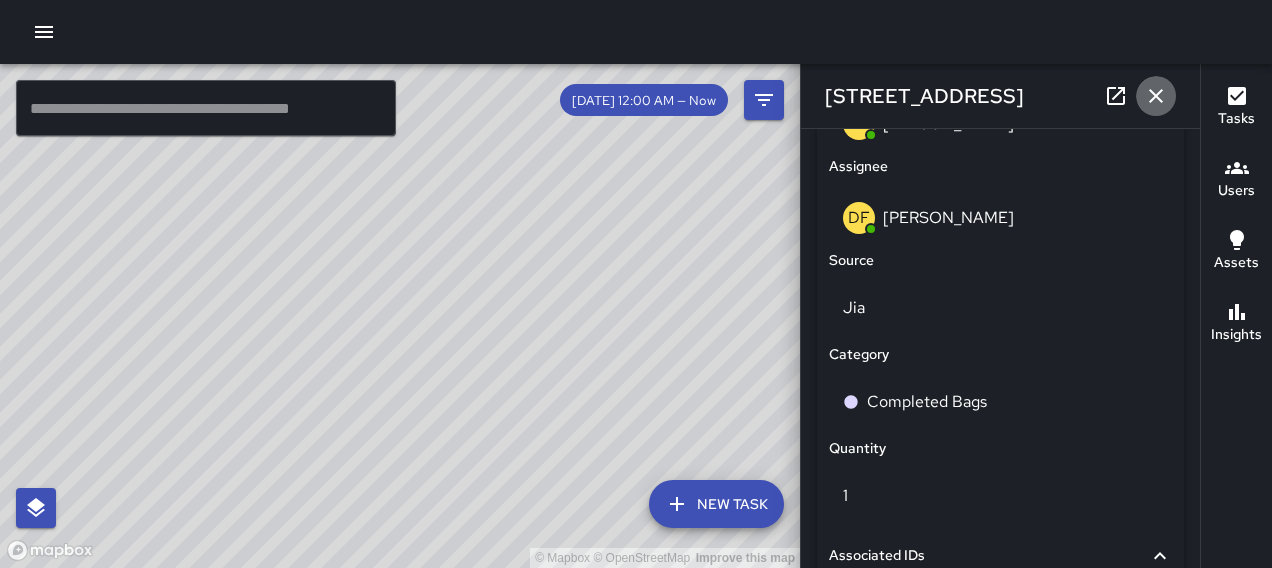 click 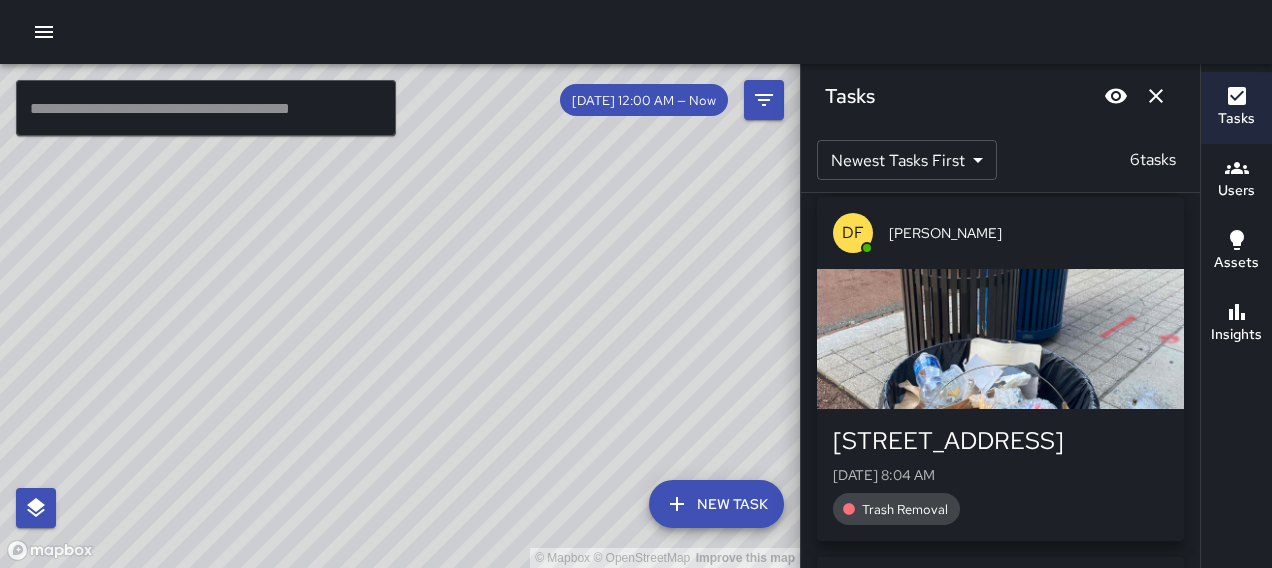 scroll, scrollTop: 1381, scrollLeft: 0, axis: vertical 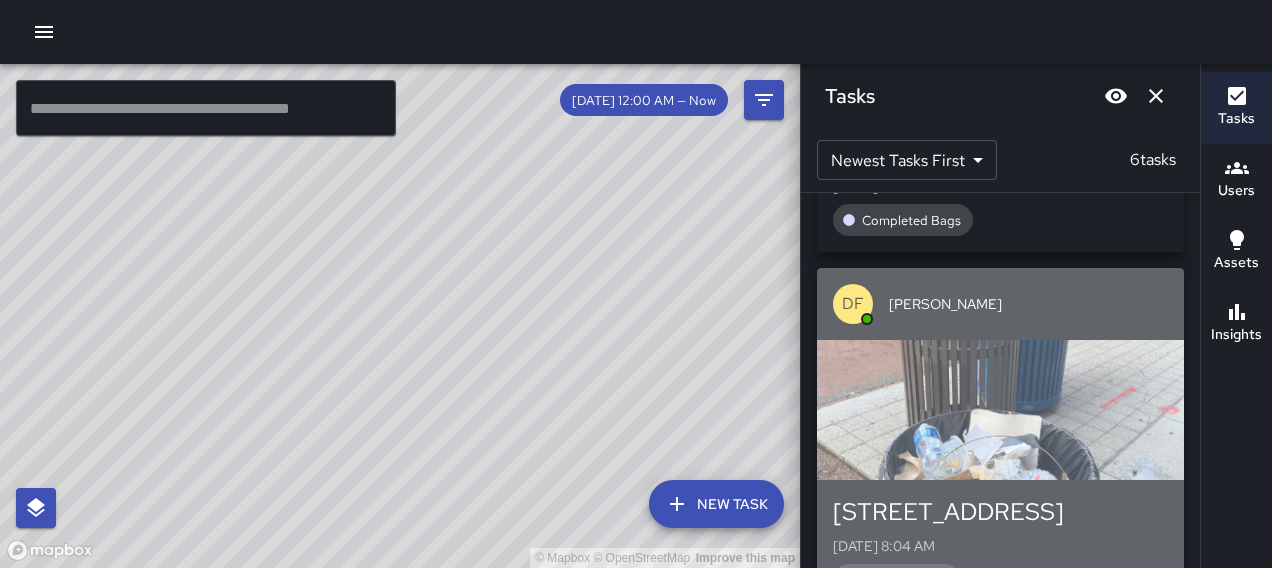 click at bounding box center (1000, 410) 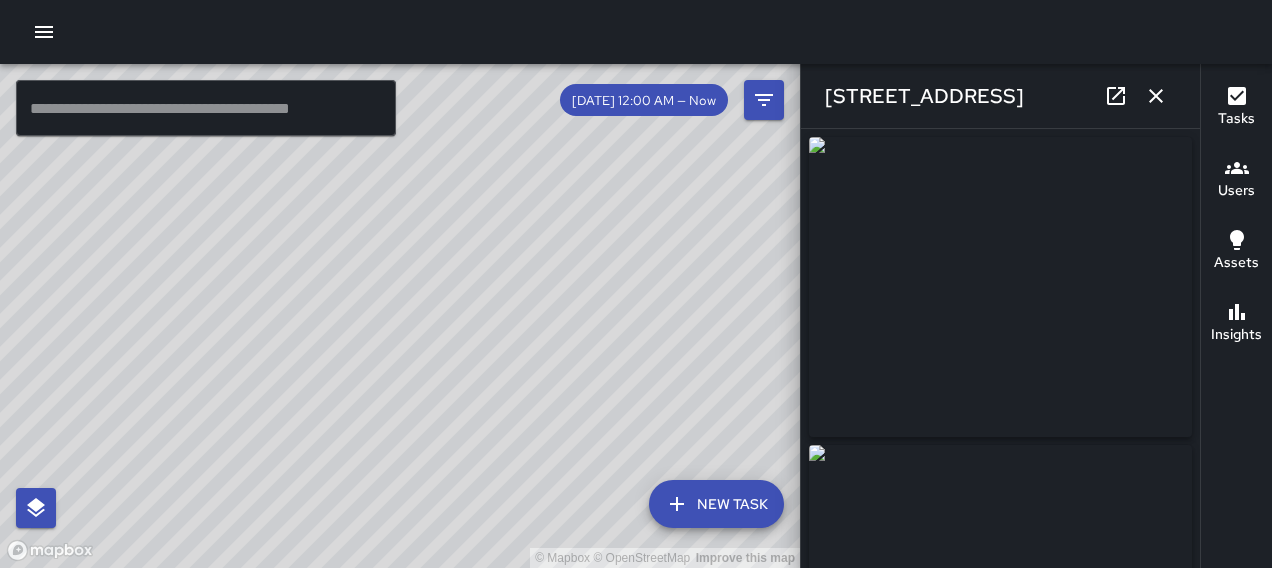 type on "**********" 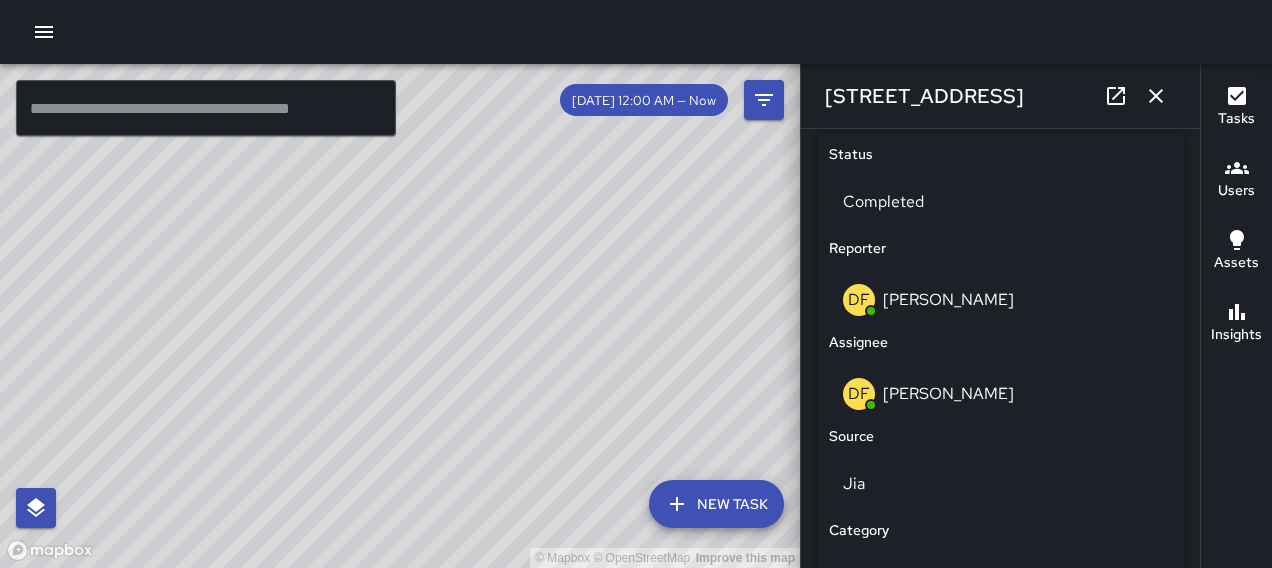 scroll, scrollTop: 964, scrollLeft: 0, axis: vertical 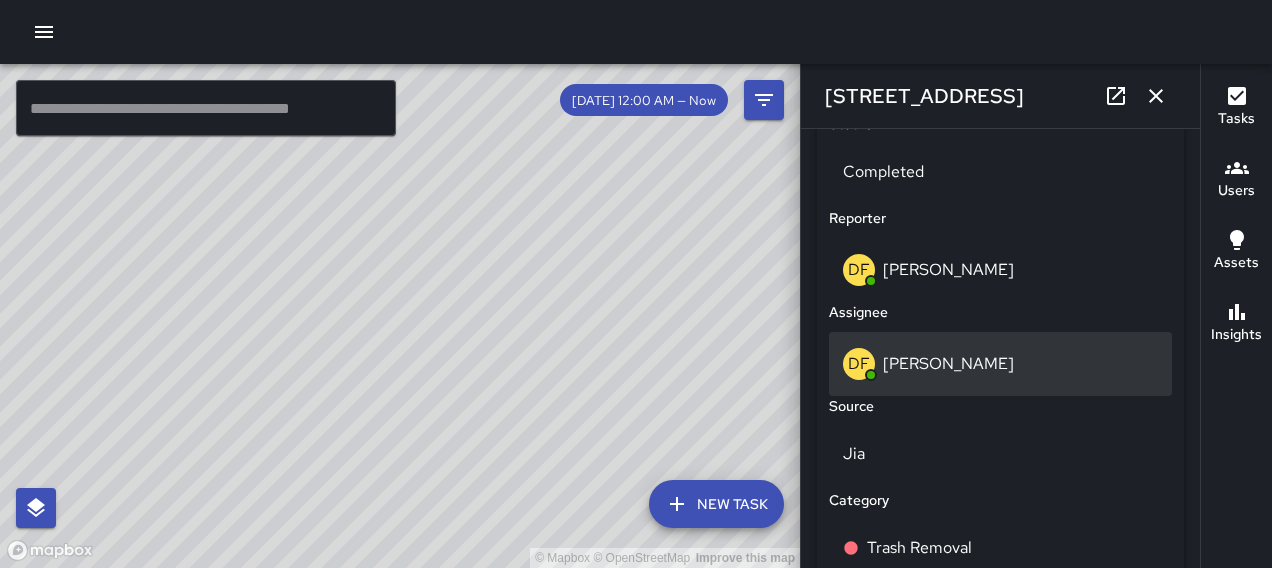 click on "DF [PERSON_NAME]" at bounding box center (1000, 364) 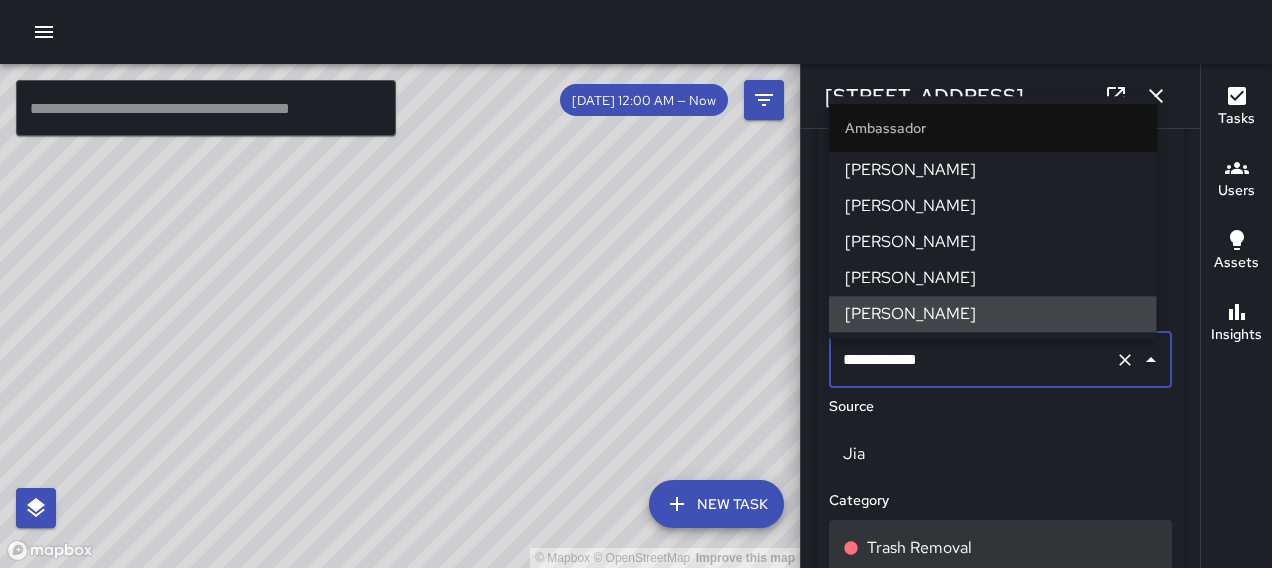 click on "Trash Removal" at bounding box center (919, 548) 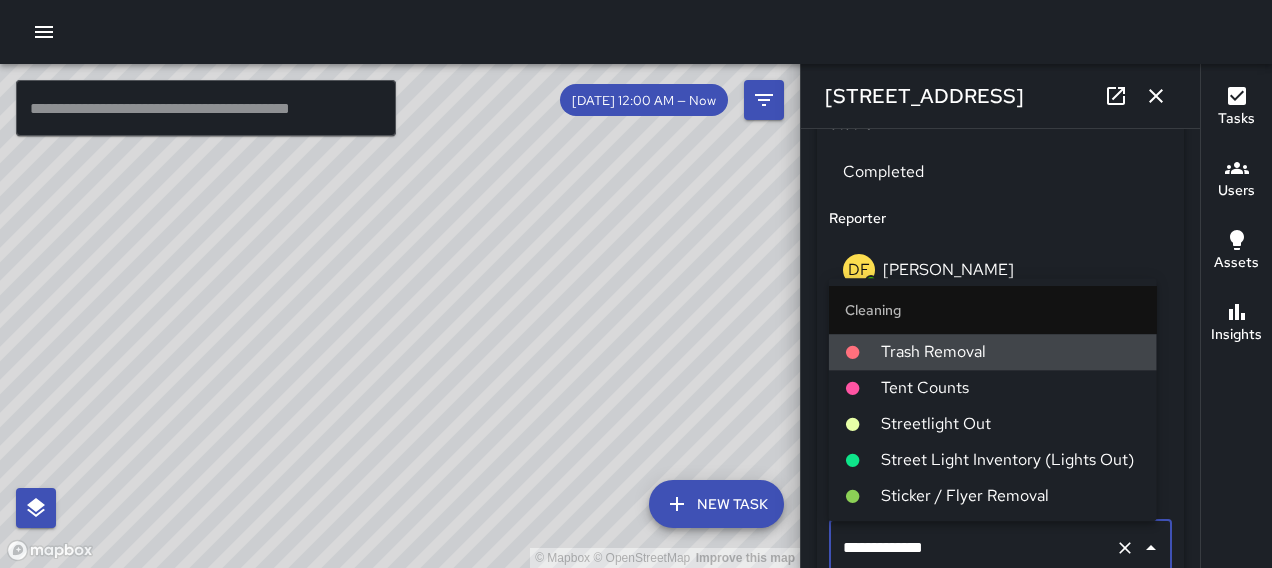 scroll, scrollTop: 970, scrollLeft: 0, axis: vertical 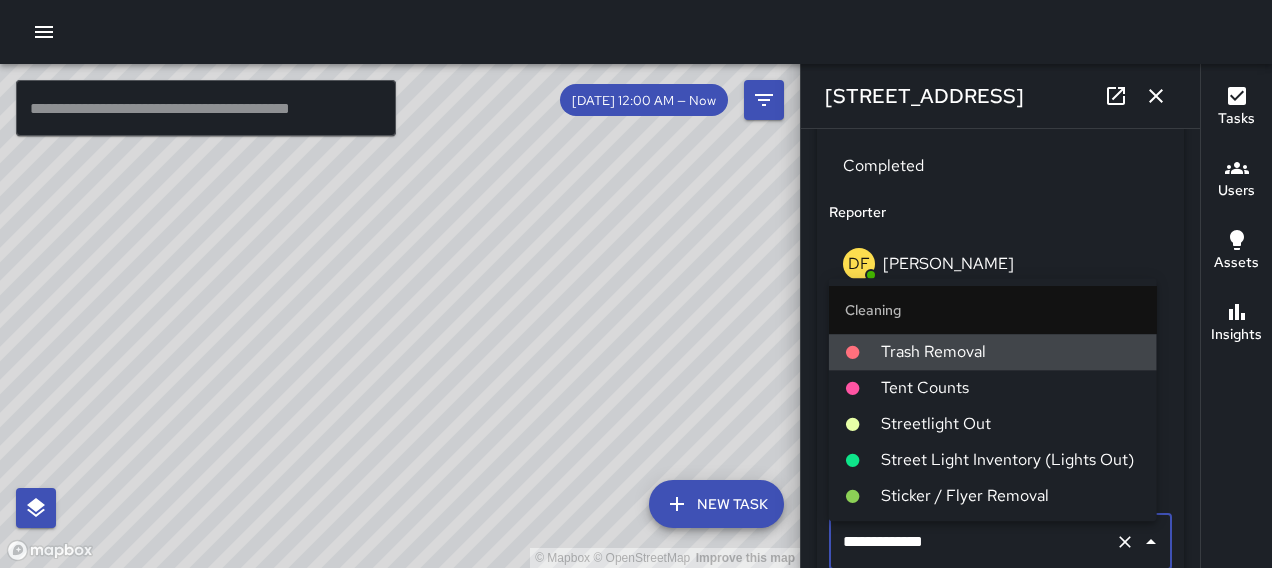 click on "**********" at bounding box center [972, 542] 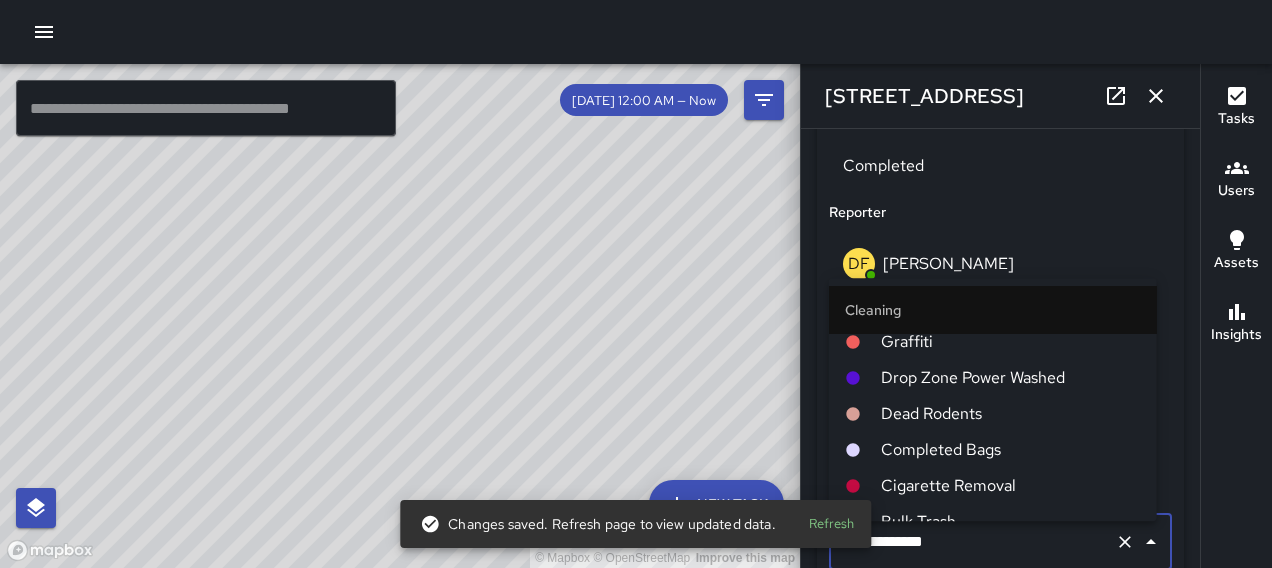 scroll, scrollTop: 876, scrollLeft: 0, axis: vertical 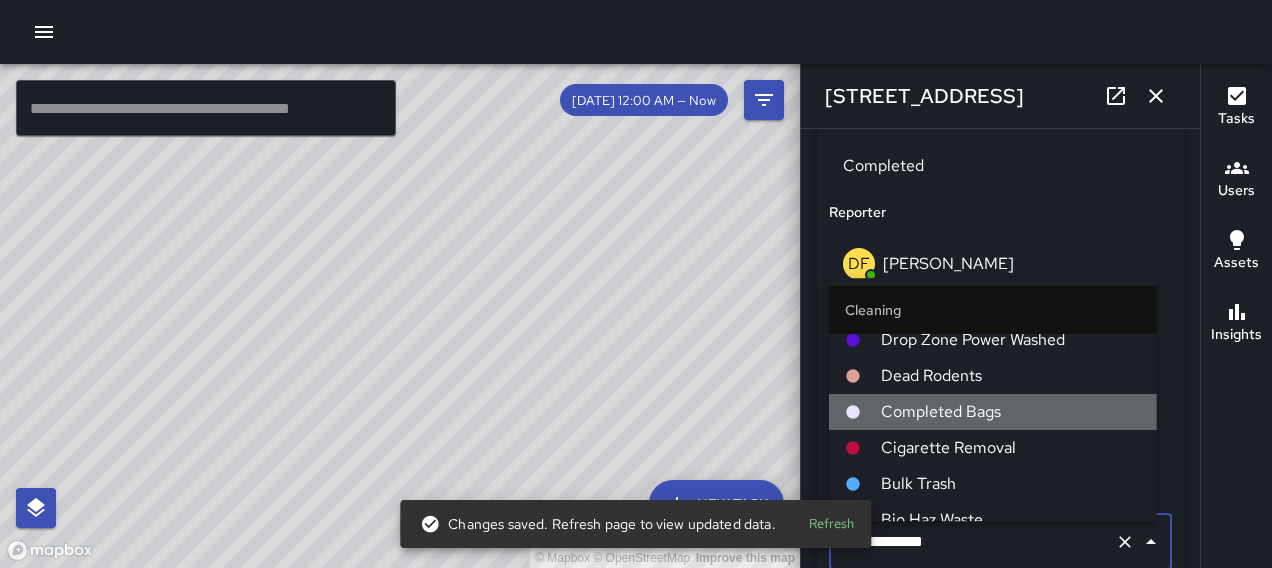 click on "Completed Bags" at bounding box center [1011, 412] 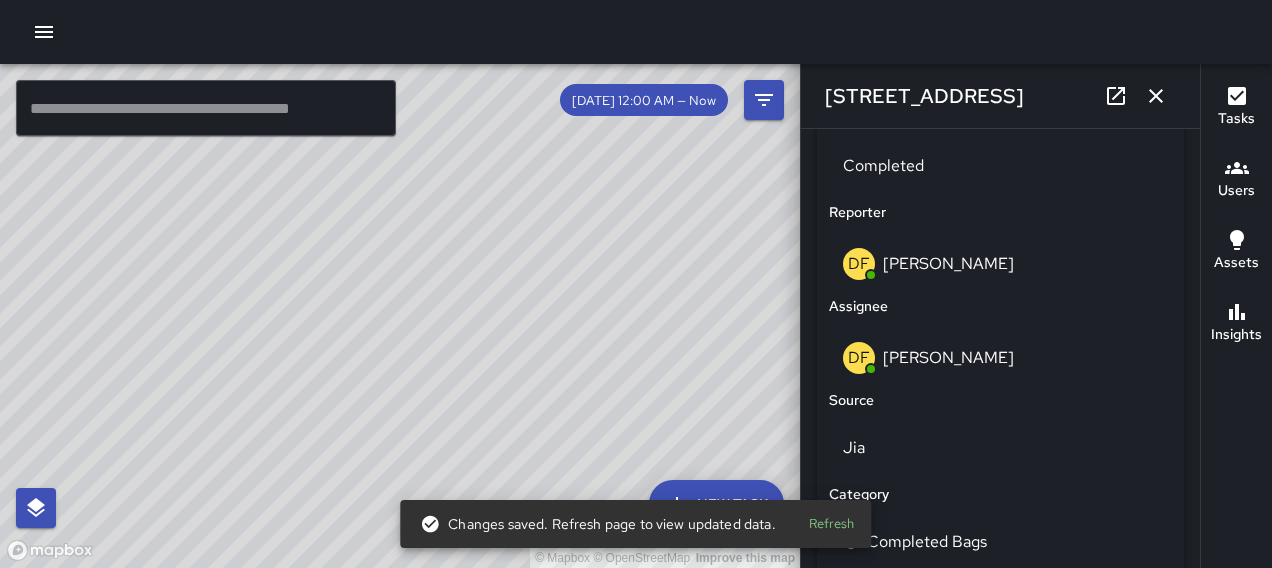 click at bounding box center [1156, 96] 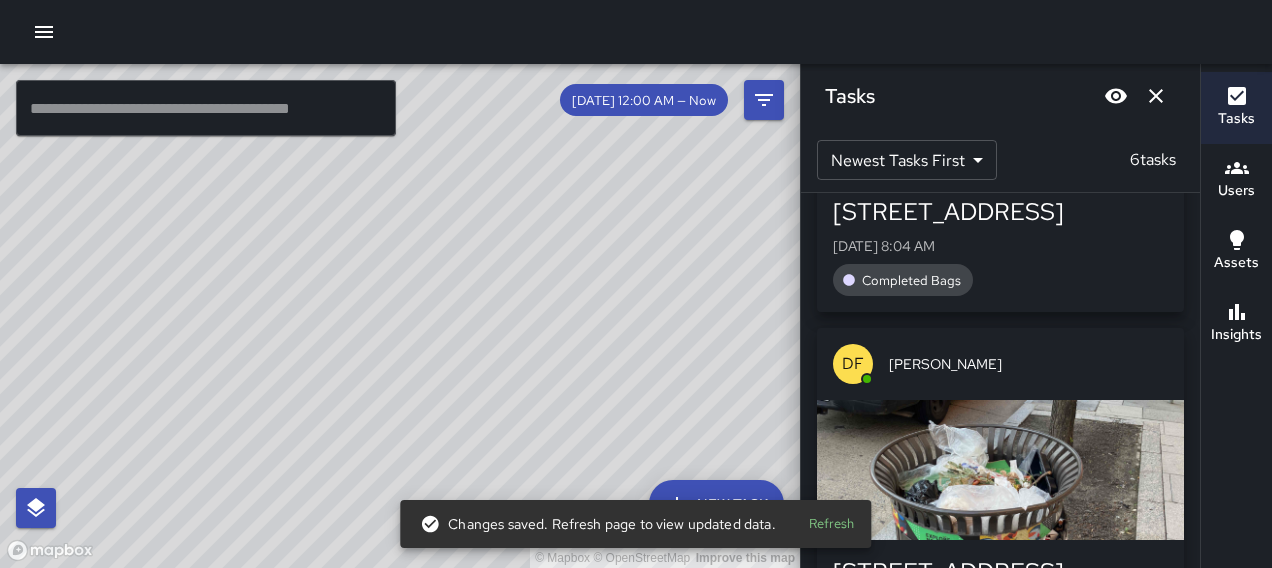 scroll, scrollTop: 1832, scrollLeft: 0, axis: vertical 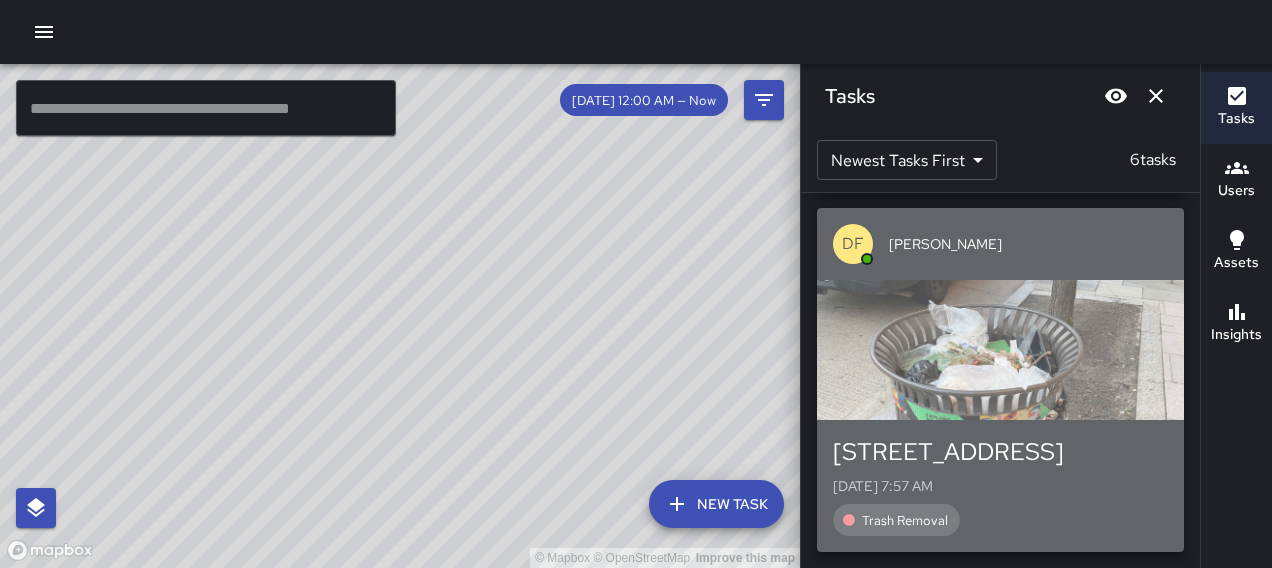 click on "[STREET_ADDRESS]" at bounding box center (1000, 452) 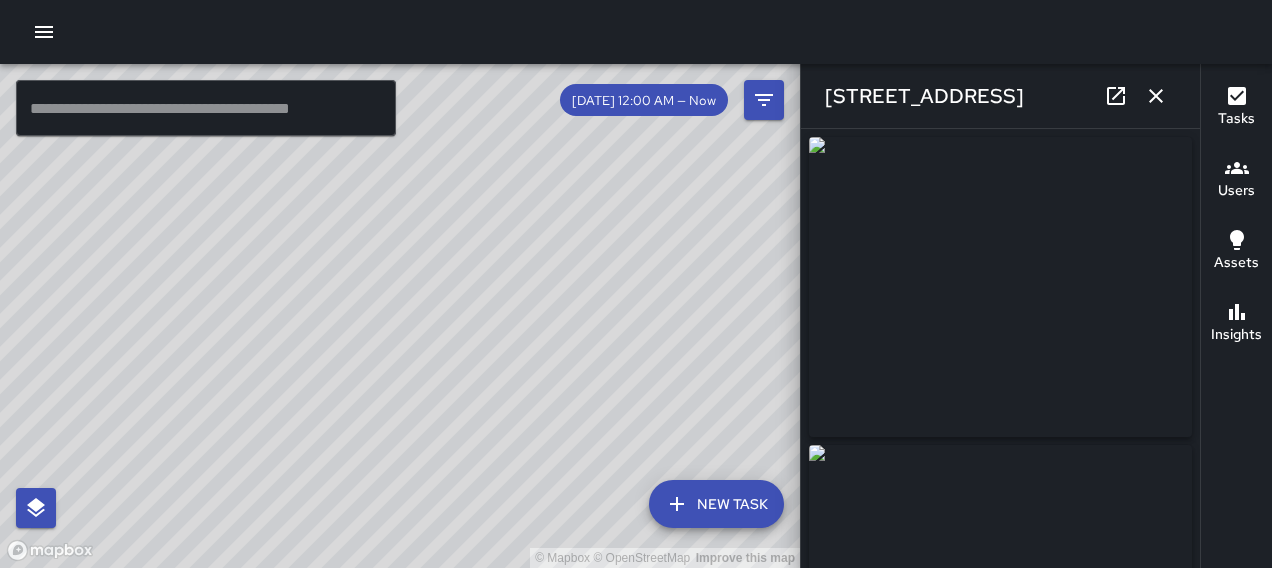 type on "**********" 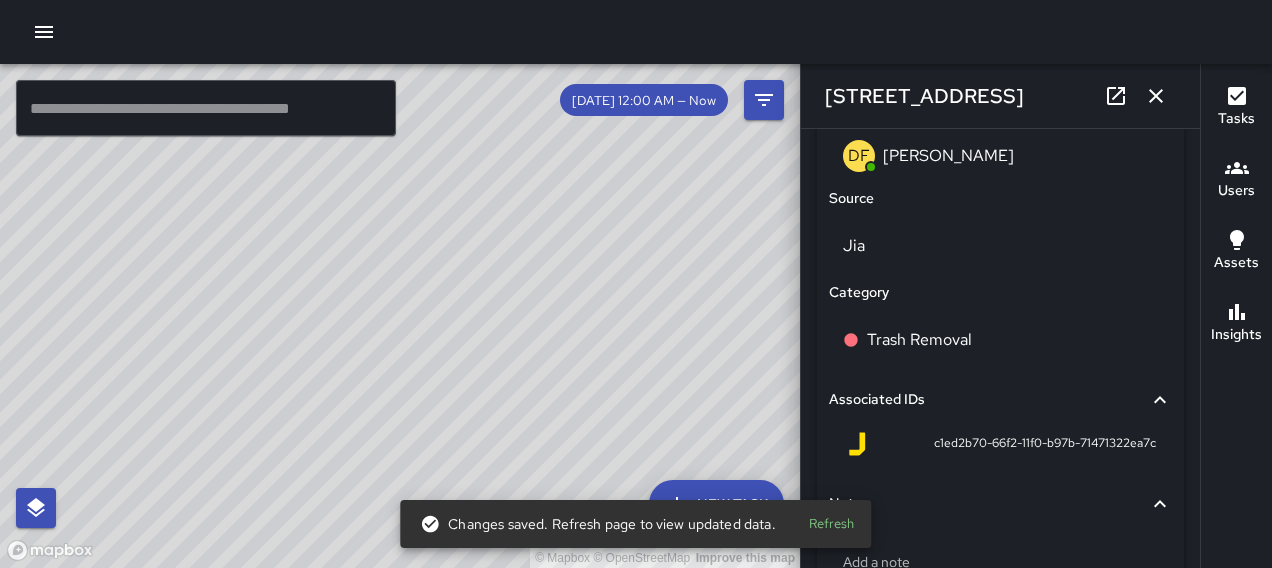 scroll, scrollTop: 1196, scrollLeft: 0, axis: vertical 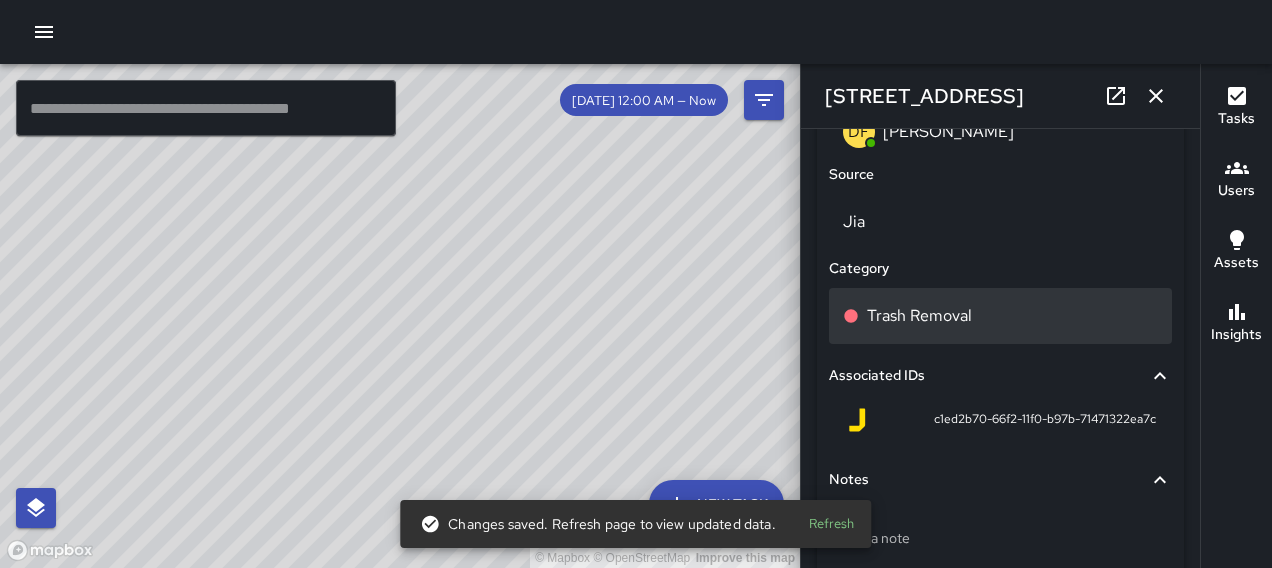 click on "Trash Removal" at bounding box center (1000, 316) 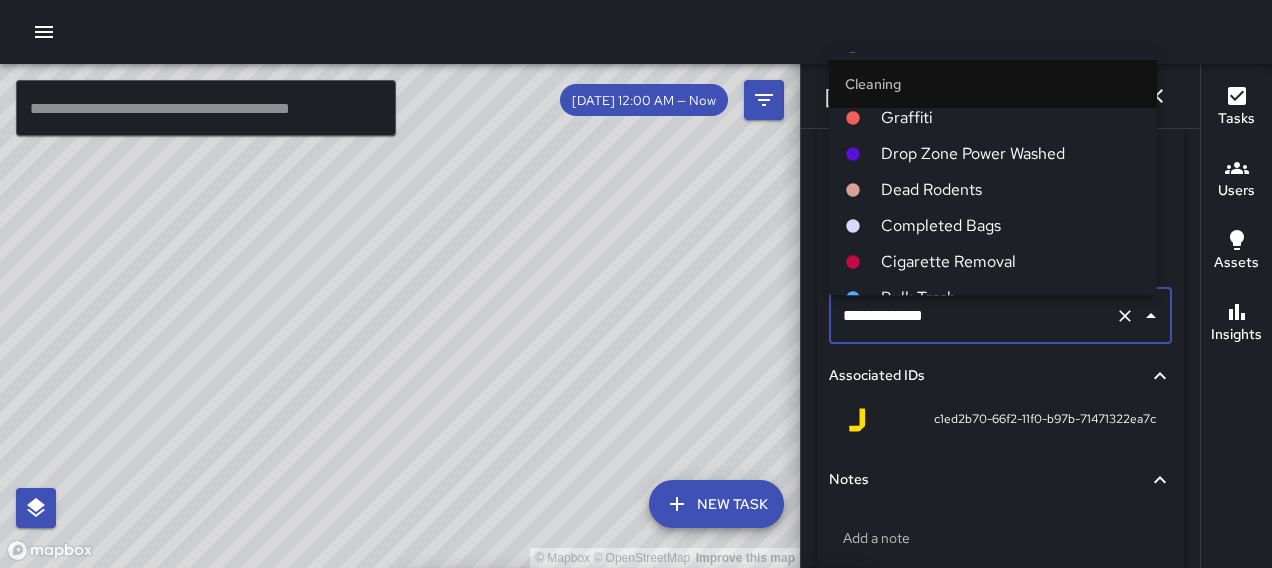 scroll, scrollTop: 850, scrollLeft: 0, axis: vertical 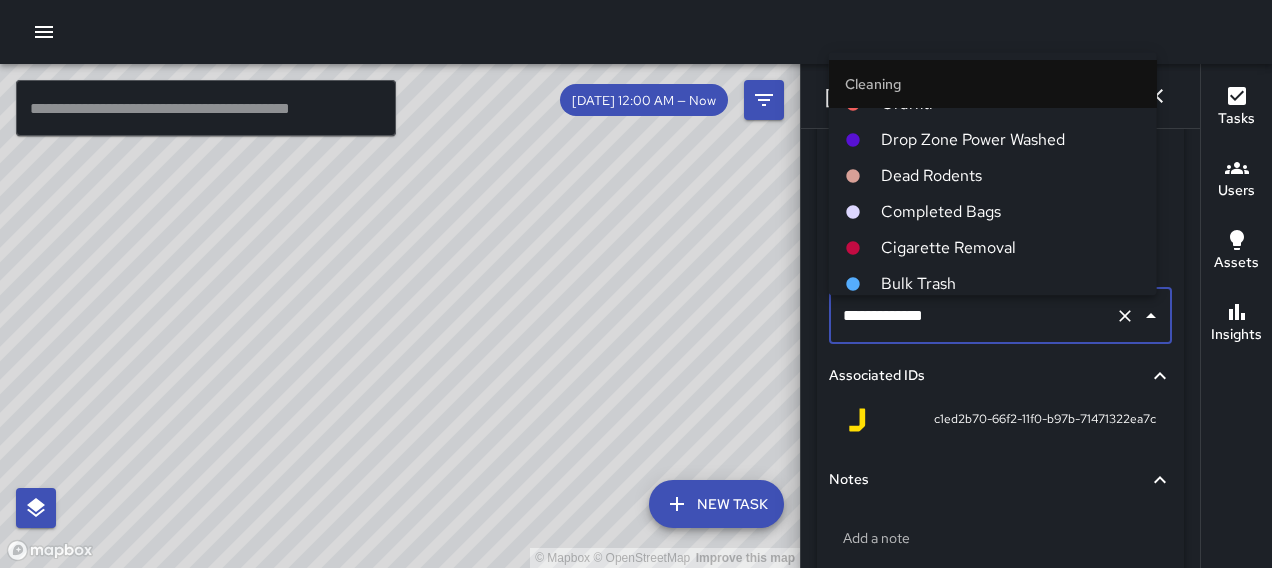 click on "Completed Bags" at bounding box center [1011, 212] 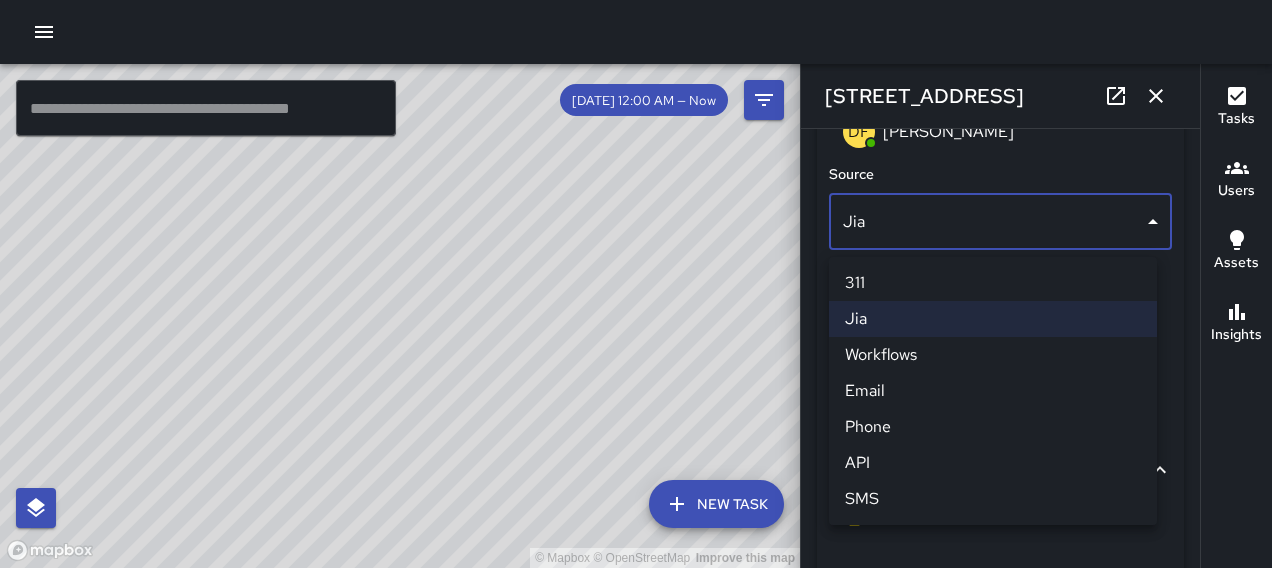 click at bounding box center [636, 284] 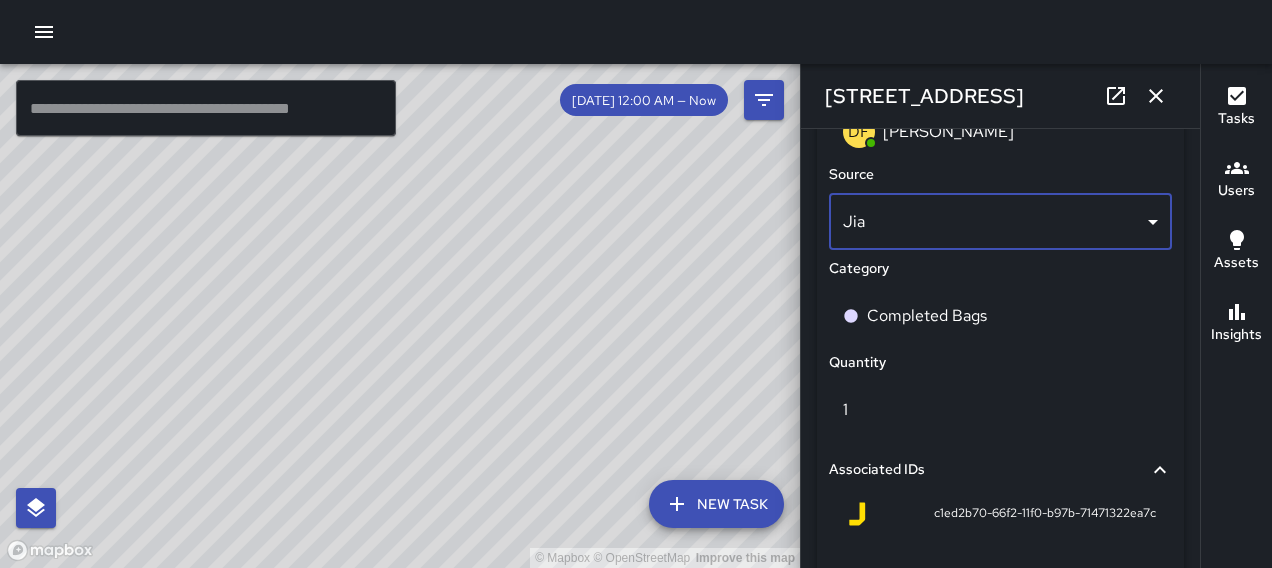 click at bounding box center [1156, 96] 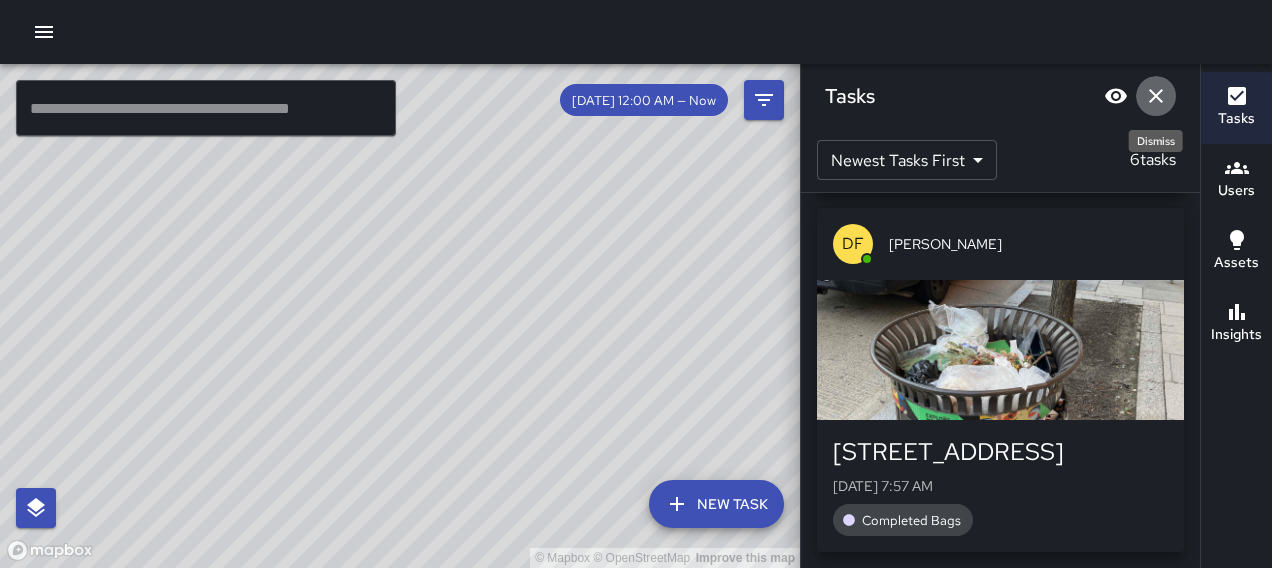 click 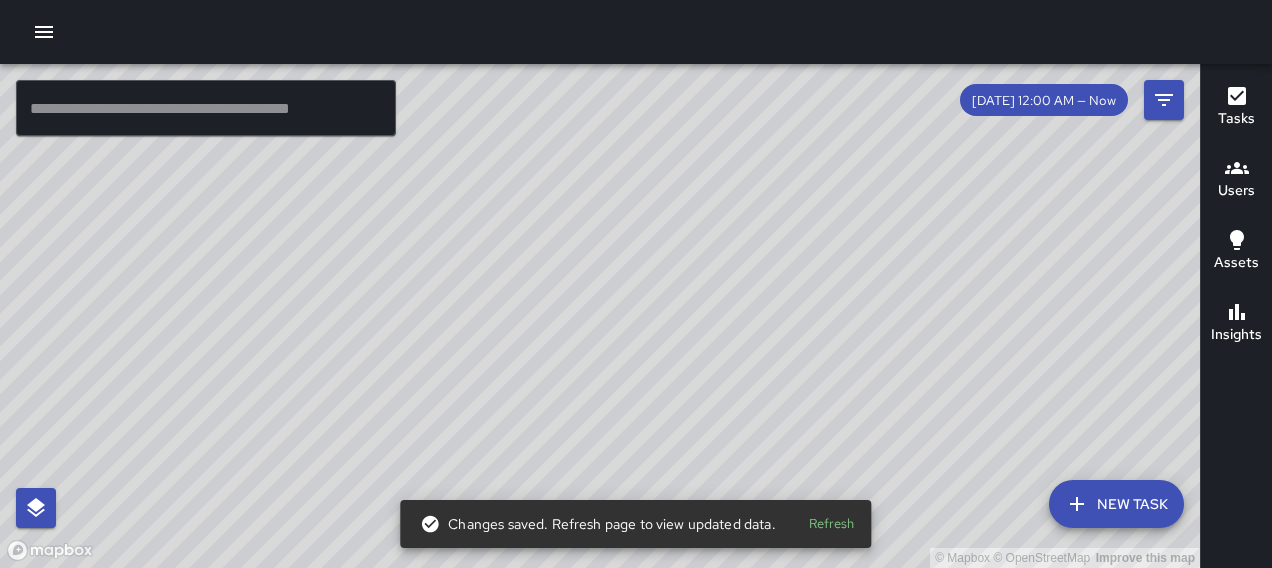 click 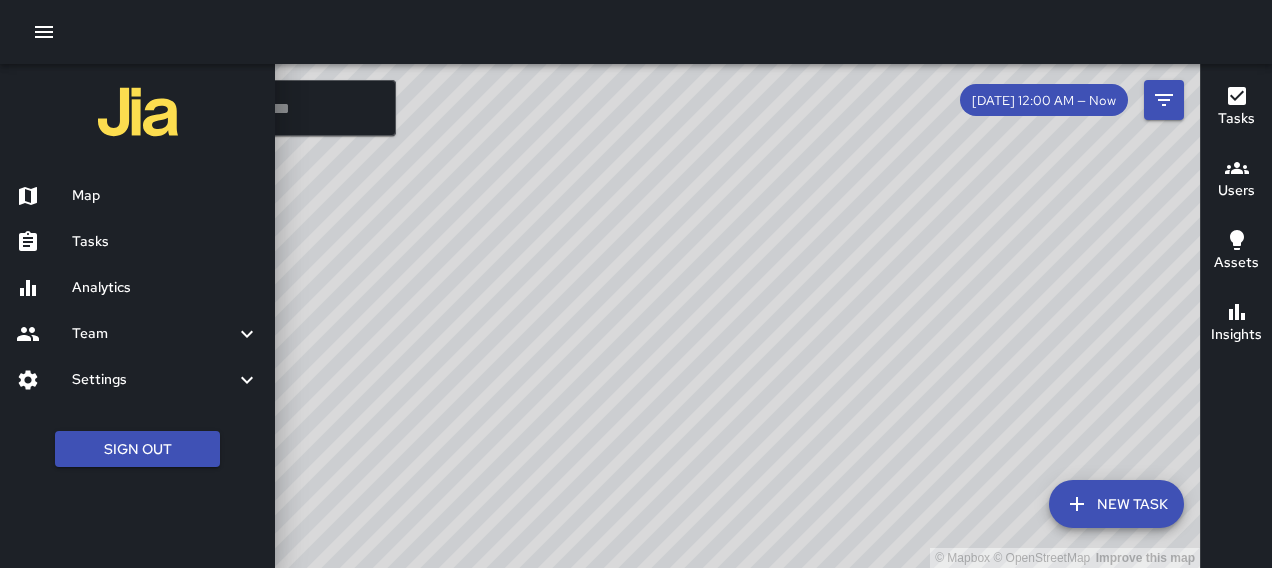 click at bounding box center [636, 284] 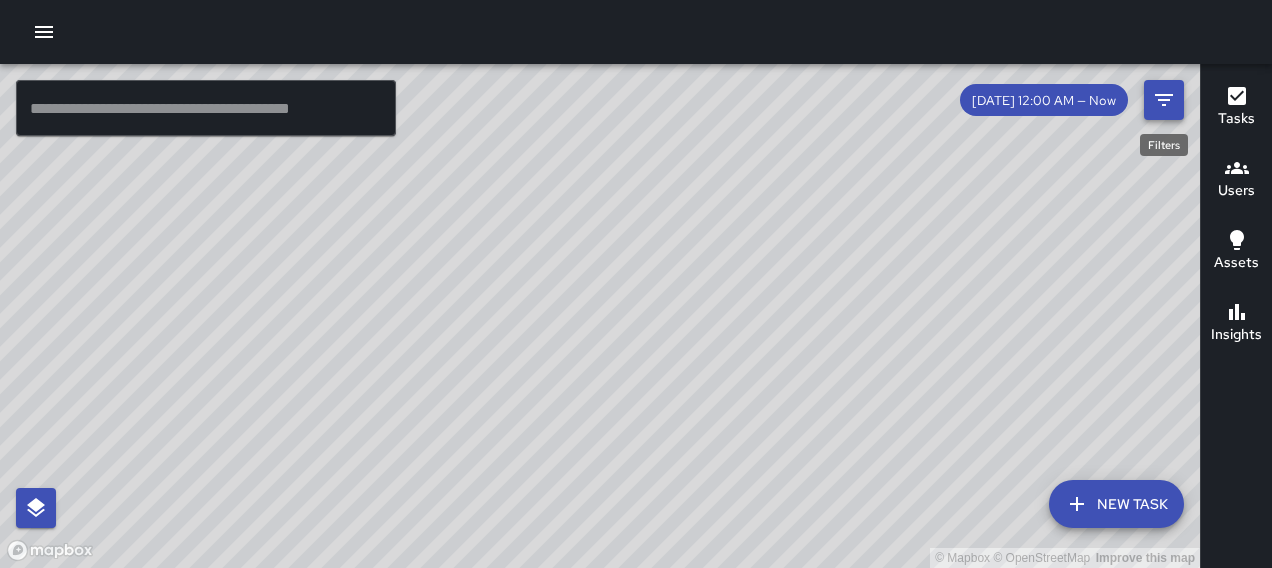 click 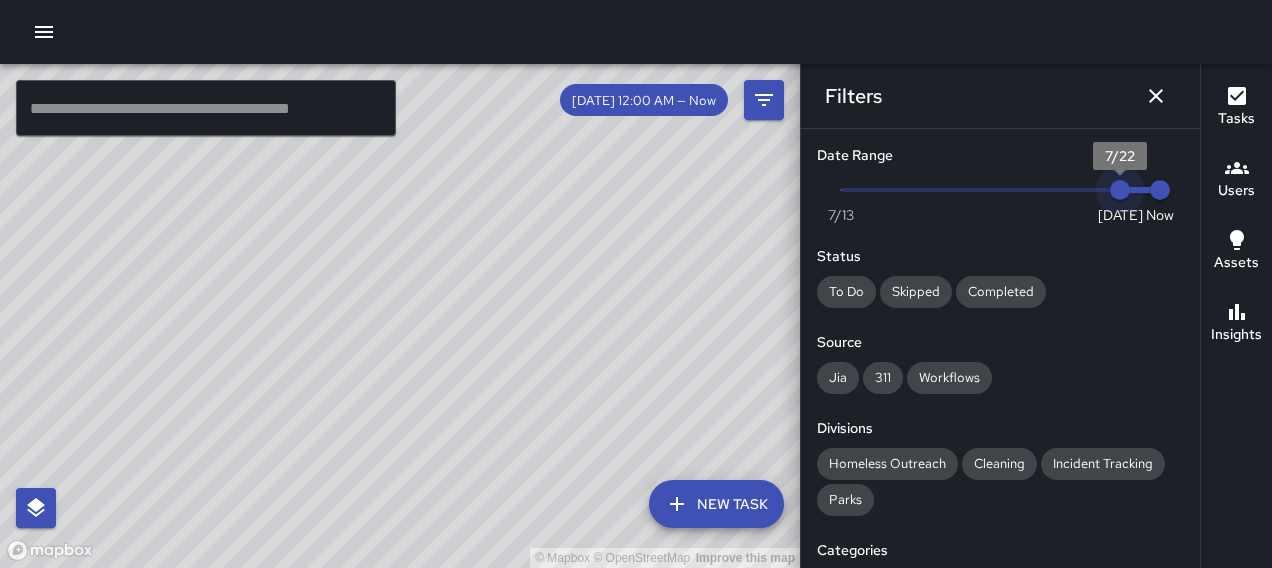 type on "*" 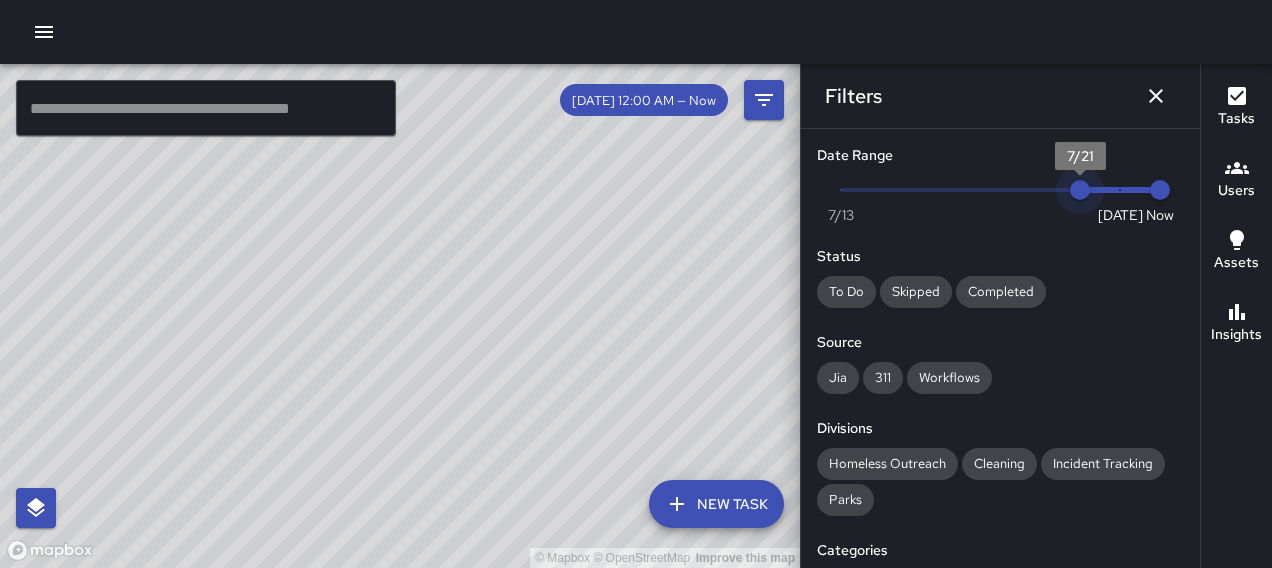drag, startPoint x: 1104, startPoint y: 186, endPoint x: 1081, endPoint y: 186, distance: 23 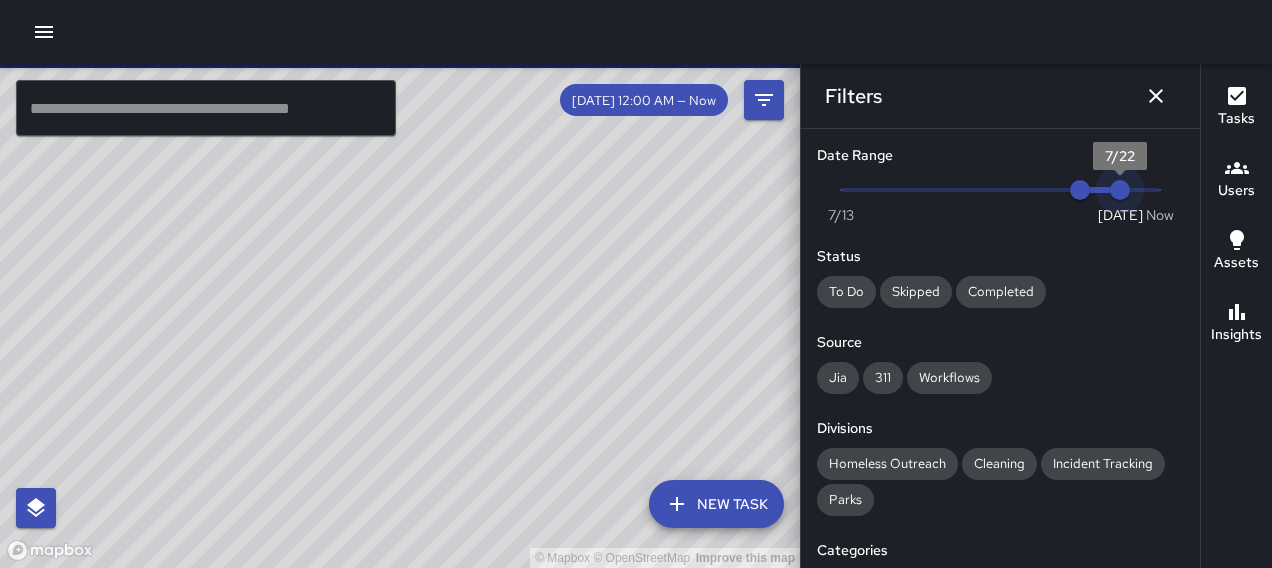type on "*" 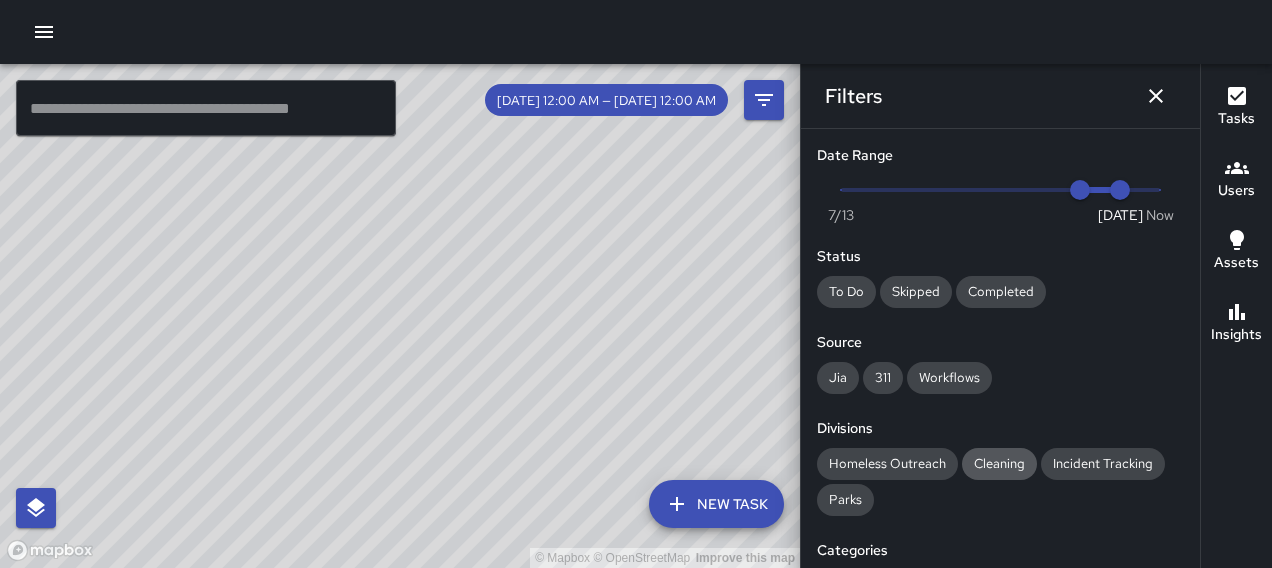 click on "Cleaning" at bounding box center [999, 463] 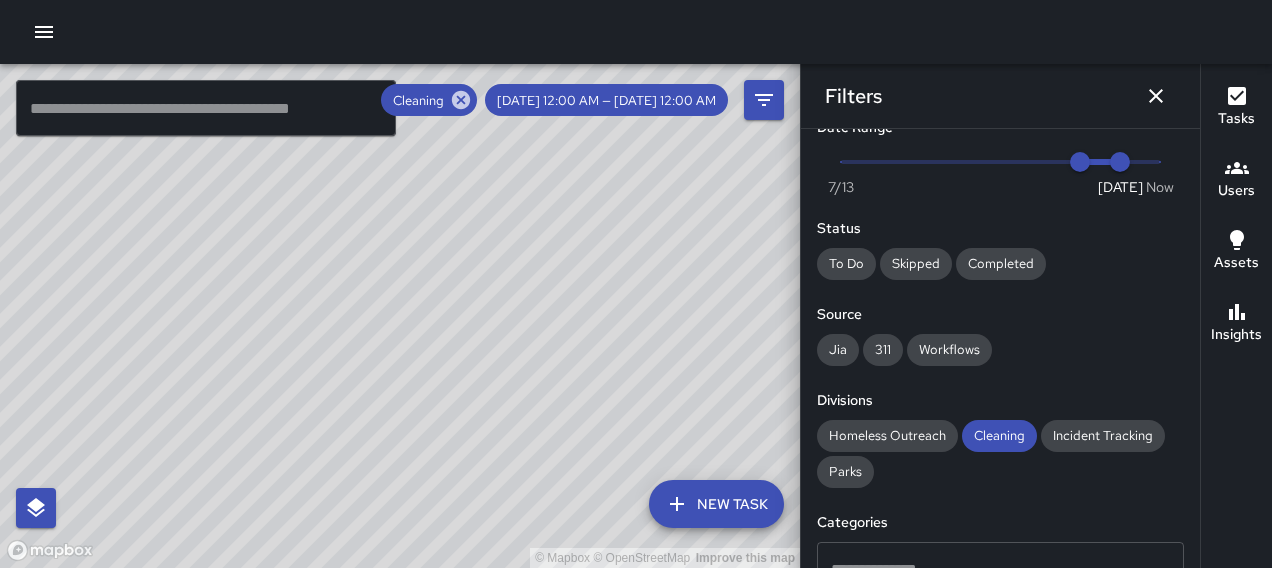 scroll, scrollTop: 30, scrollLeft: 0, axis: vertical 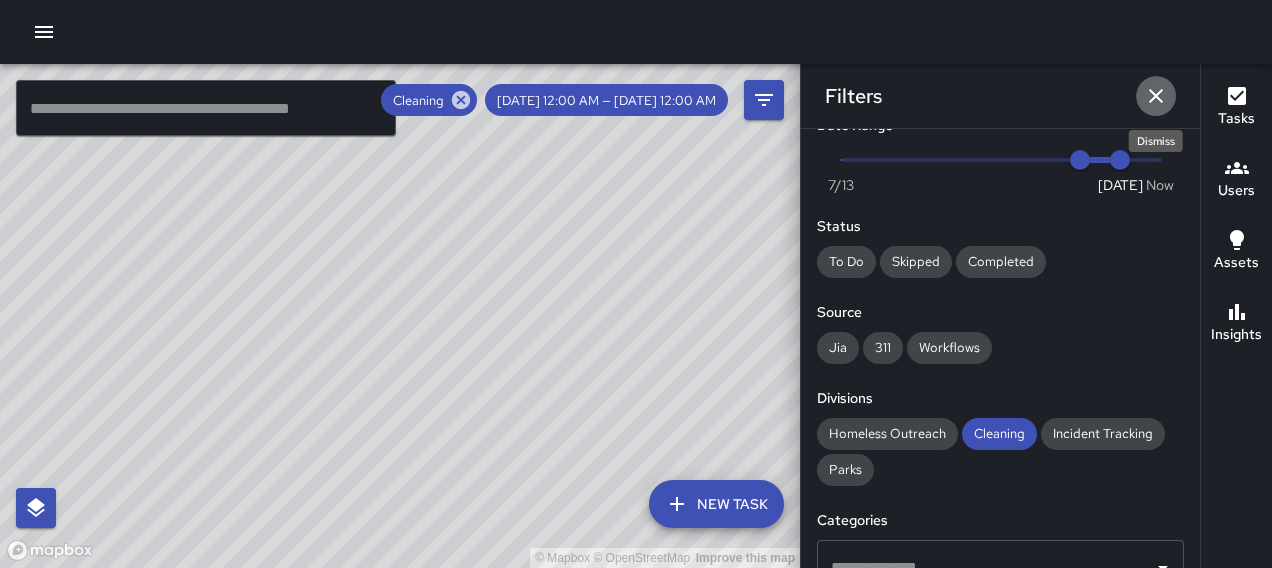 click 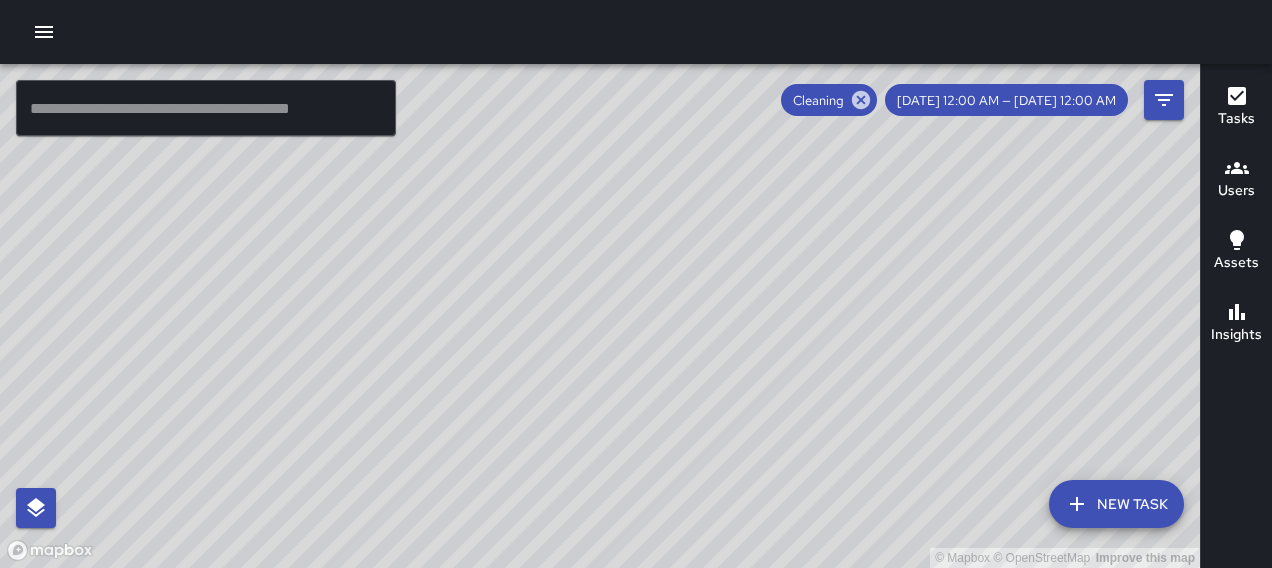 click 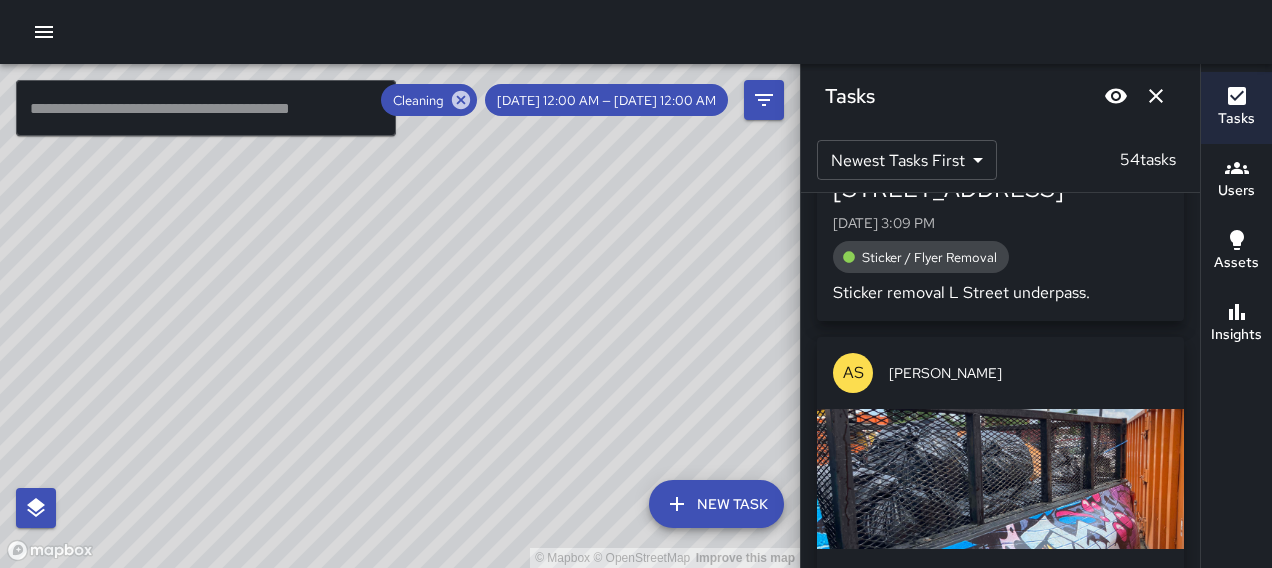 scroll, scrollTop: 0, scrollLeft: 0, axis: both 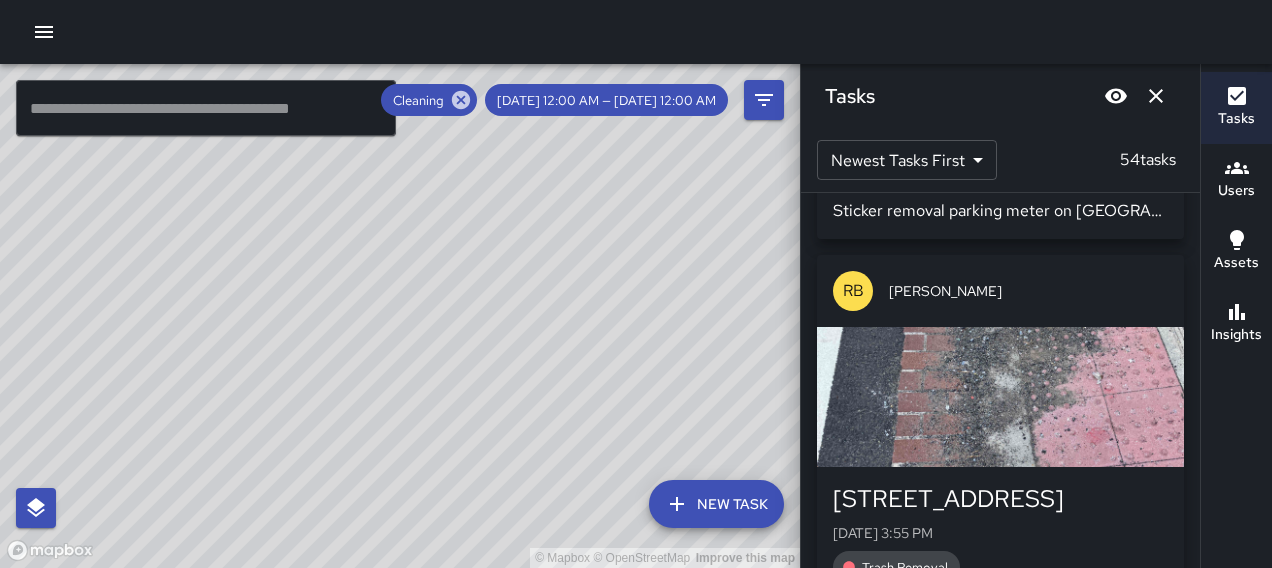 click at bounding box center [1000, 397] 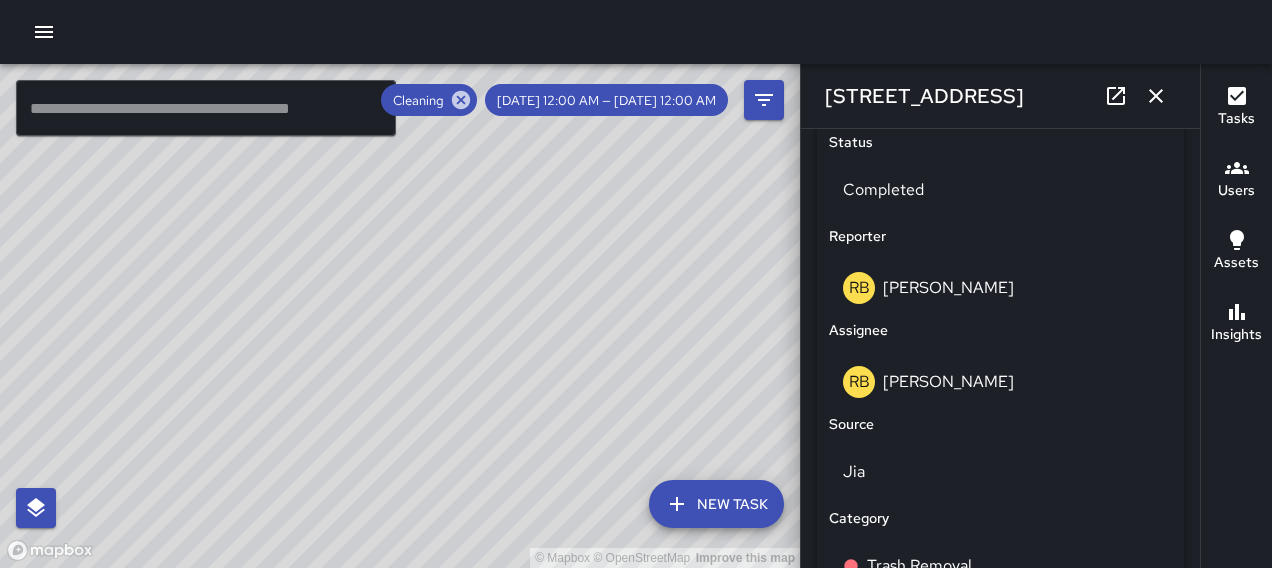scroll, scrollTop: 1000, scrollLeft: 0, axis: vertical 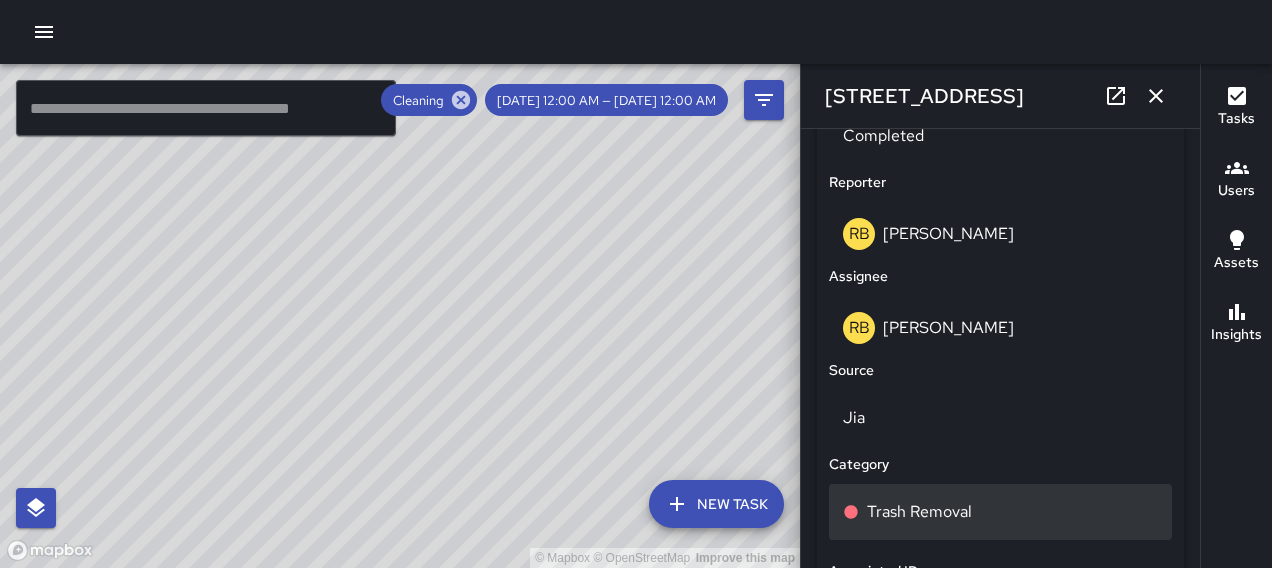 click on "Trash Removal" at bounding box center (919, 512) 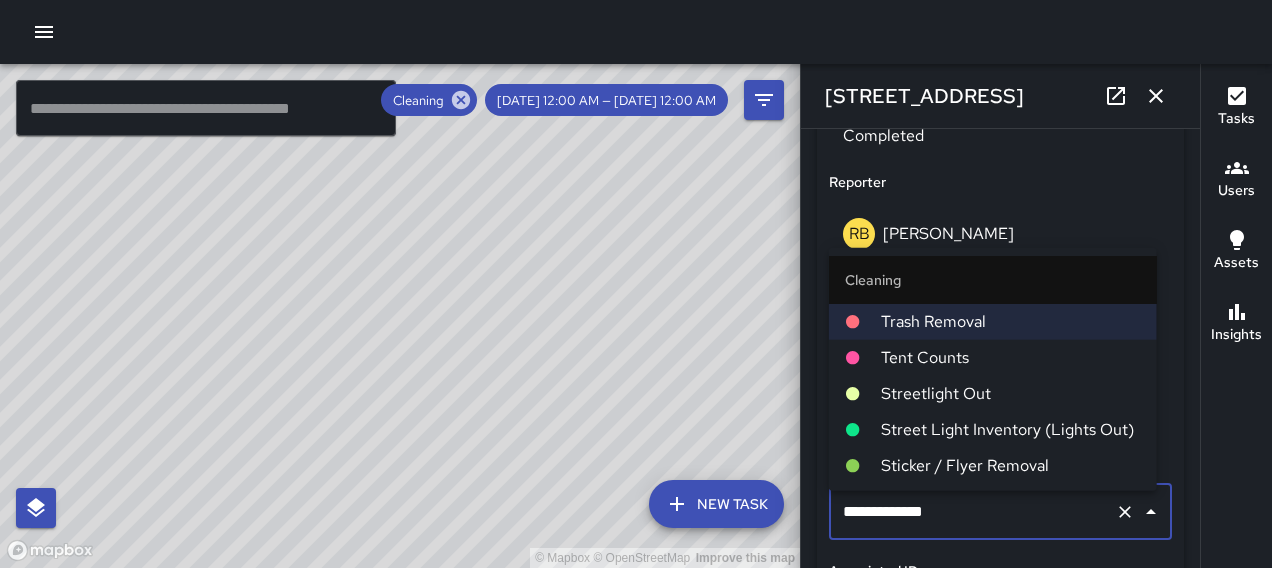 scroll, scrollTop: 212, scrollLeft: 0, axis: vertical 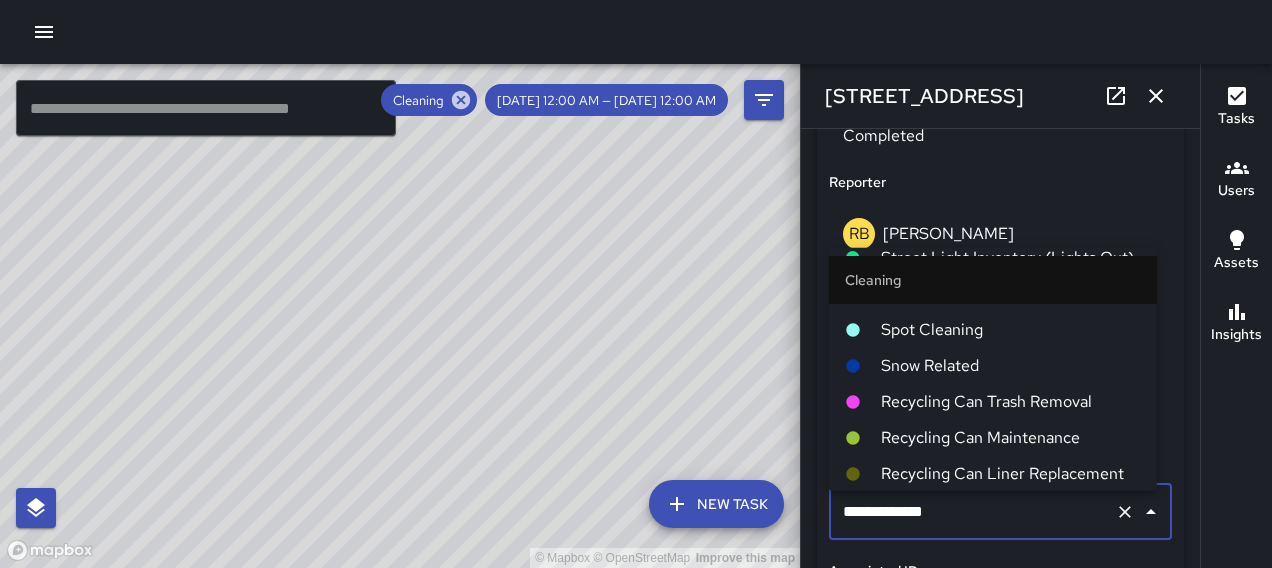 click on "Spot Cleaning" at bounding box center (1011, 329) 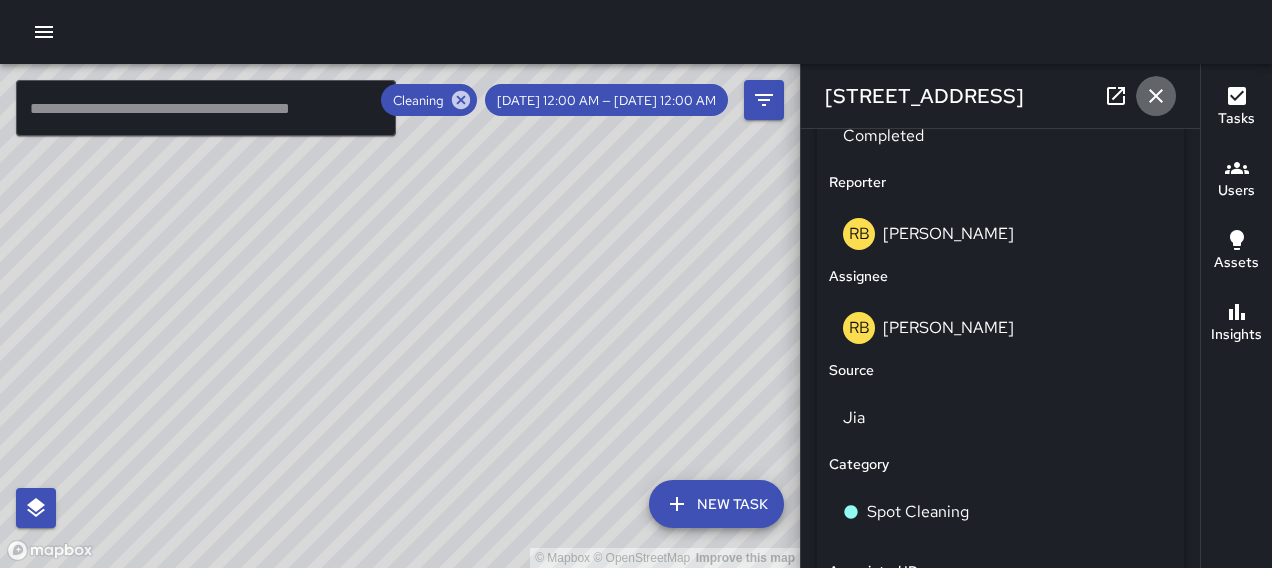 click 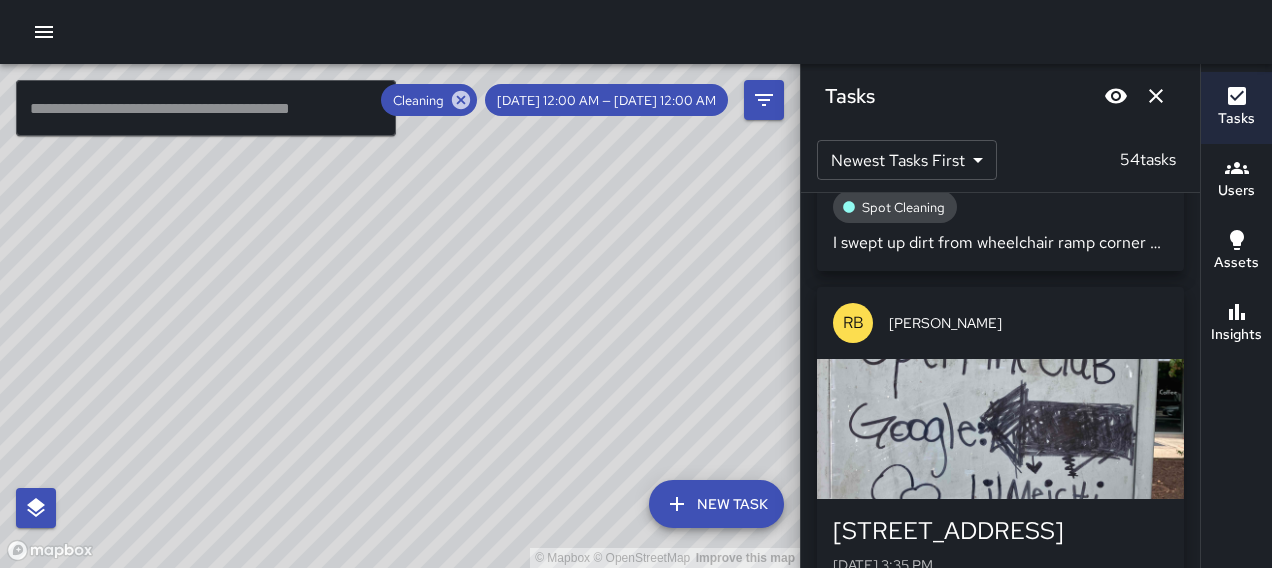 scroll, scrollTop: 746, scrollLeft: 0, axis: vertical 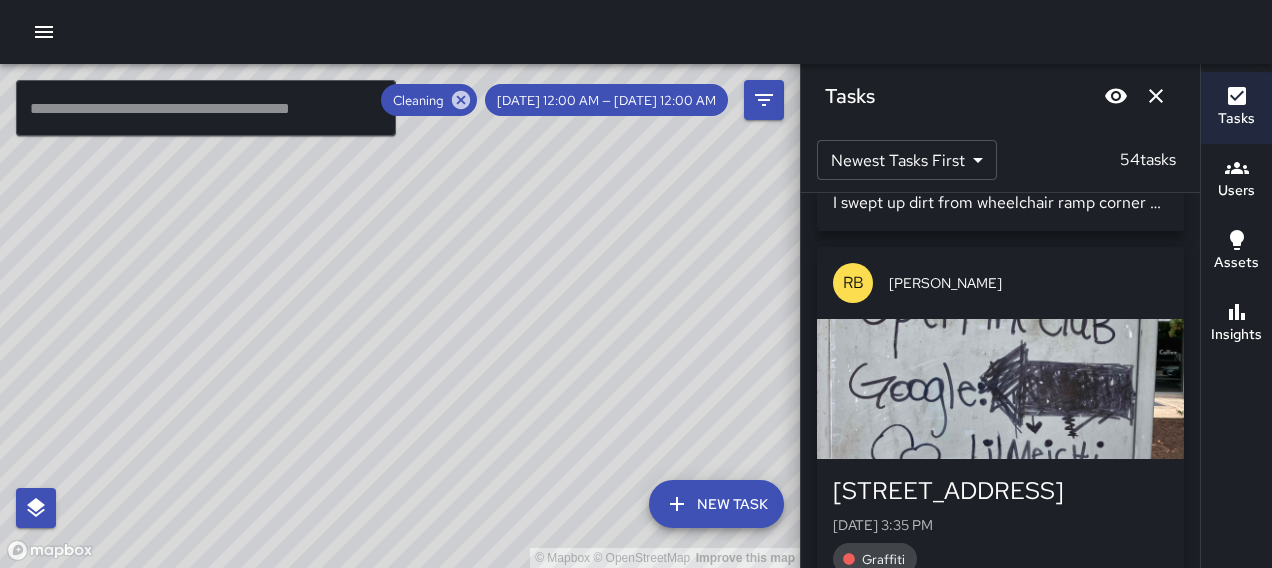 click at bounding box center (1000, 389) 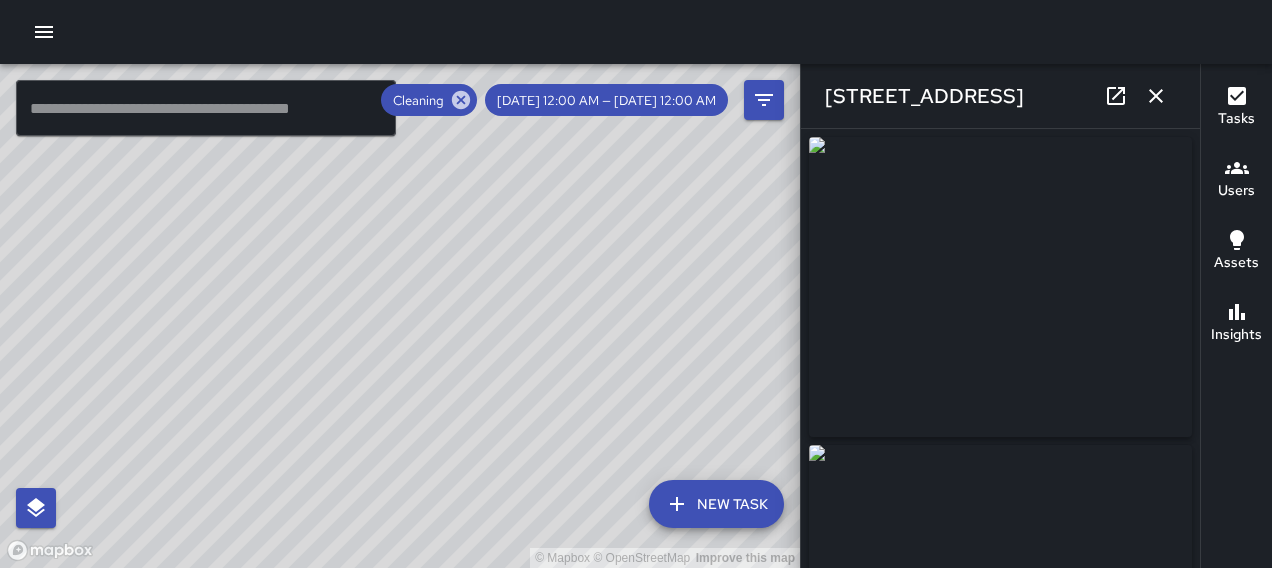type on "**********" 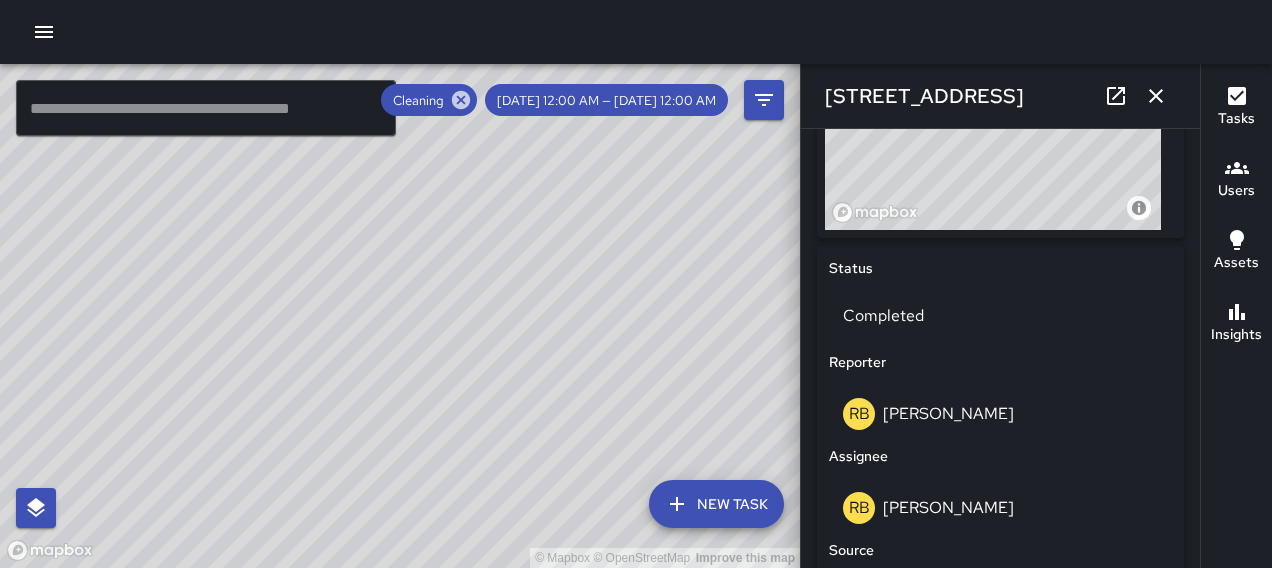 scroll, scrollTop: 907, scrollLeft: 0, axis: vertical 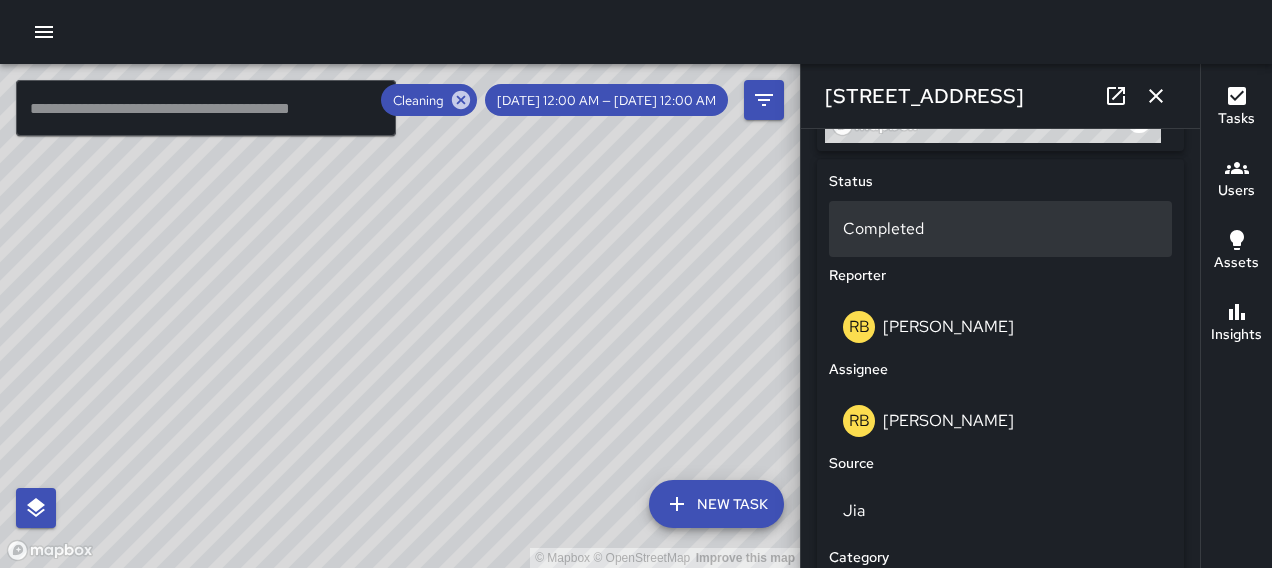 click on "Completed" at bounding box center [1000, 229] 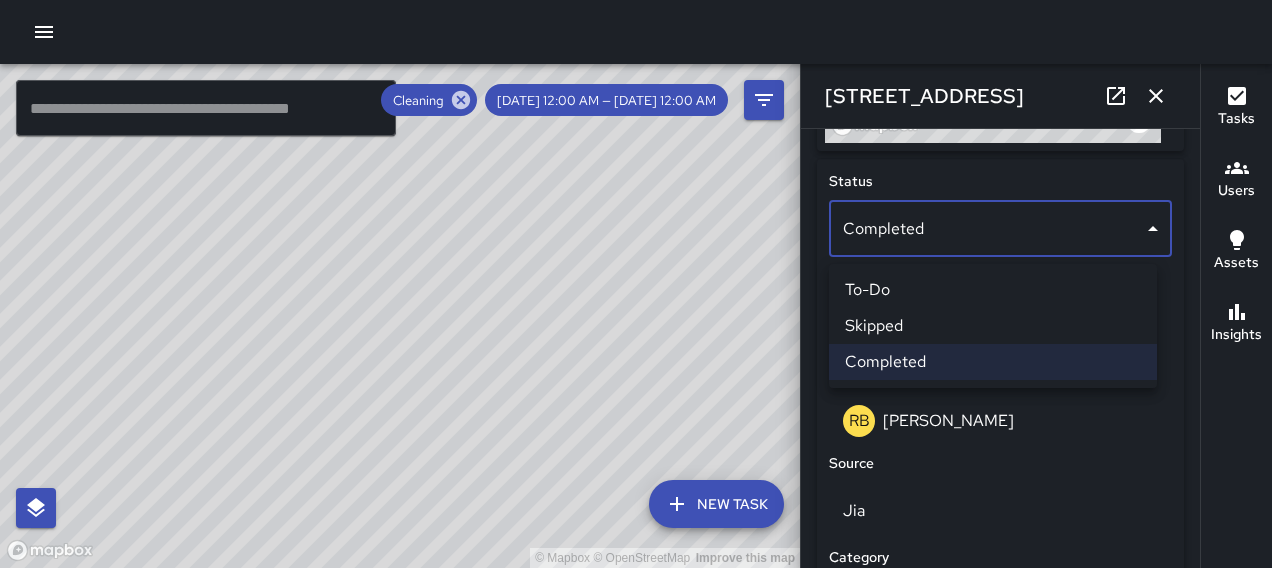 click on "To-Do" at bounding box center [993, 290] 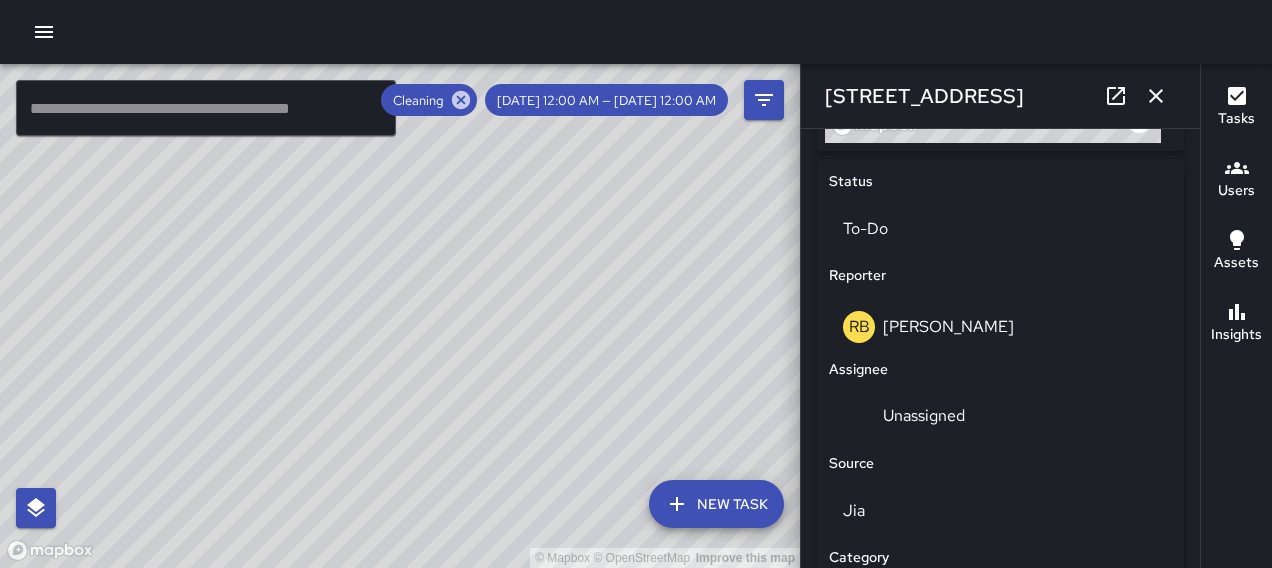 click 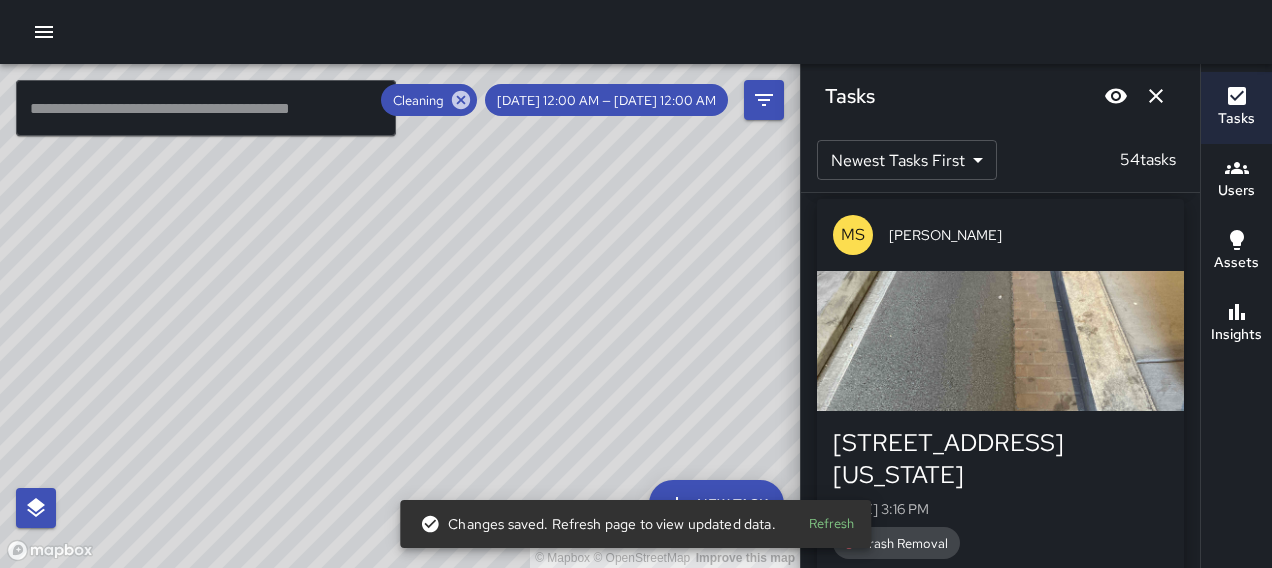 scroll, scrollTop: 1200, scrollLeft: 0, axis: vertical 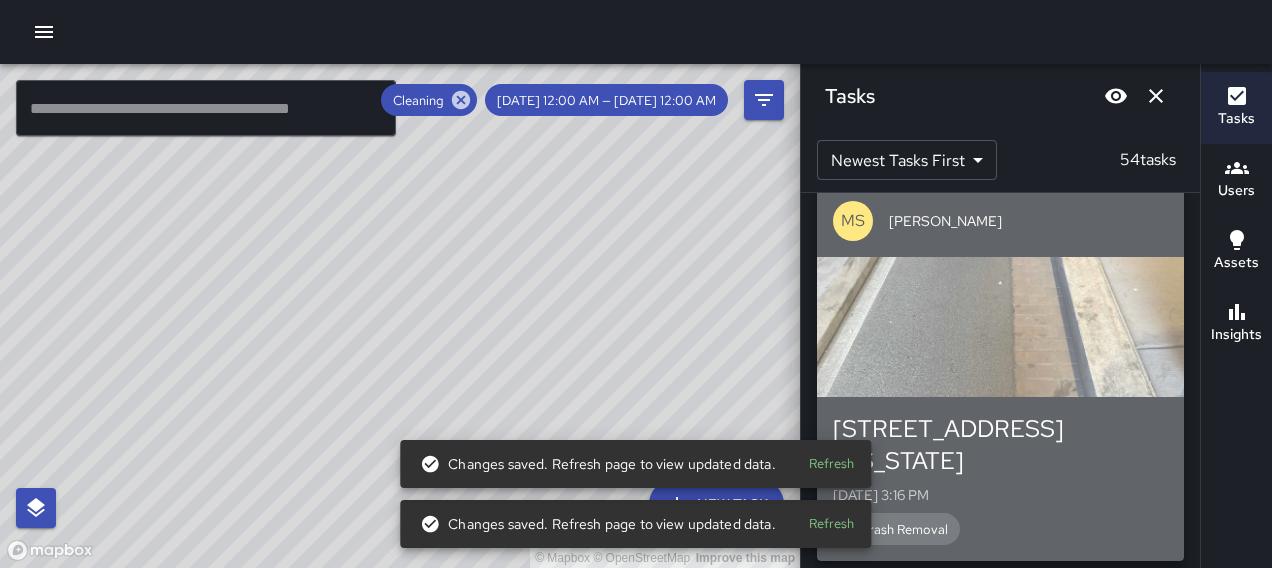 click at bounding box center [1000, 327] 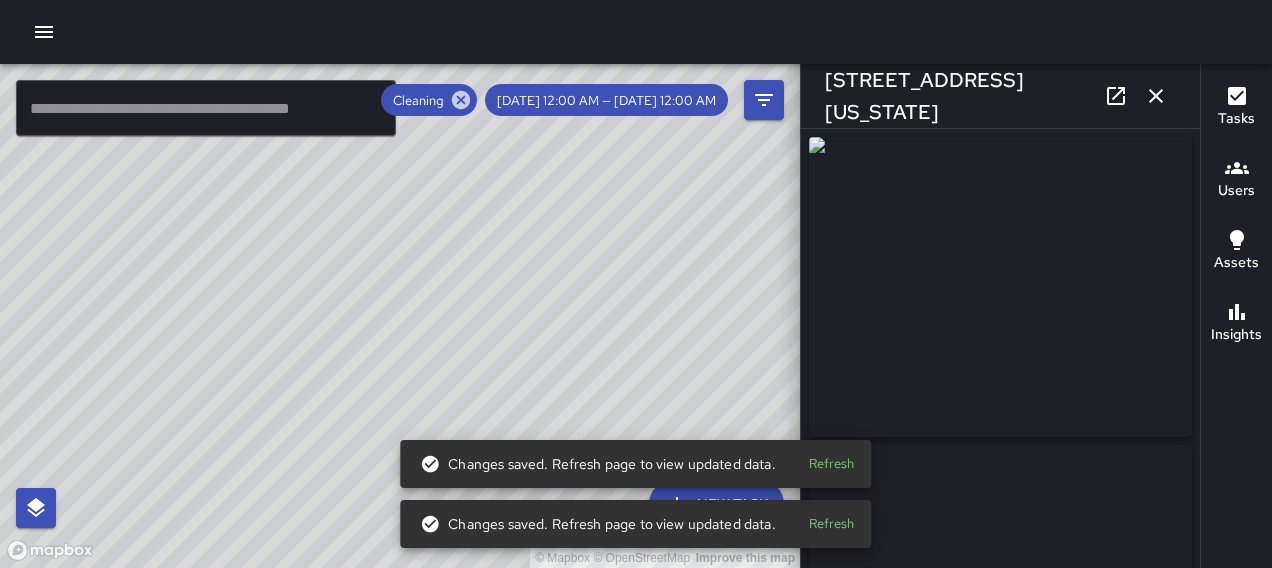 type on "**********" 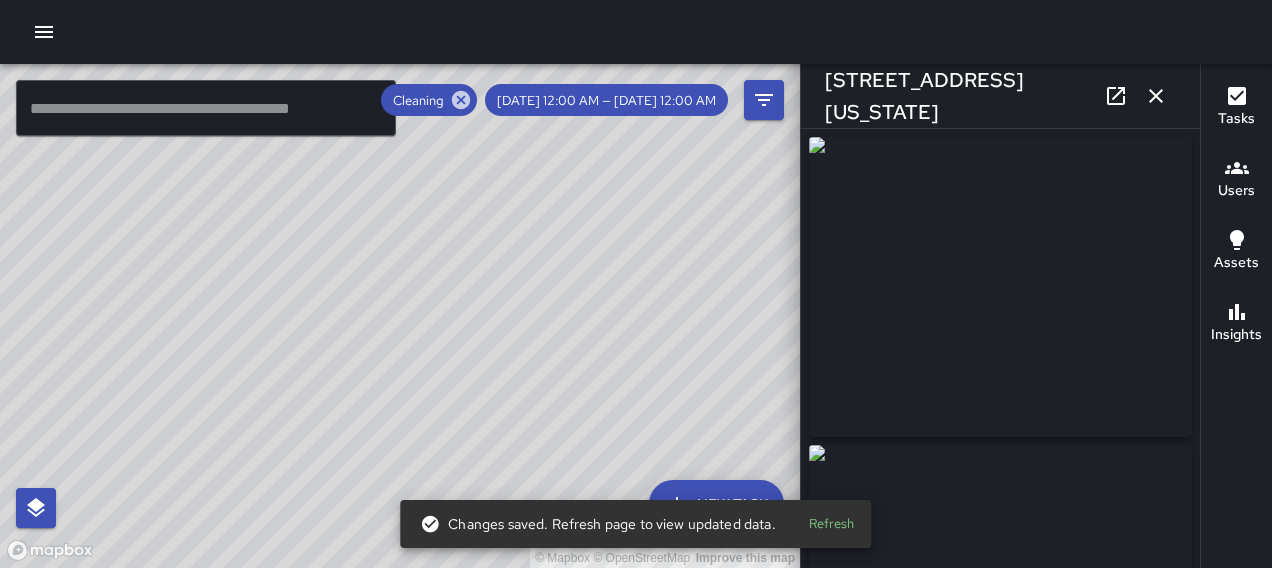 click 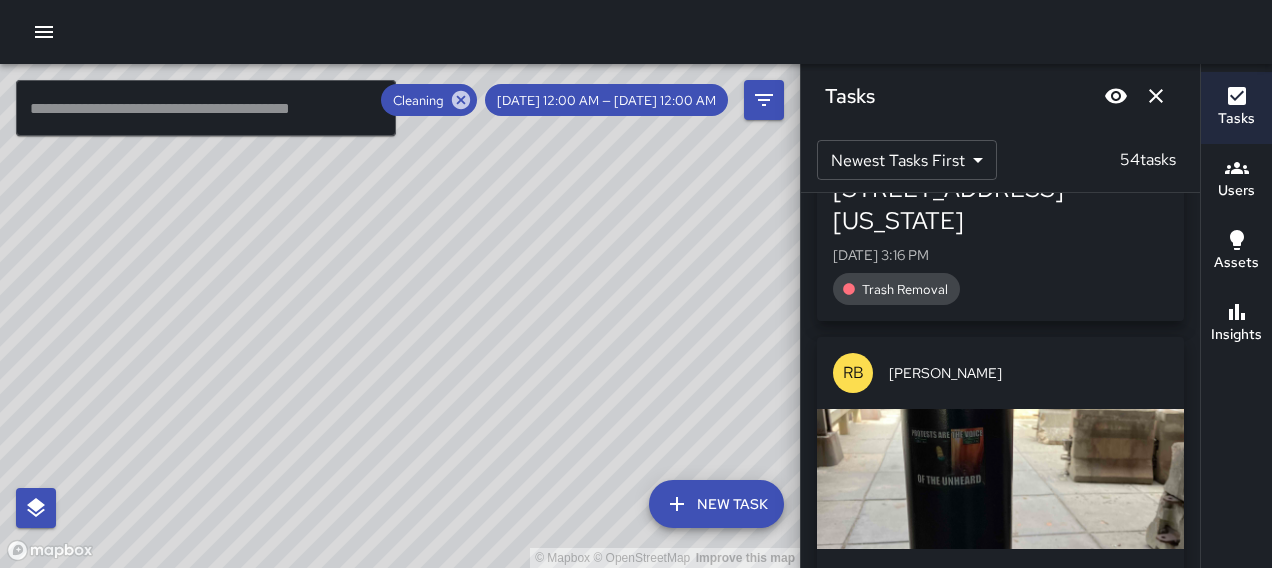 scroll, scrollTop: 1506, scrollLeft: 0, axis: vertical 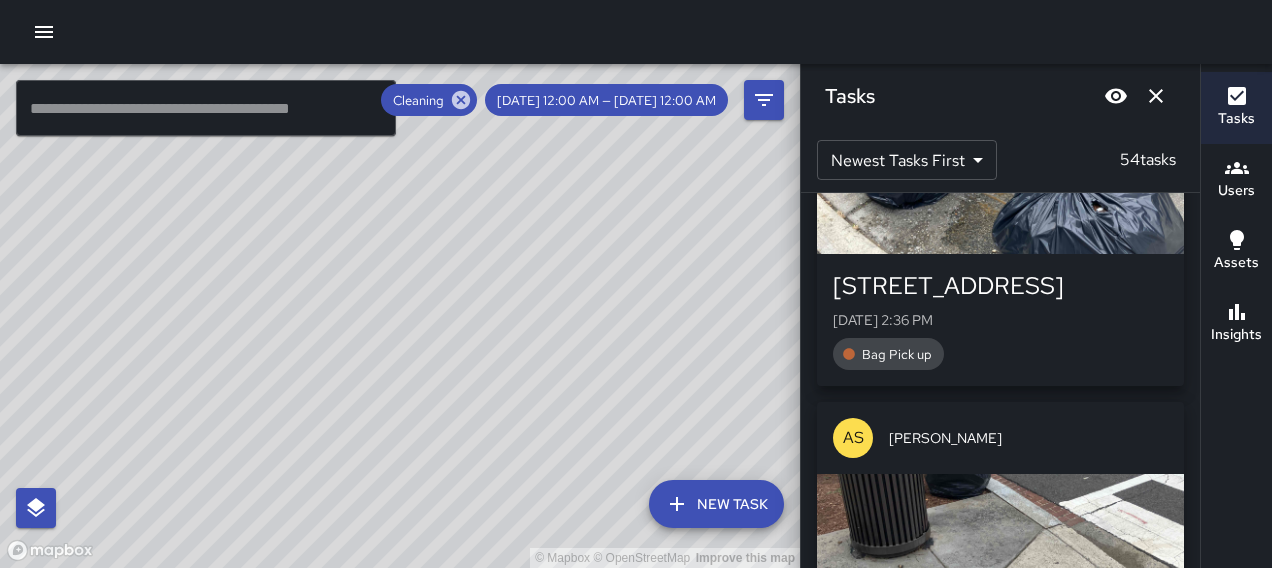 click at bounding box center (1000, 184) 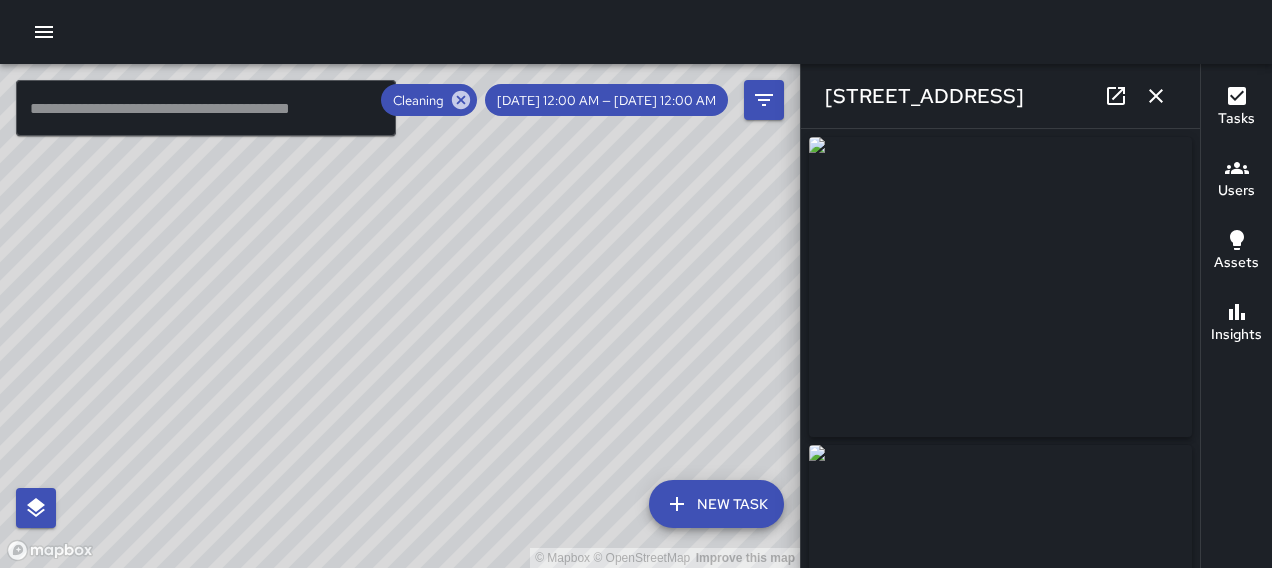 type on "**********" 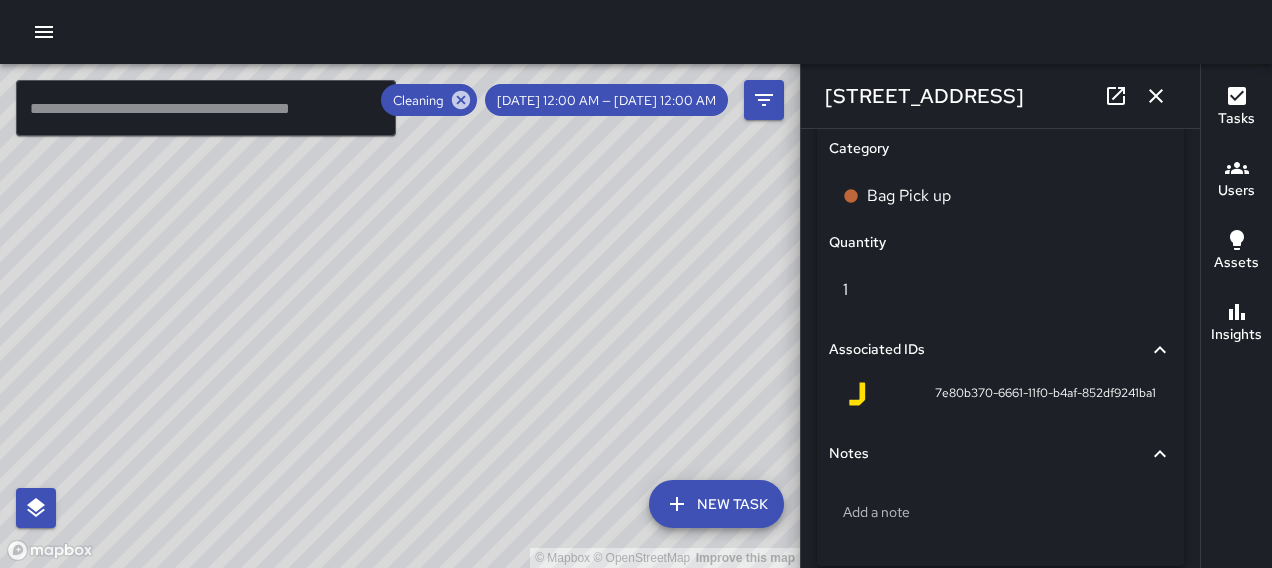 scroll, scrollTop: 1319, scrollLeft: 0, axis: vertical 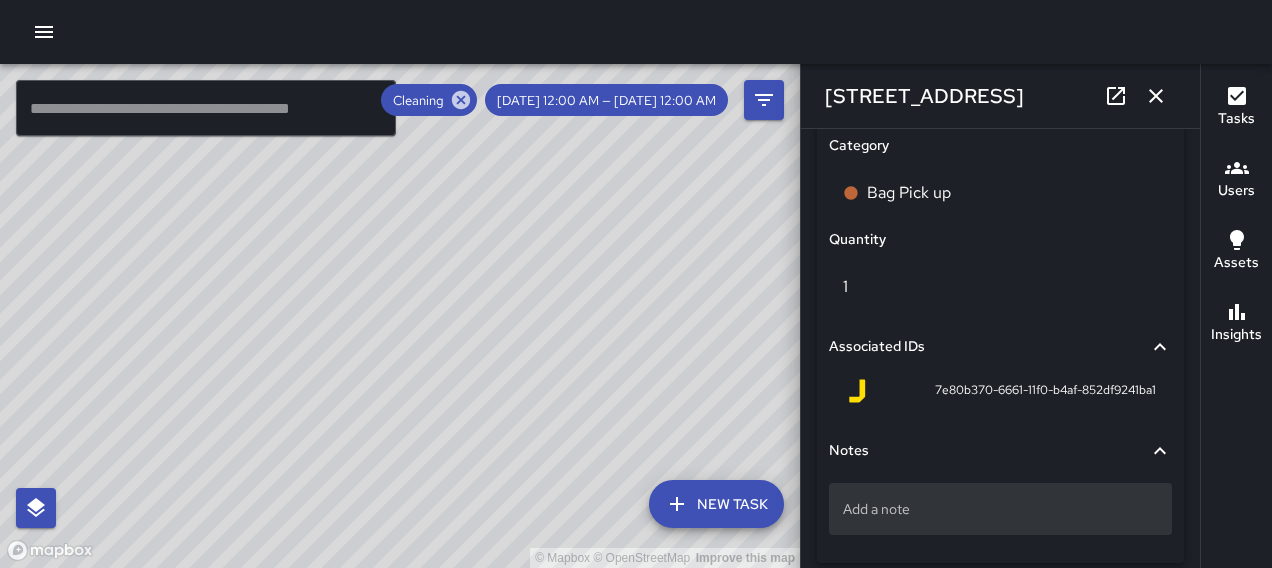click on "Add a note" at bounding box center (1000, 509) 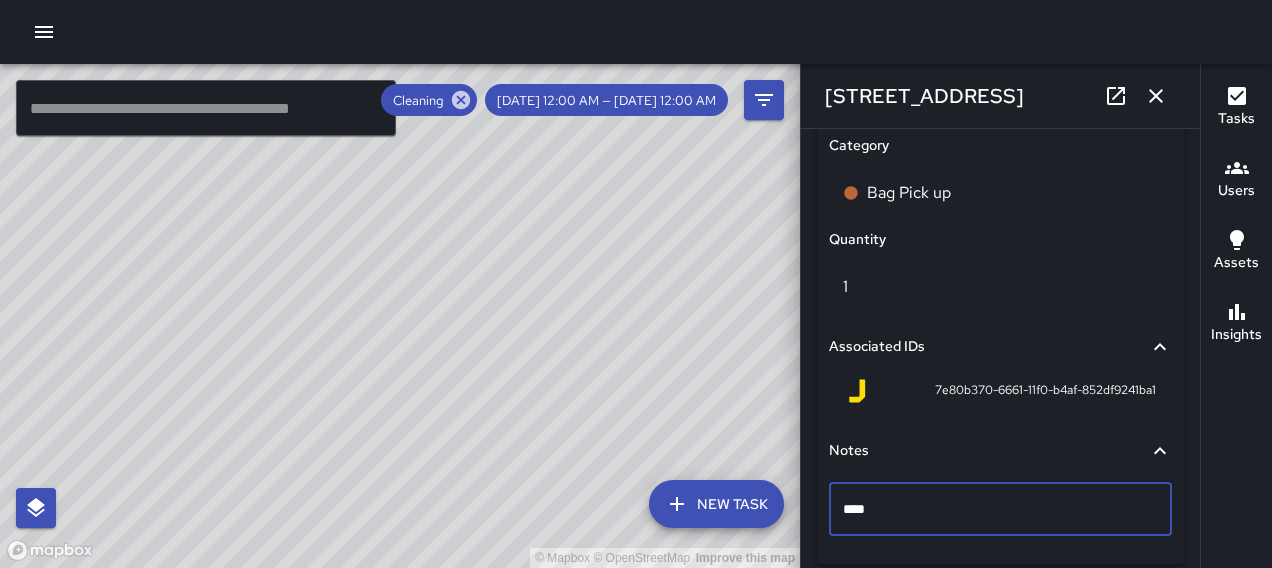 type on "*****" 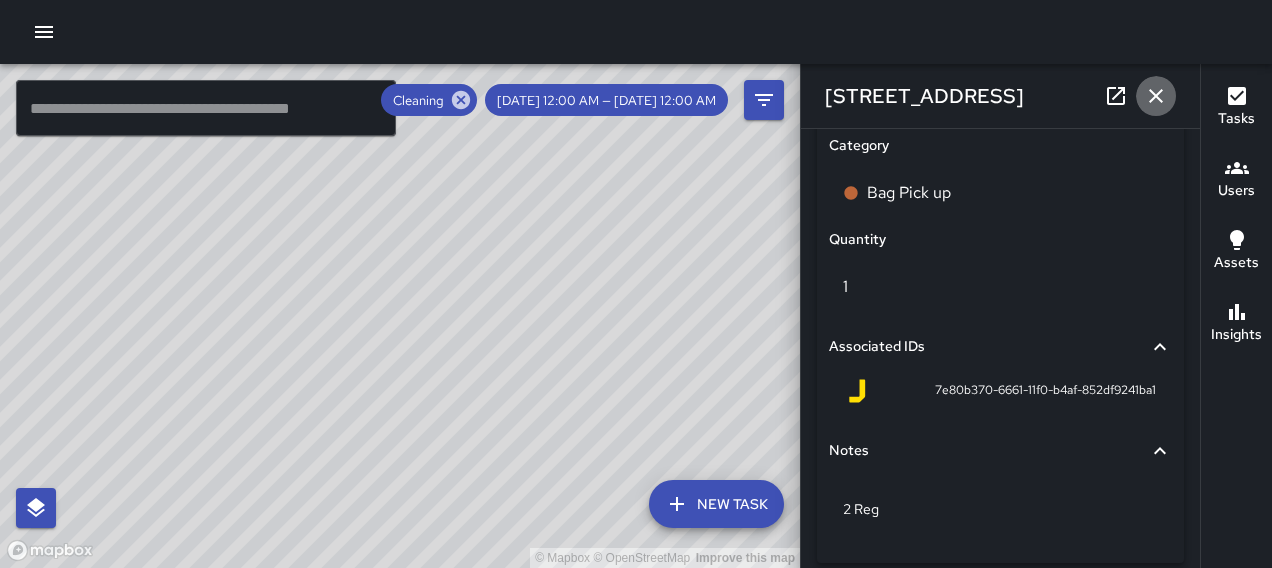click 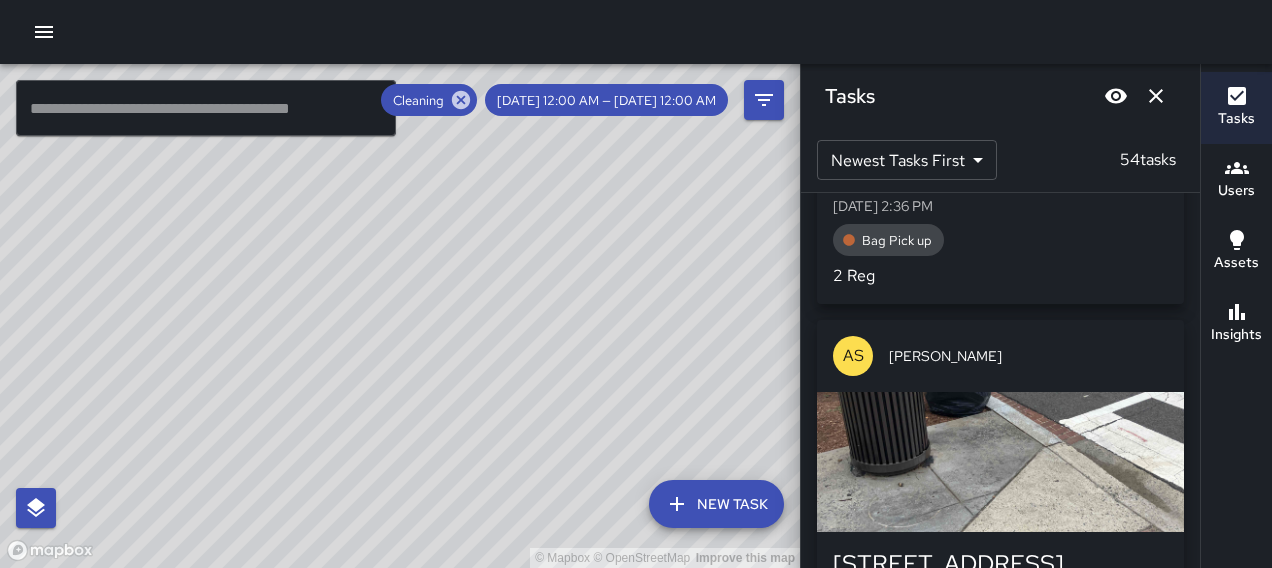 scroll, scrollTop: 2639, scrollLeft: 0, axis: vertical 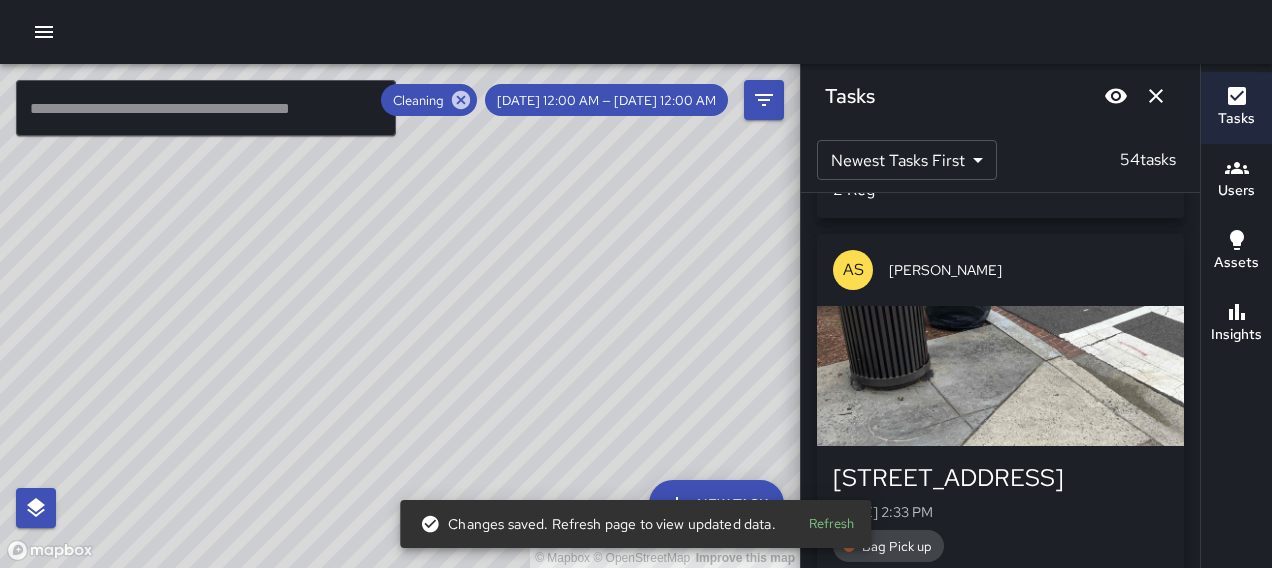 click at bounding box center [1000, 376] 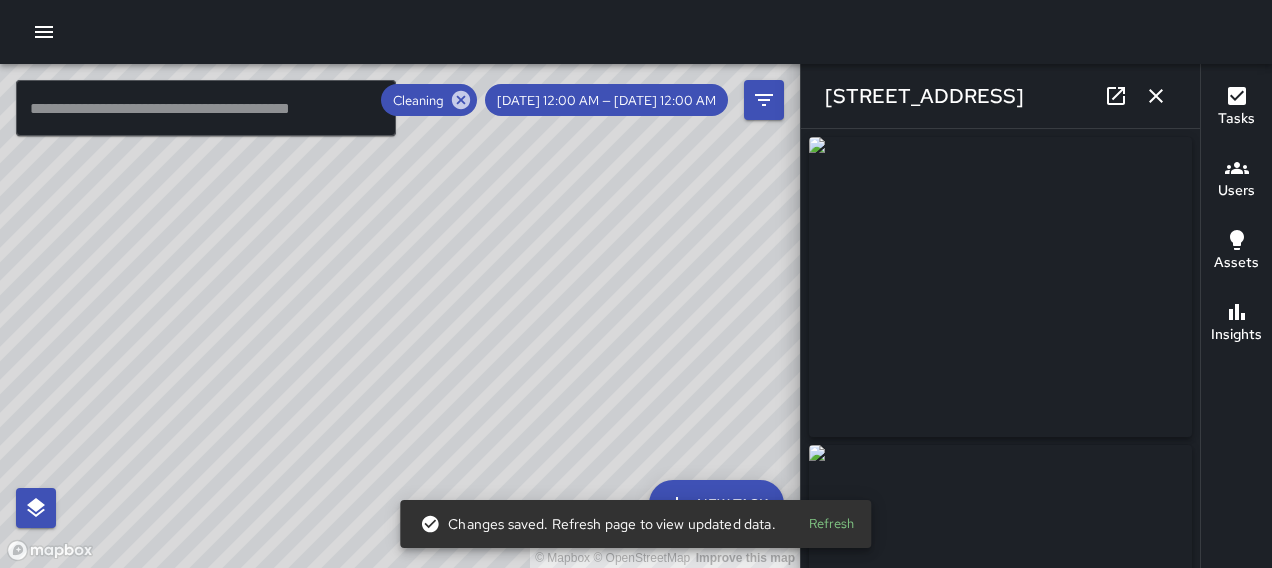 type on "**********" 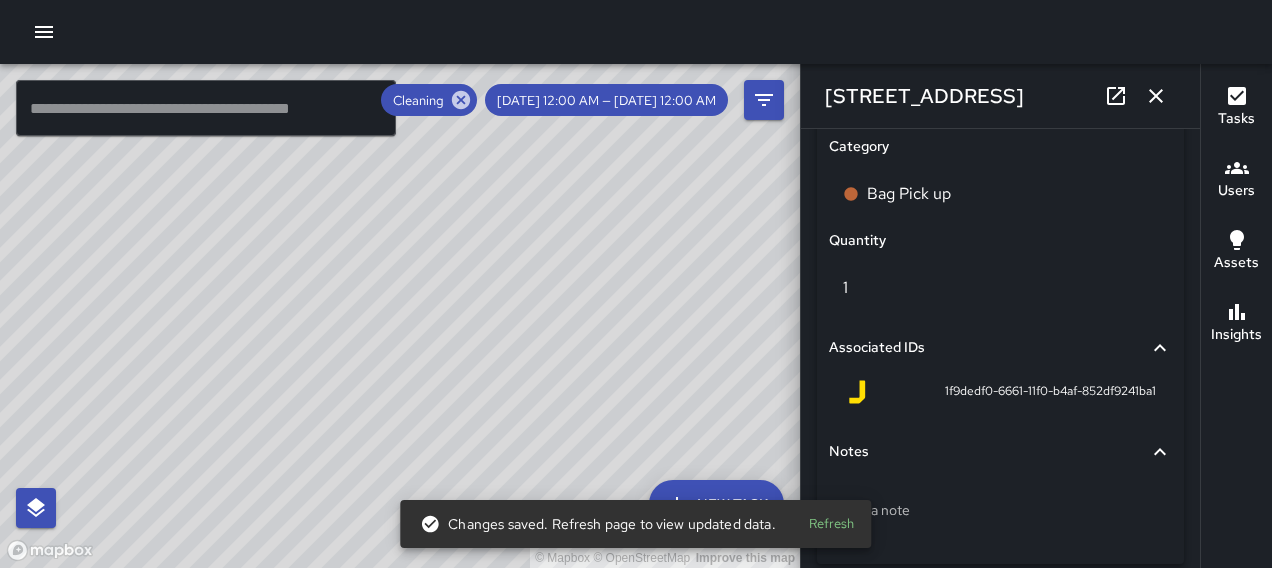 scroll, scrollTop: 1337, scrollLeft: 0, axis: vertical 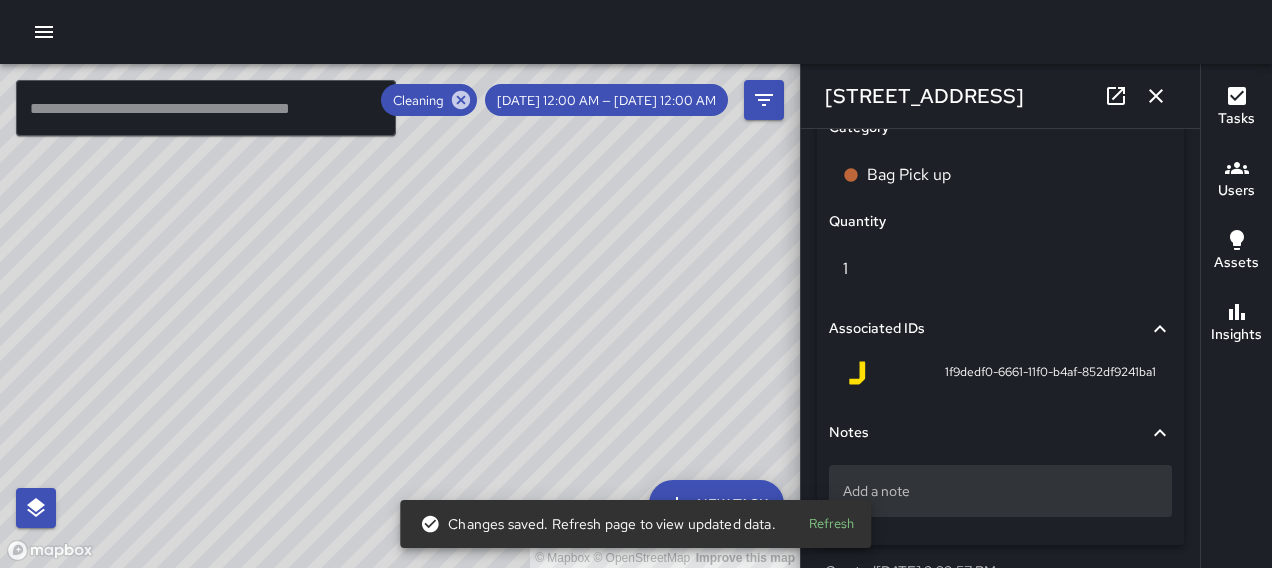 click on "Add a note" at bounding box center [1000, 491] 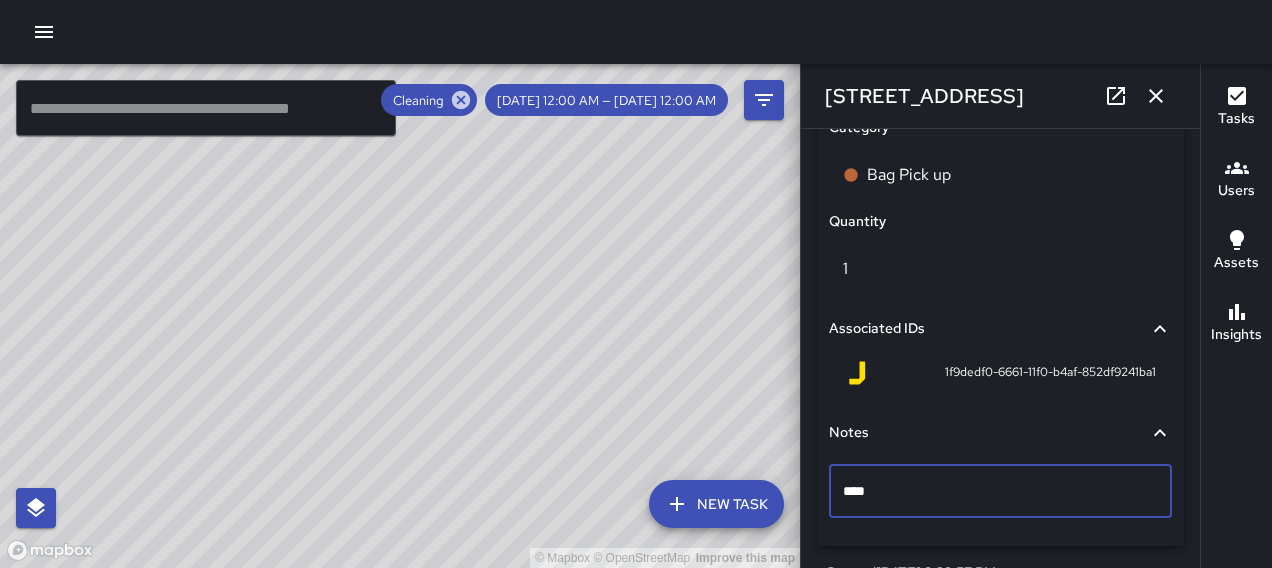 type on "*****" 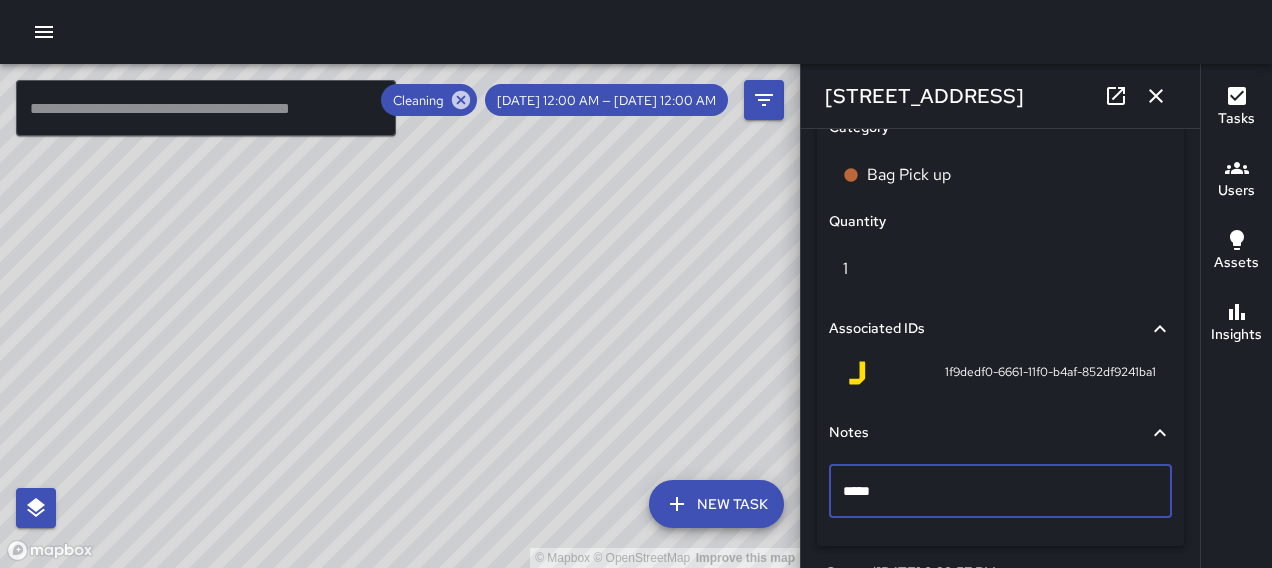 click 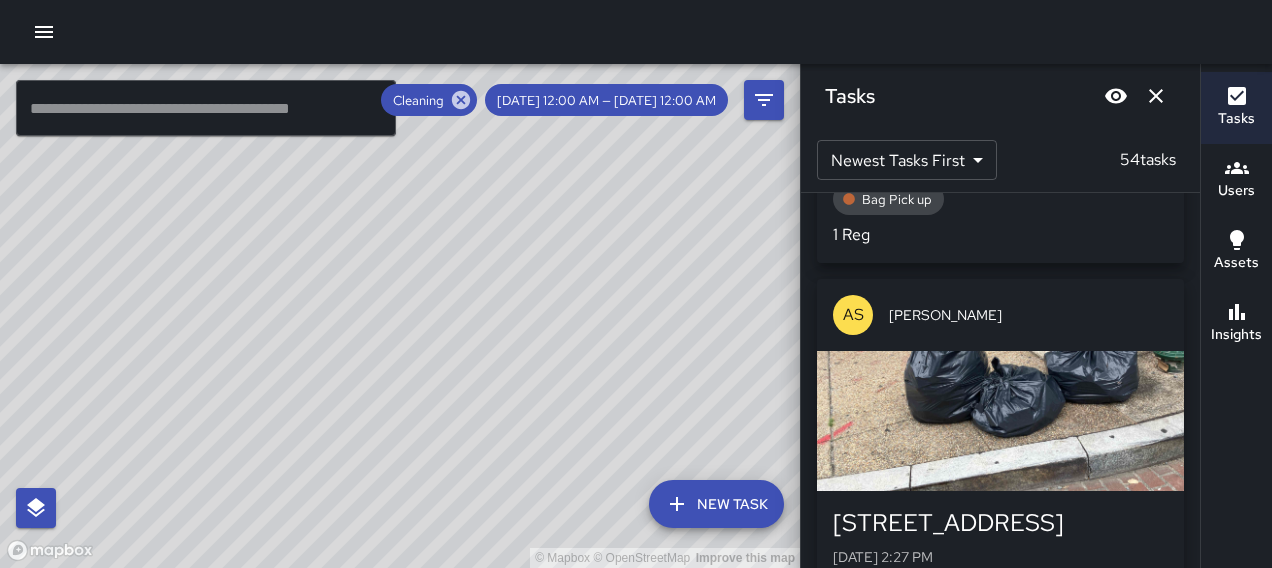 scroll, scrollTop: 3079, scrollLeft: 0, axis: vertical 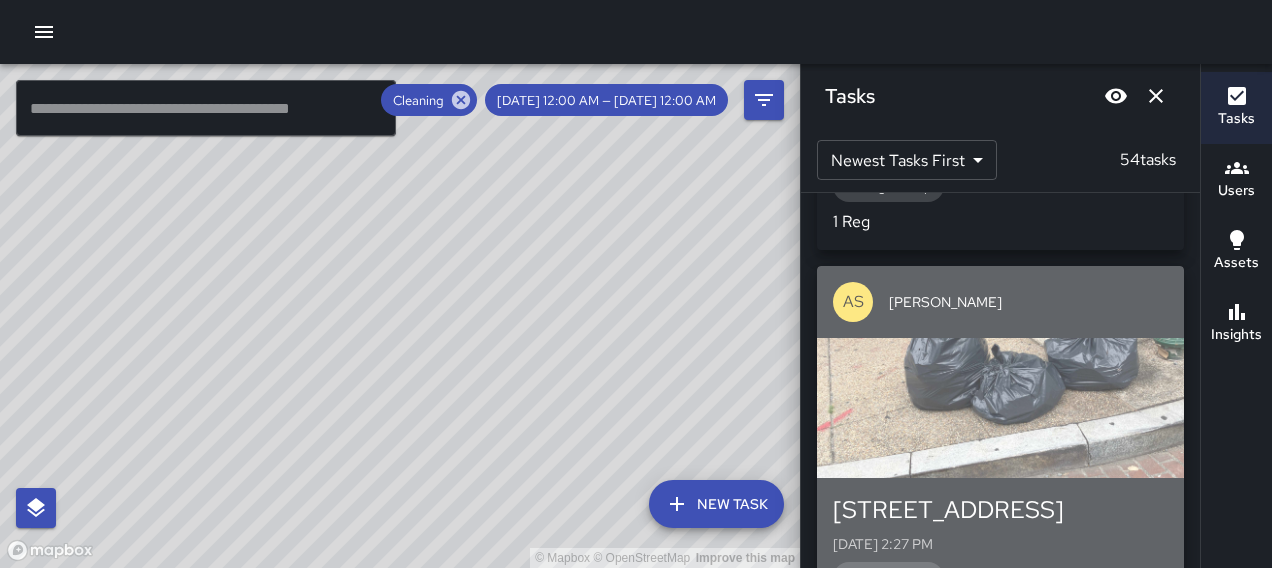 click at bounding box center (1000, 408) 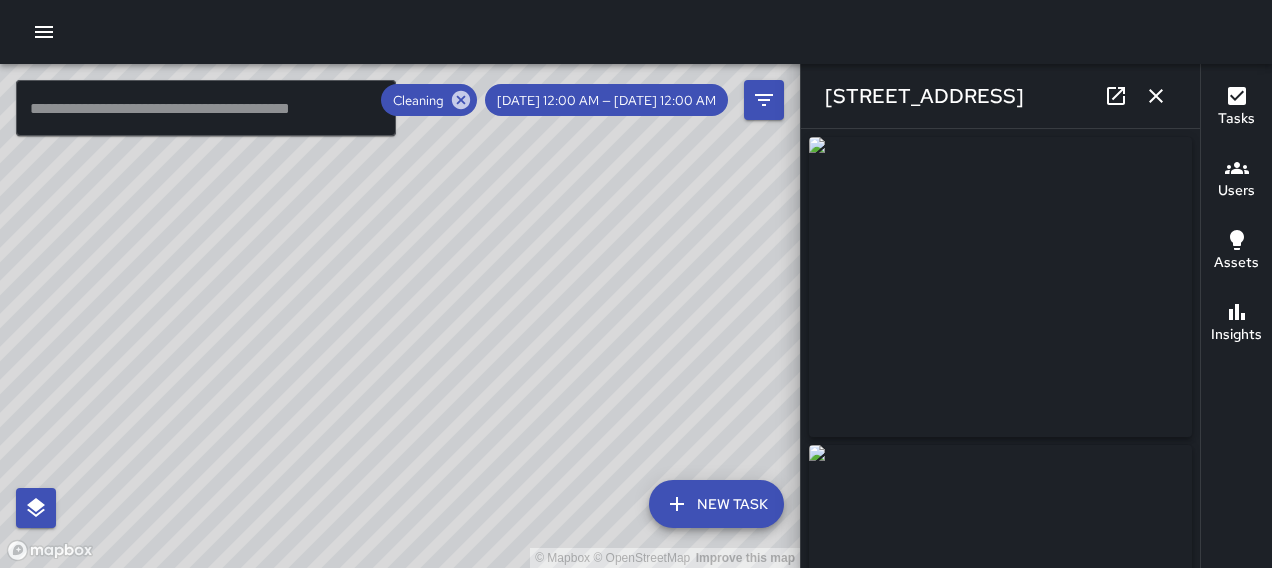 type on "**********" 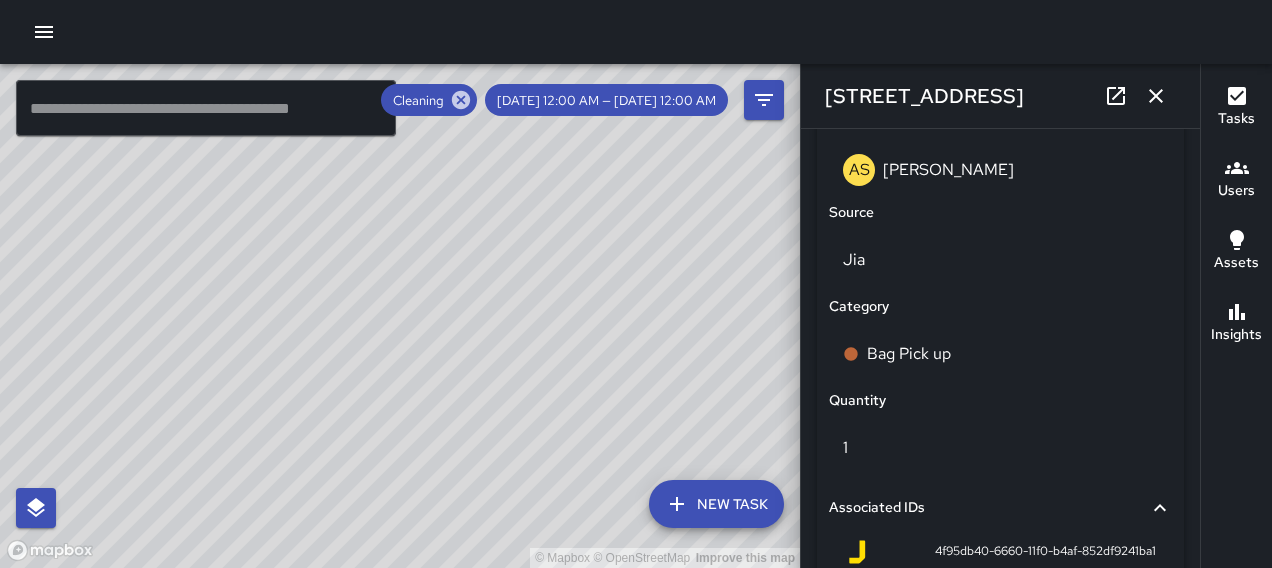 scroll, scrollTop: 1240, scrollLeft: 0, axis: vertical 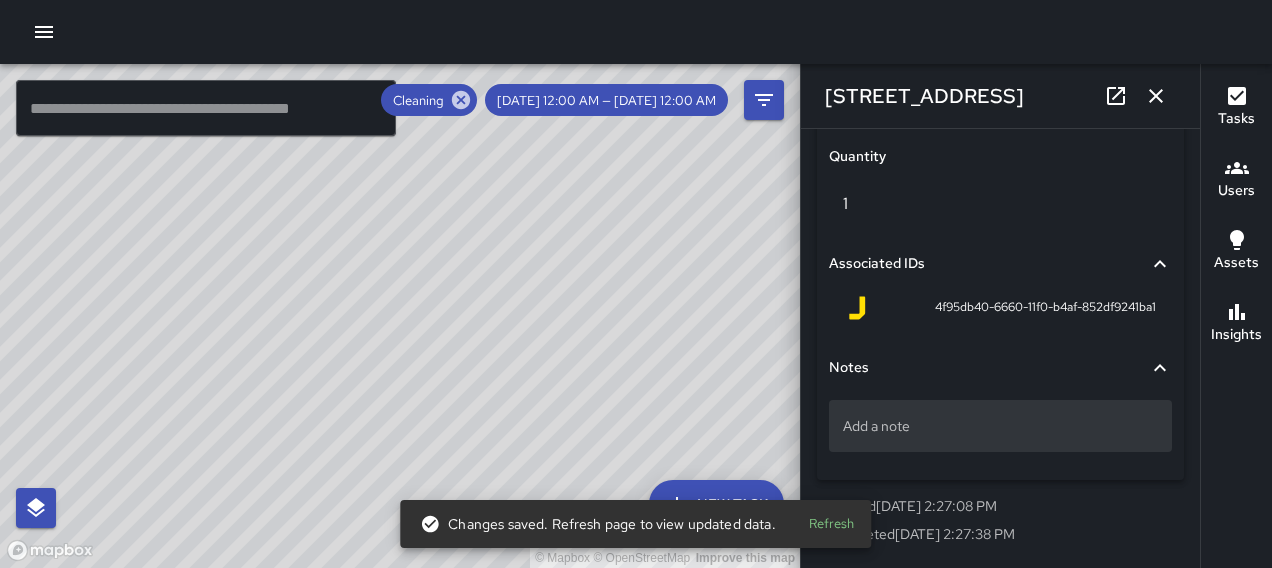 click on "Add a note" at bounding box center [1000, 426] 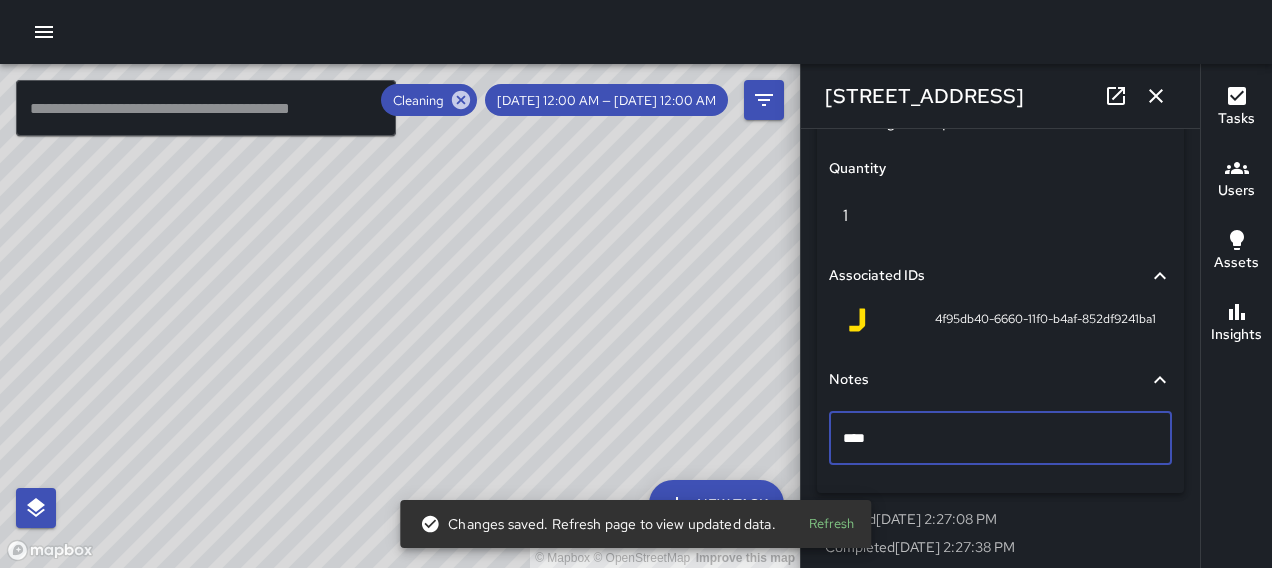 type on "*****" 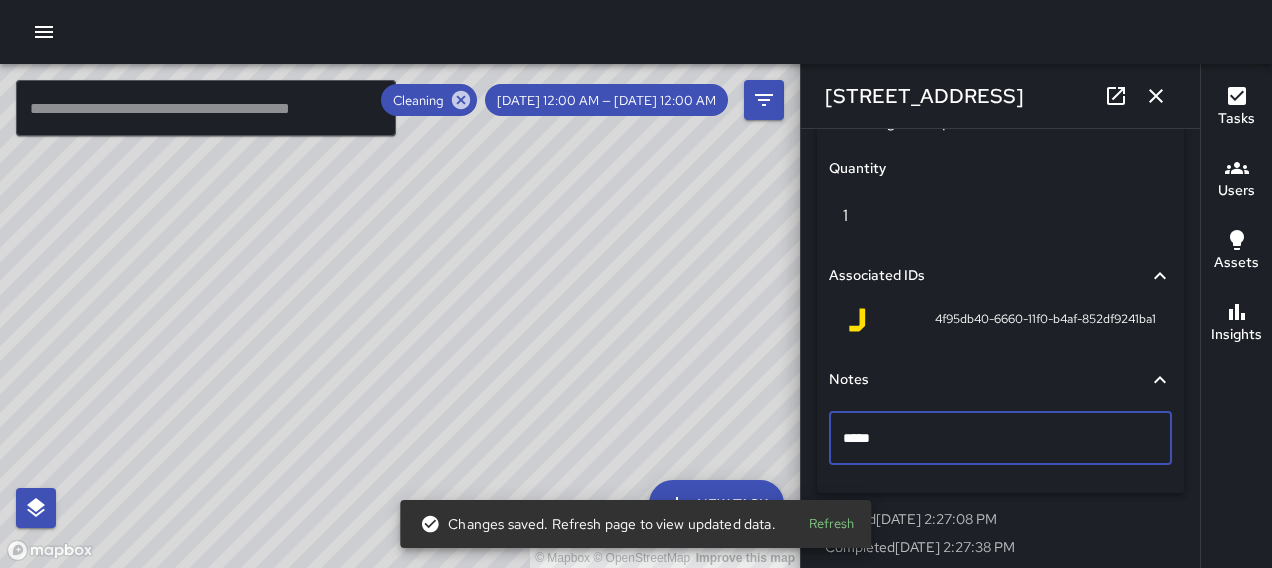 click 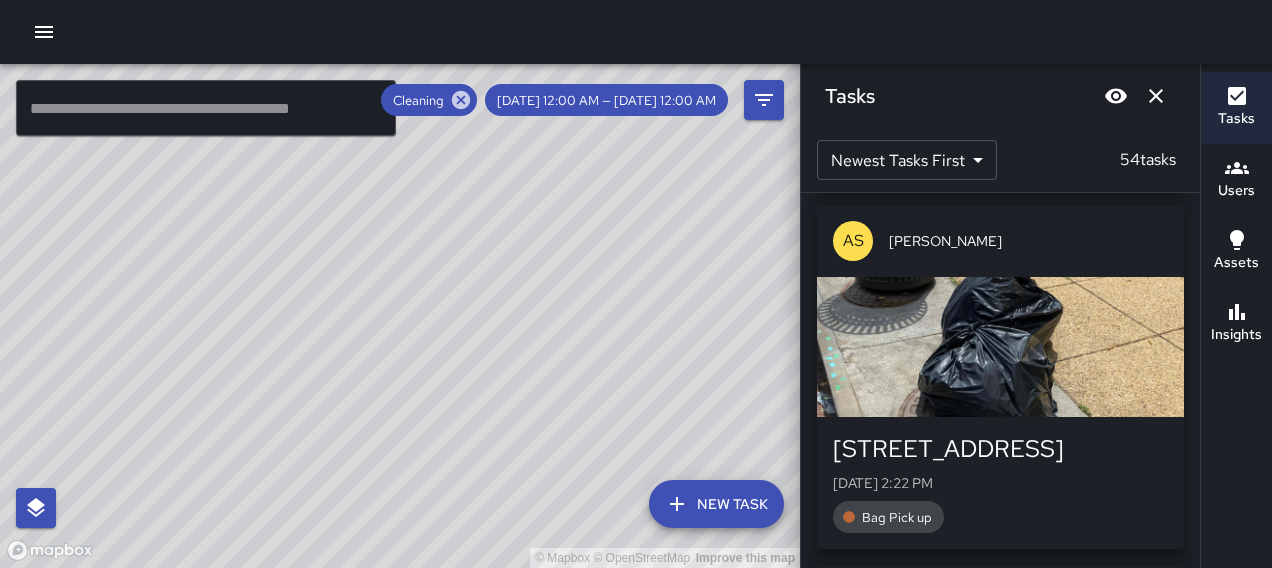 scroll, scrollTop: 3572, scrollLeft: 0, axis: vertical 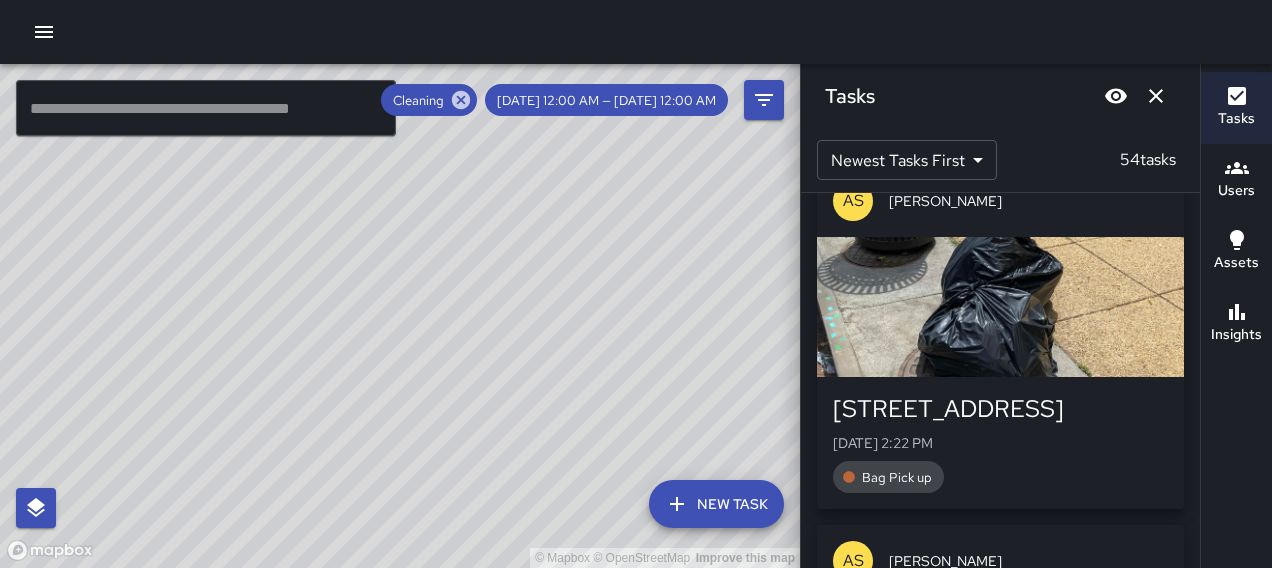 click at bounding box center (1000, 307) 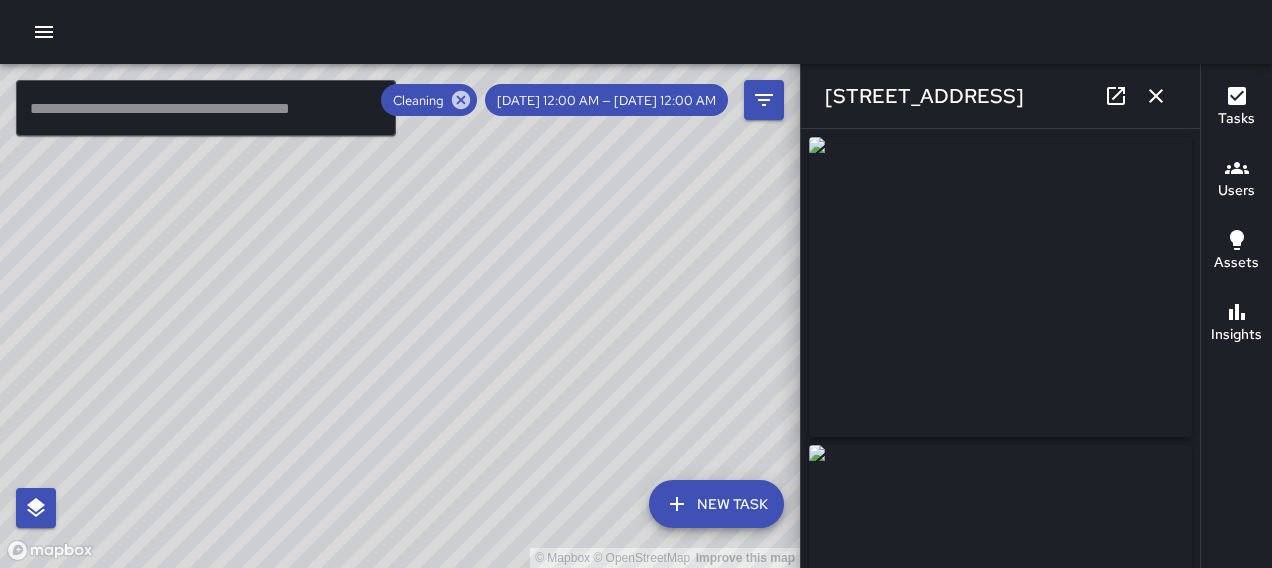 type on "**********" 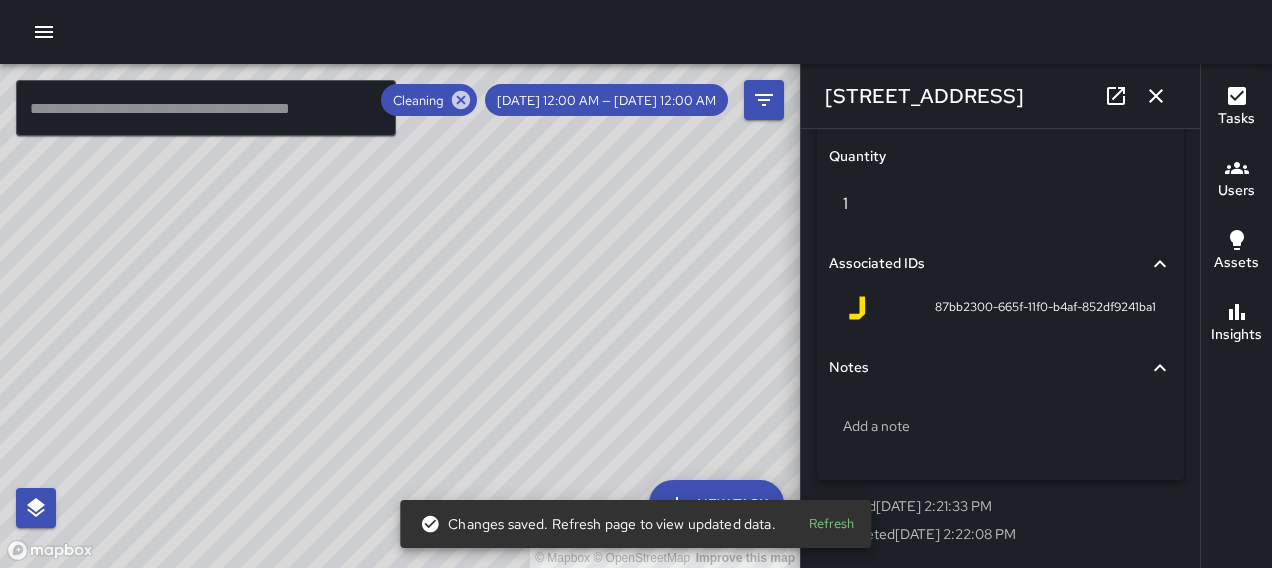 scroll, scrollTop: 1409, scrollLeft: 0, axis: vertical 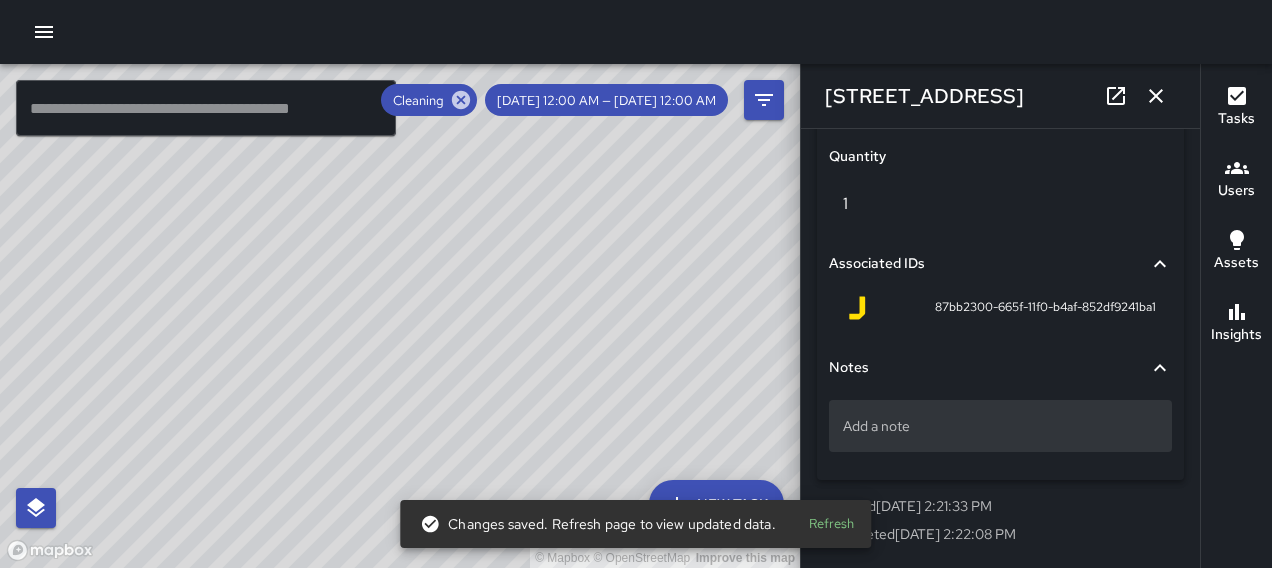click on "Add a note" at bounding box center (1000, 426) 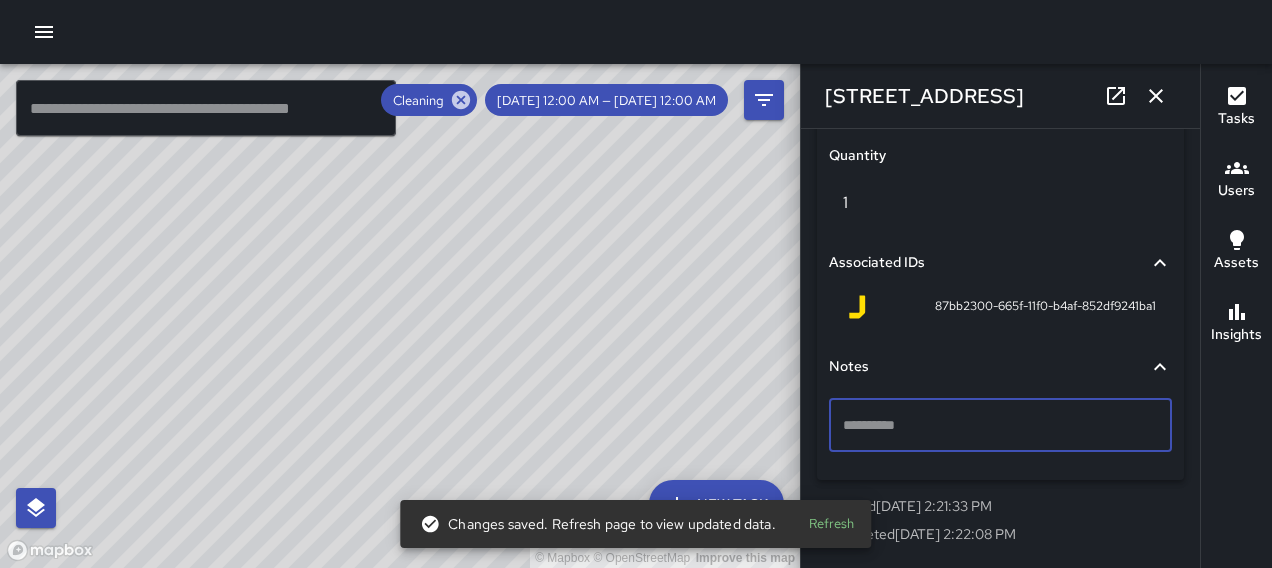 scroll, scrollTop: 1390, scrollLeft: 0, axis: vertical 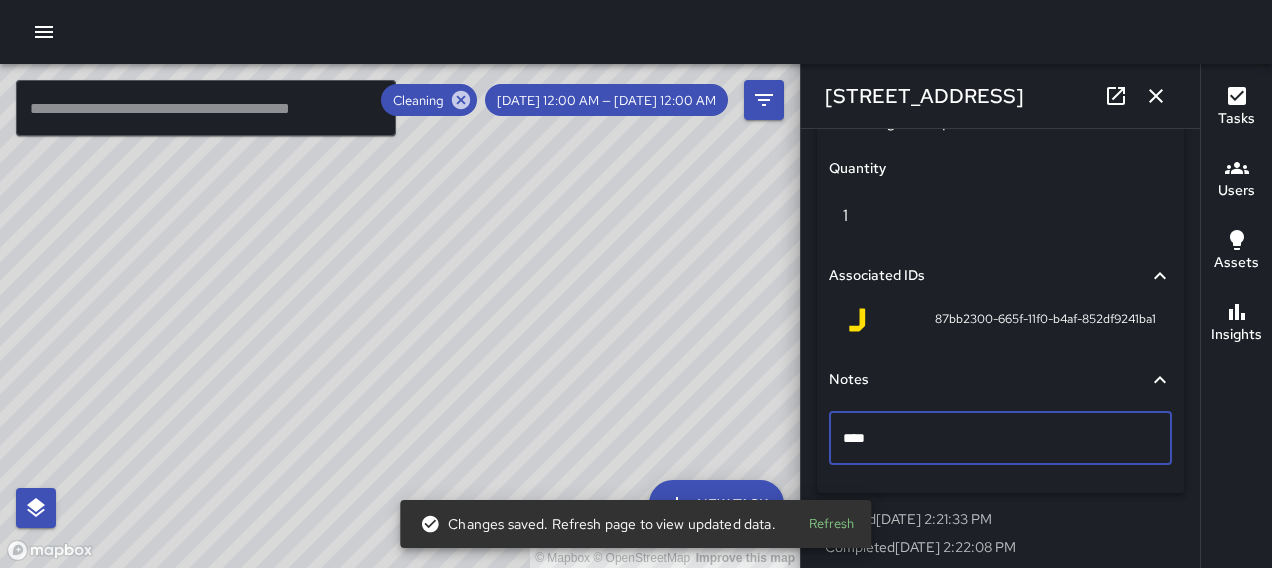 type on "*****" 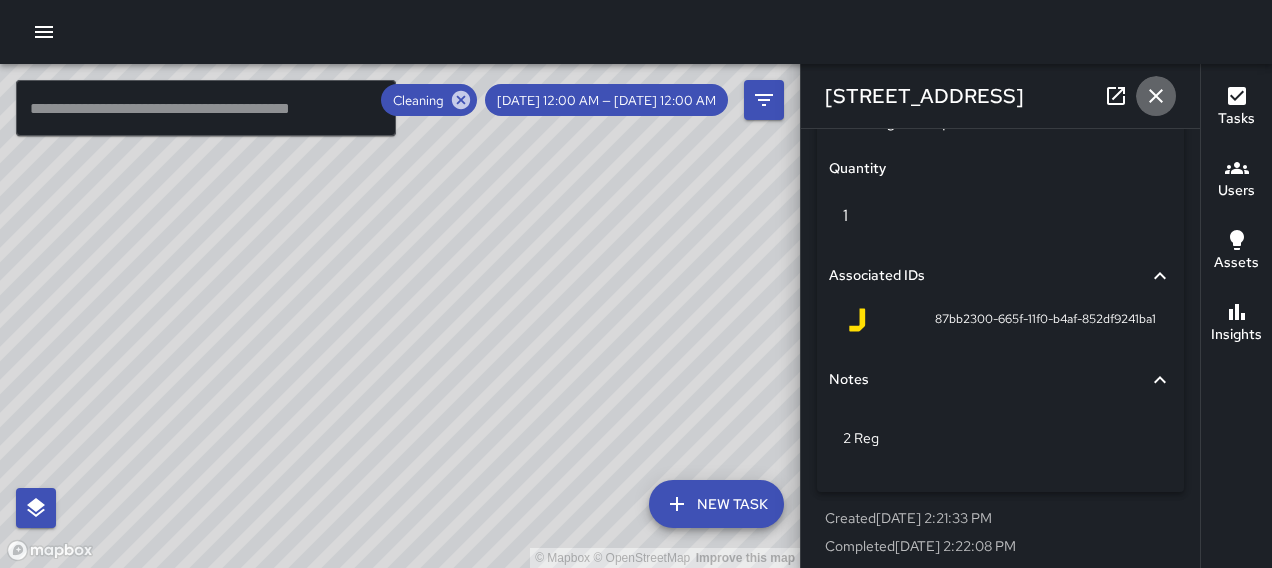 click 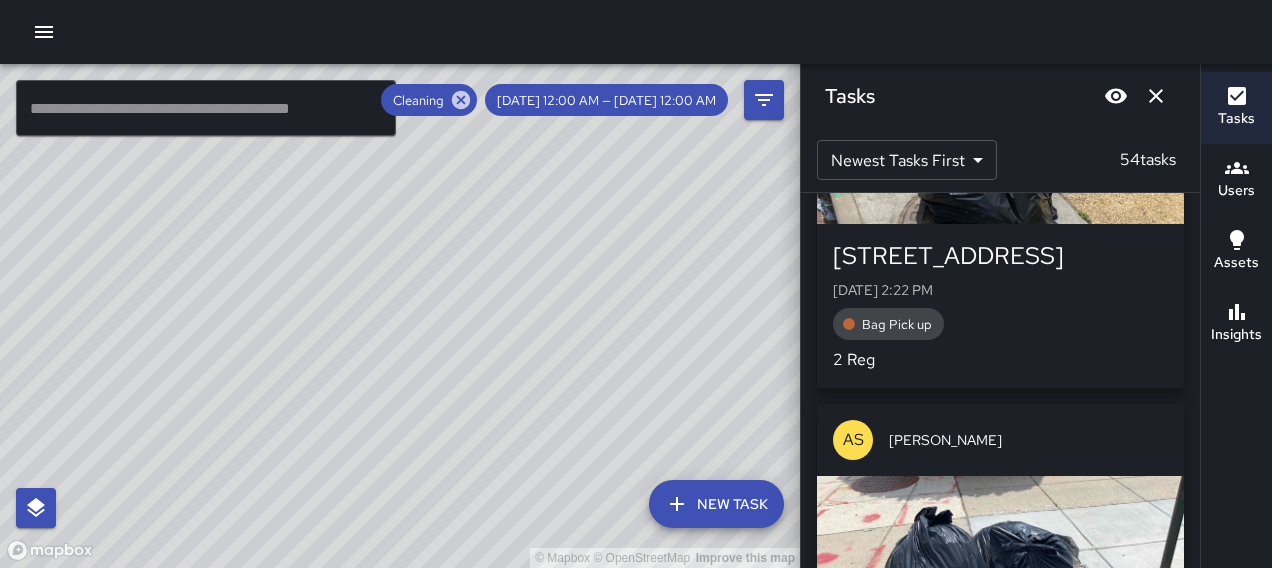 scroll, scrollTop: 3732, scrollLeft: 0, axis: vertical 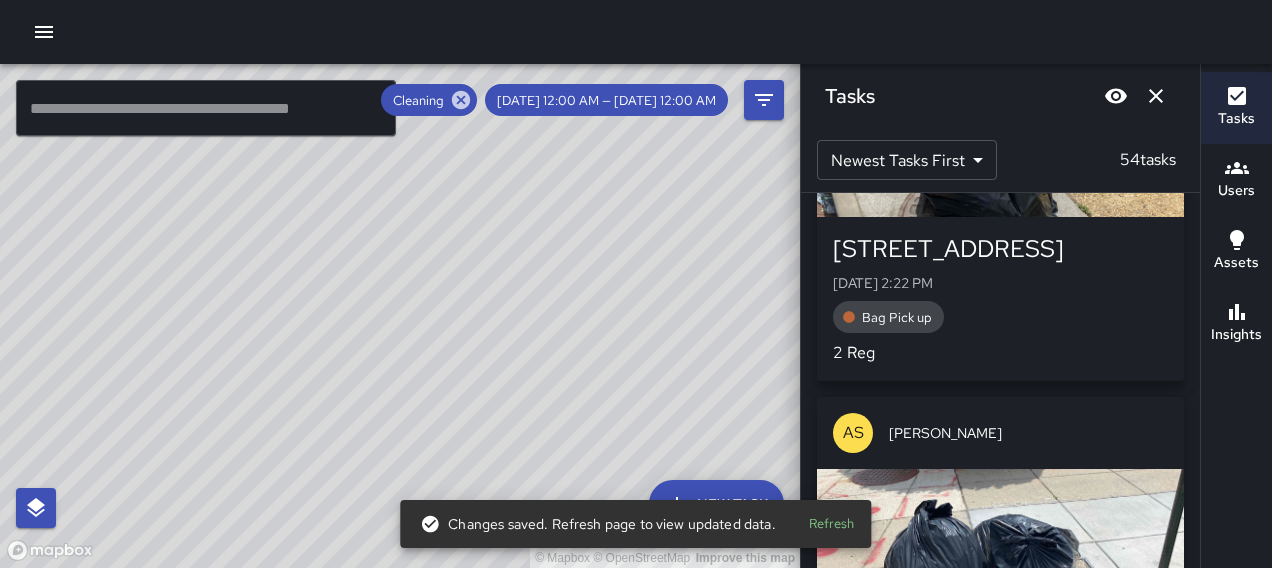click at bounding box center [1000, 539] 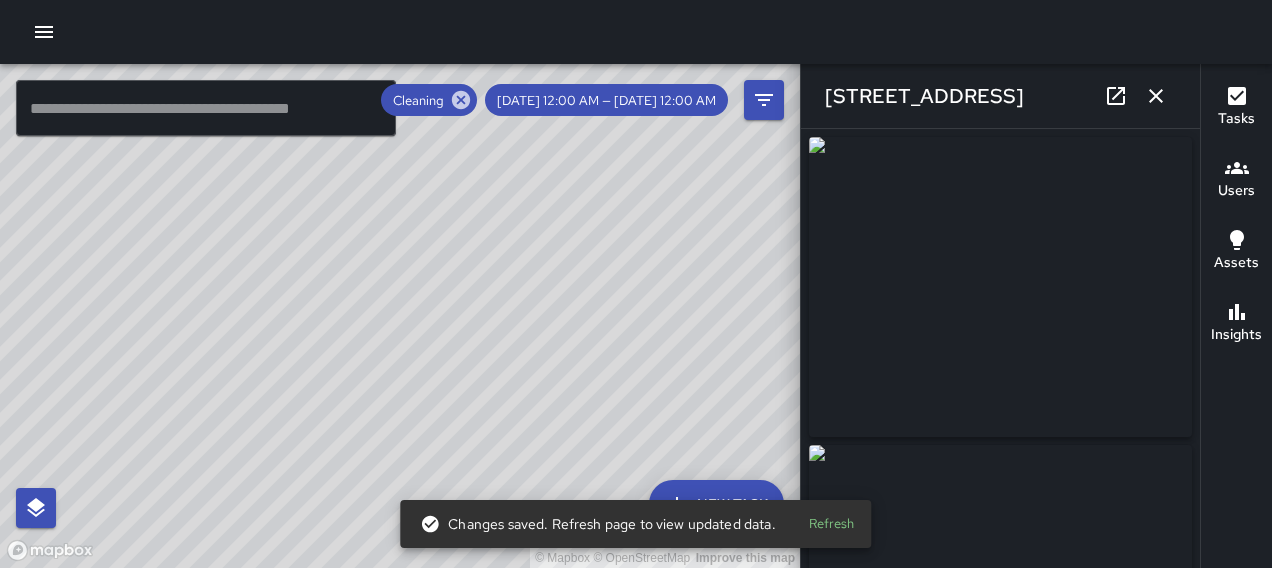 type on "**********" 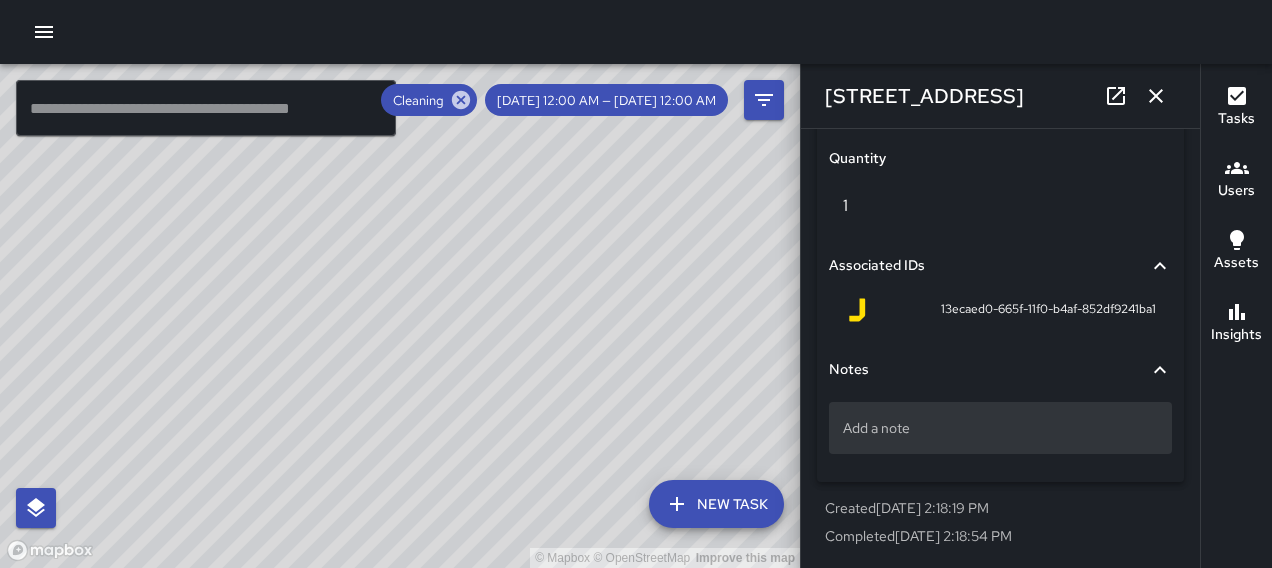 click on "Add a note" at bounding box center [1000, 428] 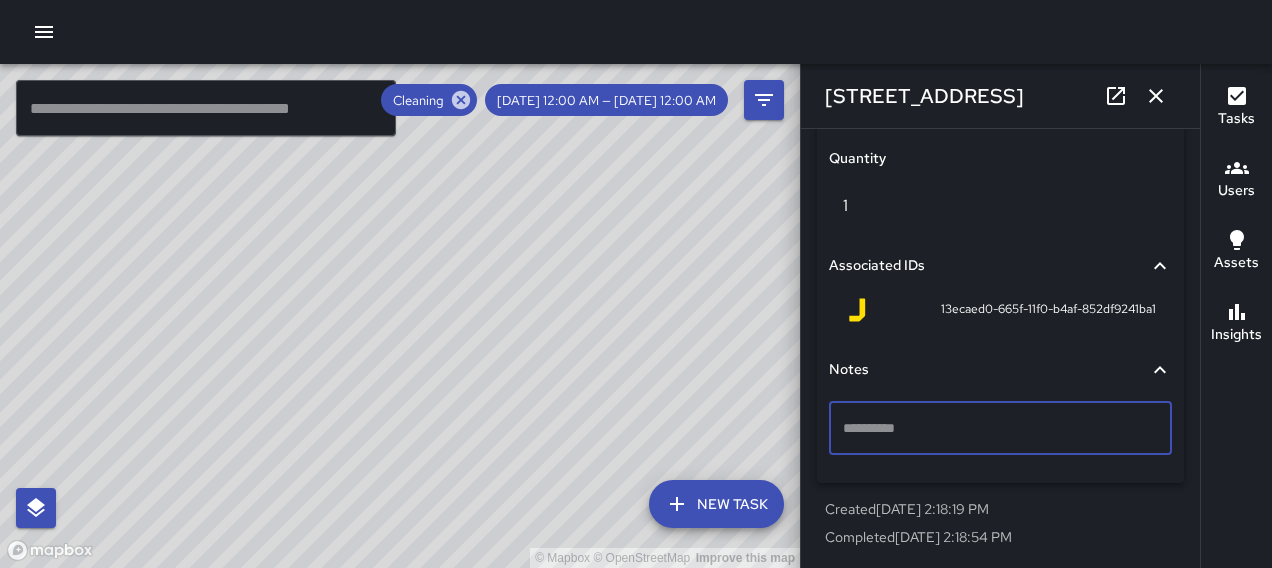 scroll, scrollTop: 1390, scrollLeft: 0, axis: vertical 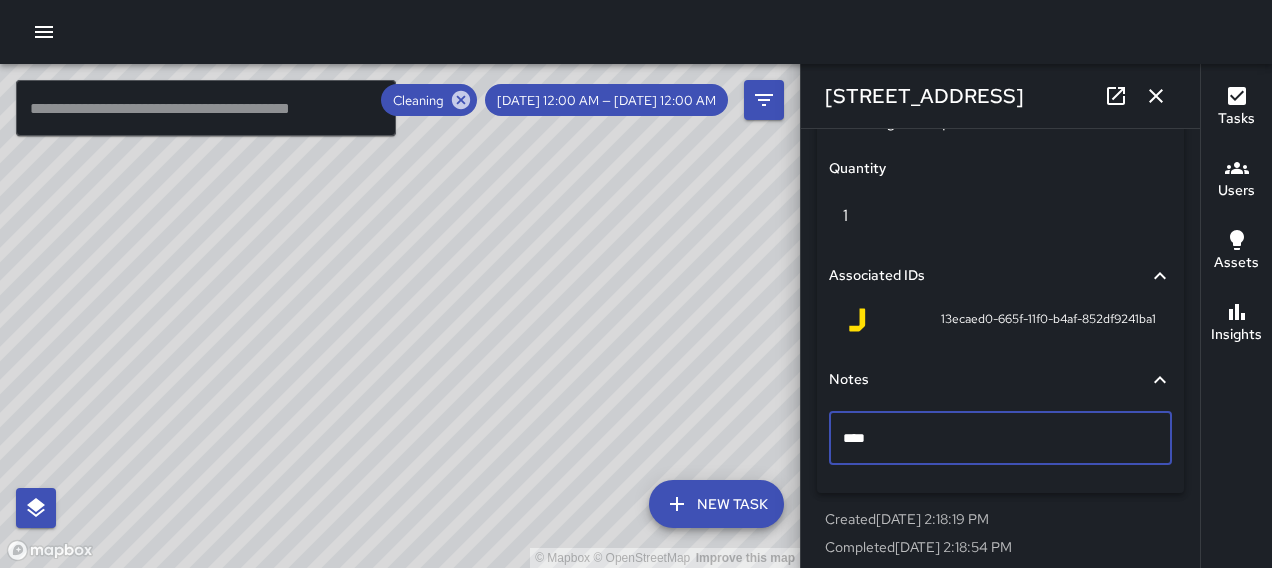 type on "*****" 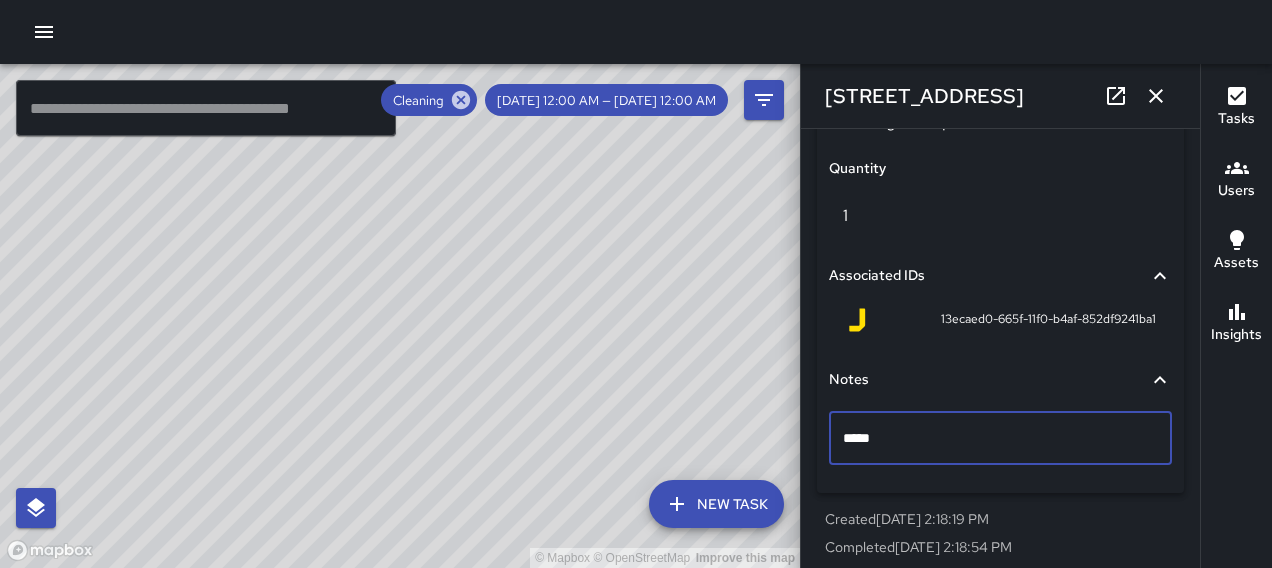 click 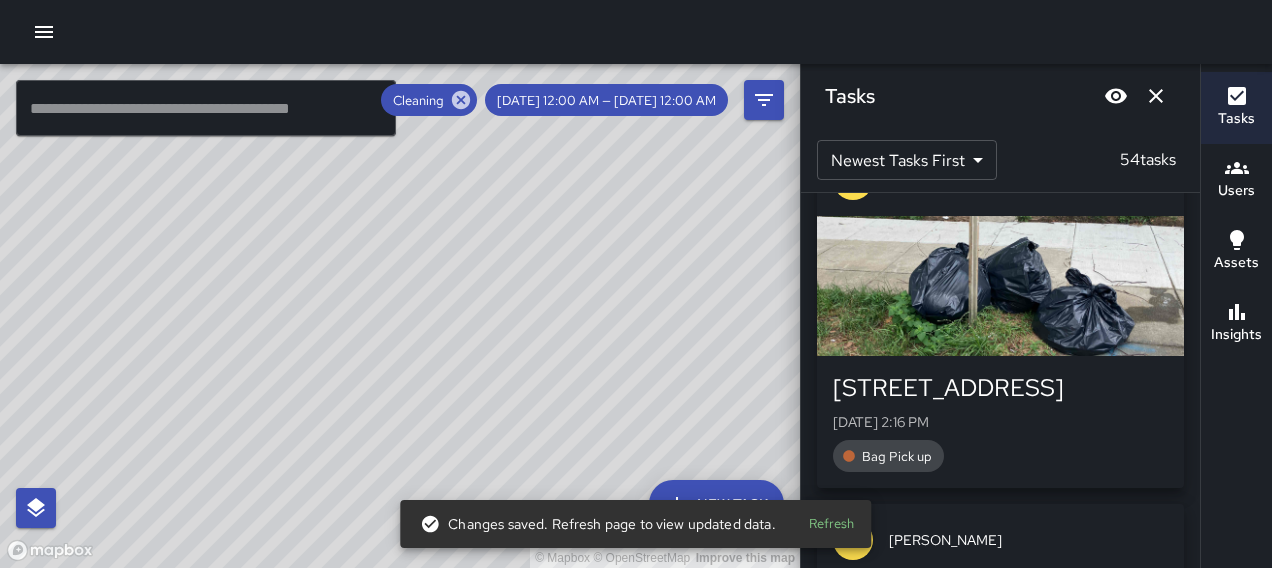 scroll, scrollTop: 4386, scrollLeft: 0, axis: vertical 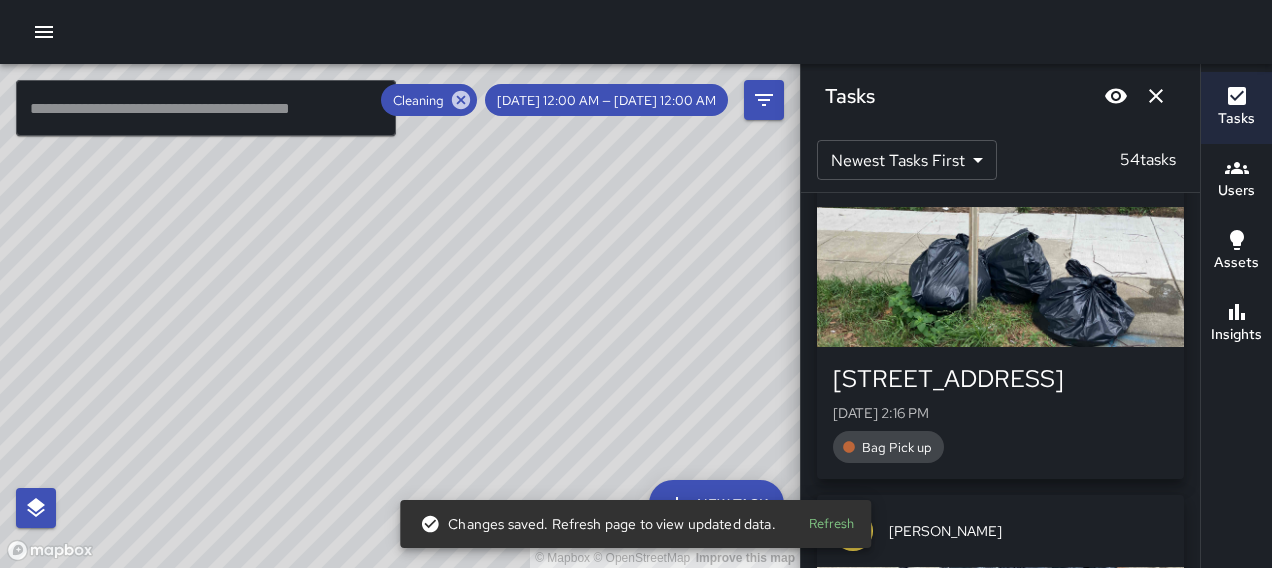 click at bounding box center (1000, 277) 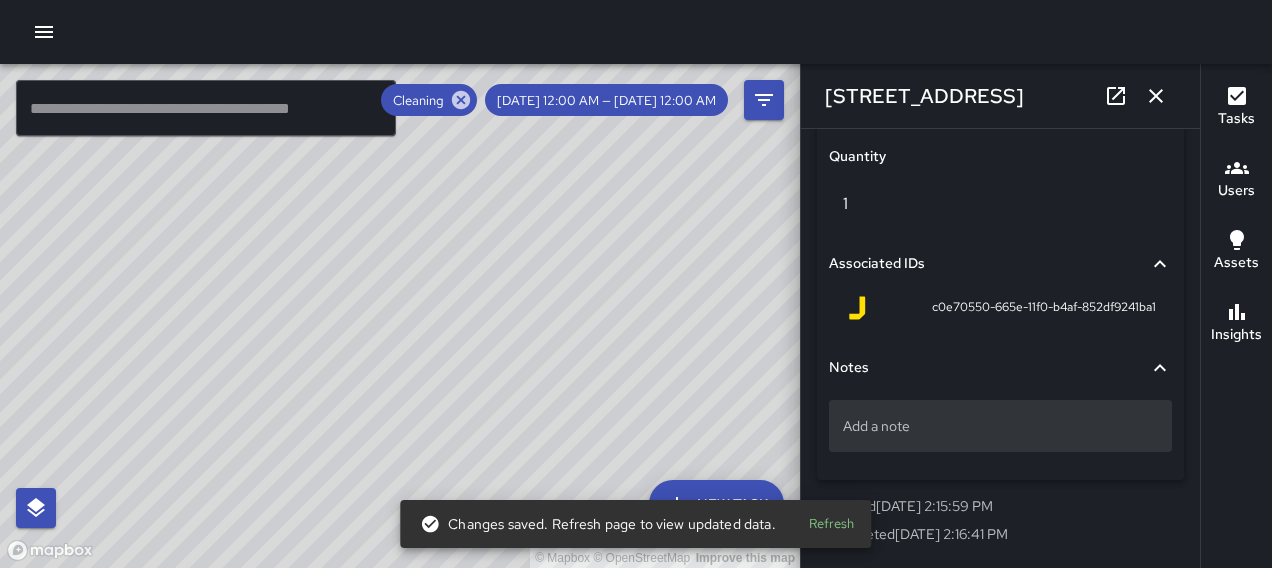 click on "Add a note" at bounding box center [1000, 426] 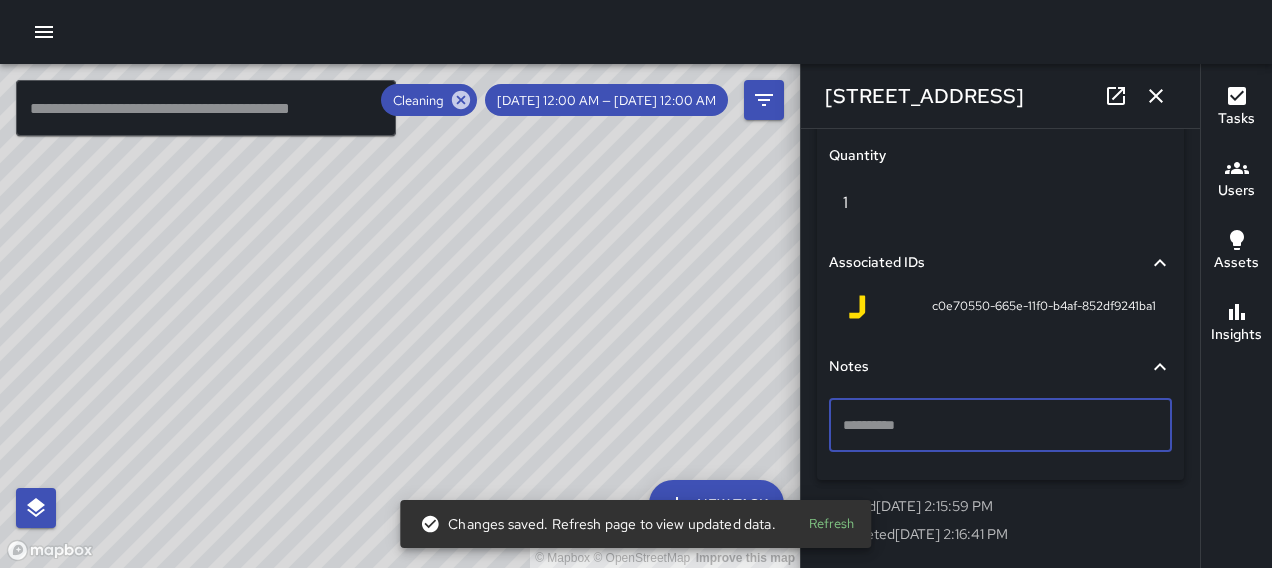scroll, scrollTop: 1390, scrollLeft: 0, axis: vertical 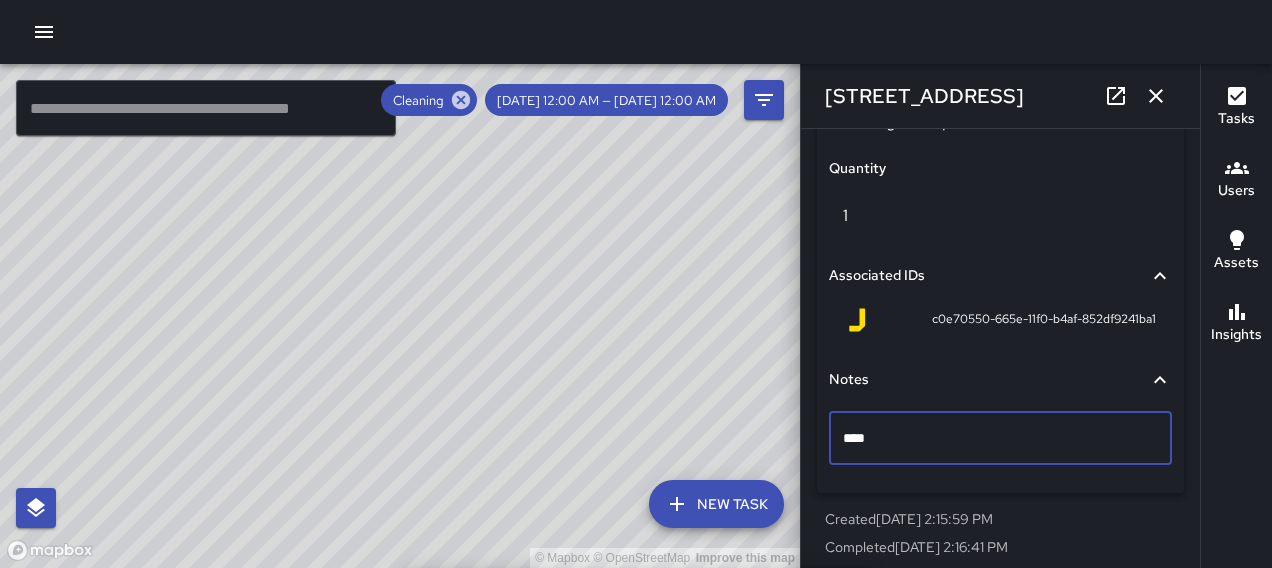 type on "*****" 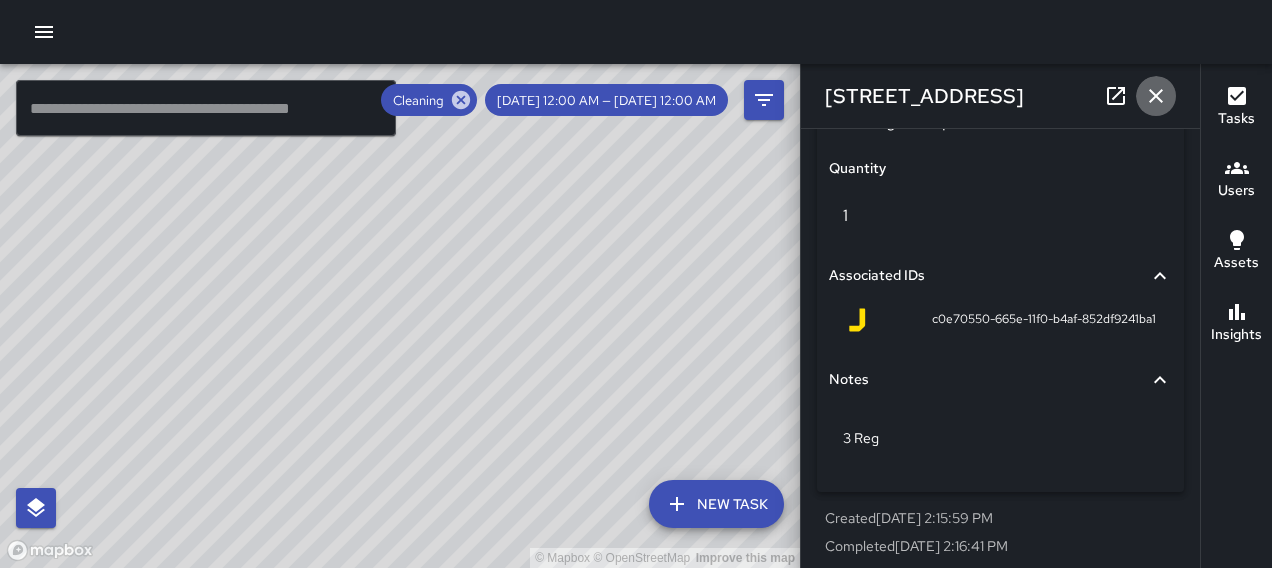 click 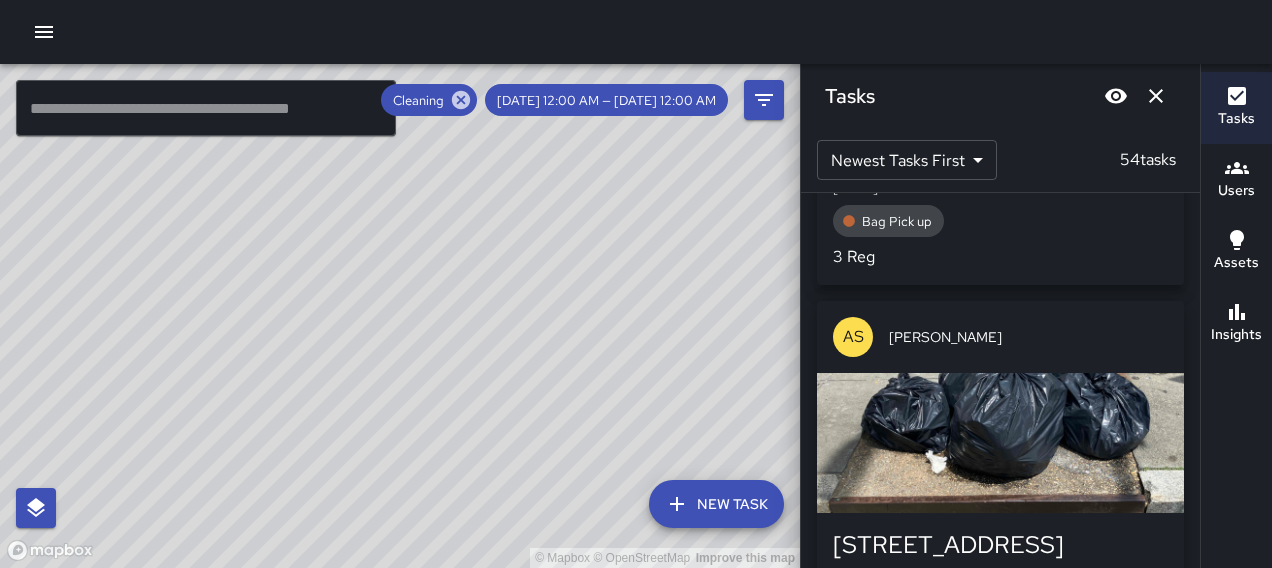 scroll, scrollTop: 4652, scrollLeft: 0, axis: vertical 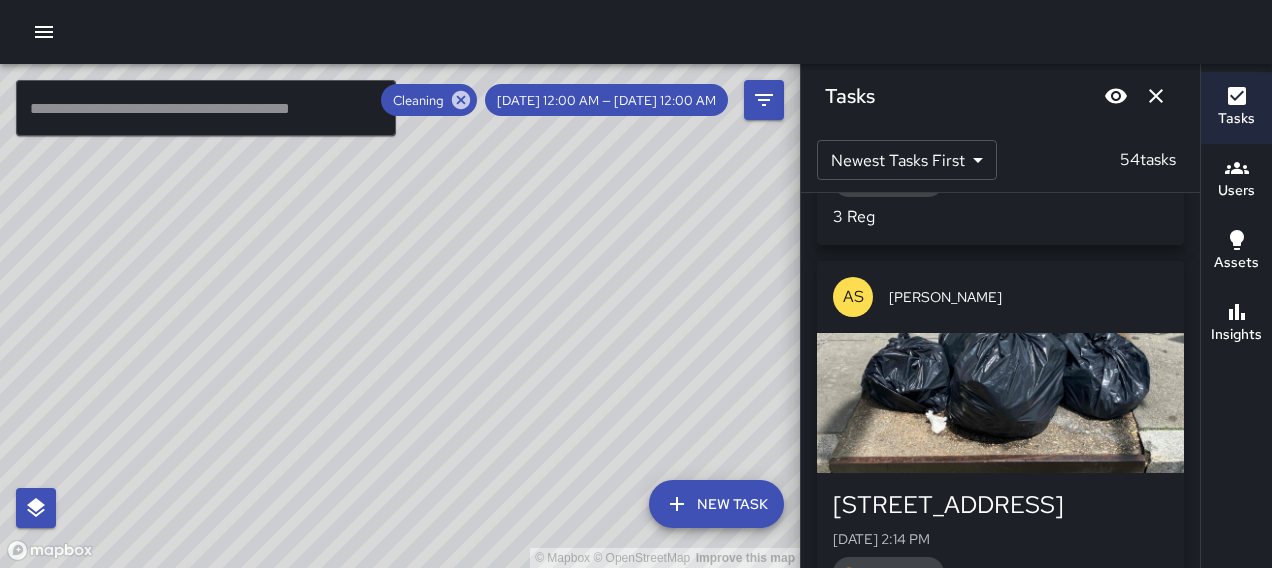 click at bounding box center (1000, 403) 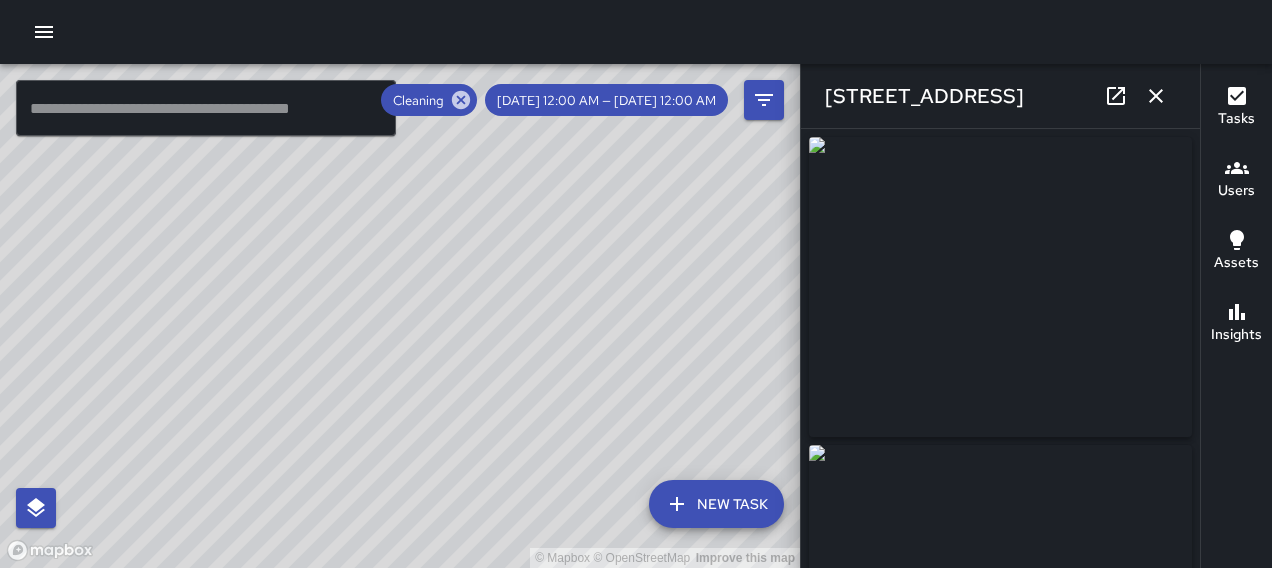 type on "**********" 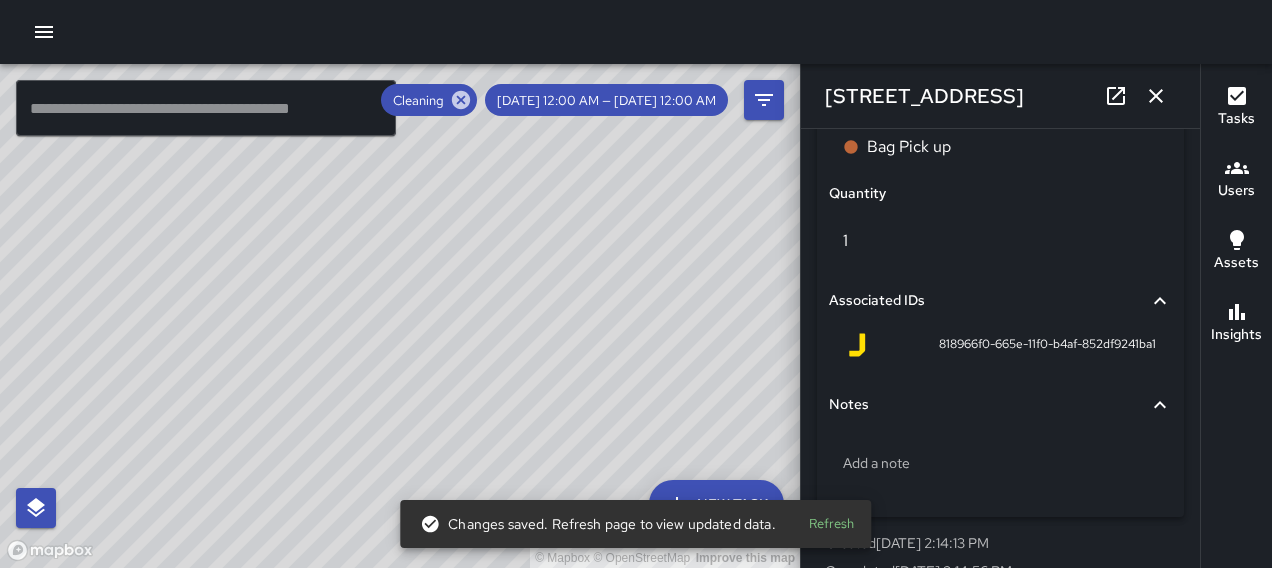 scroll, scrollTop: 1409, scrollLeft: 0, axis: vertical 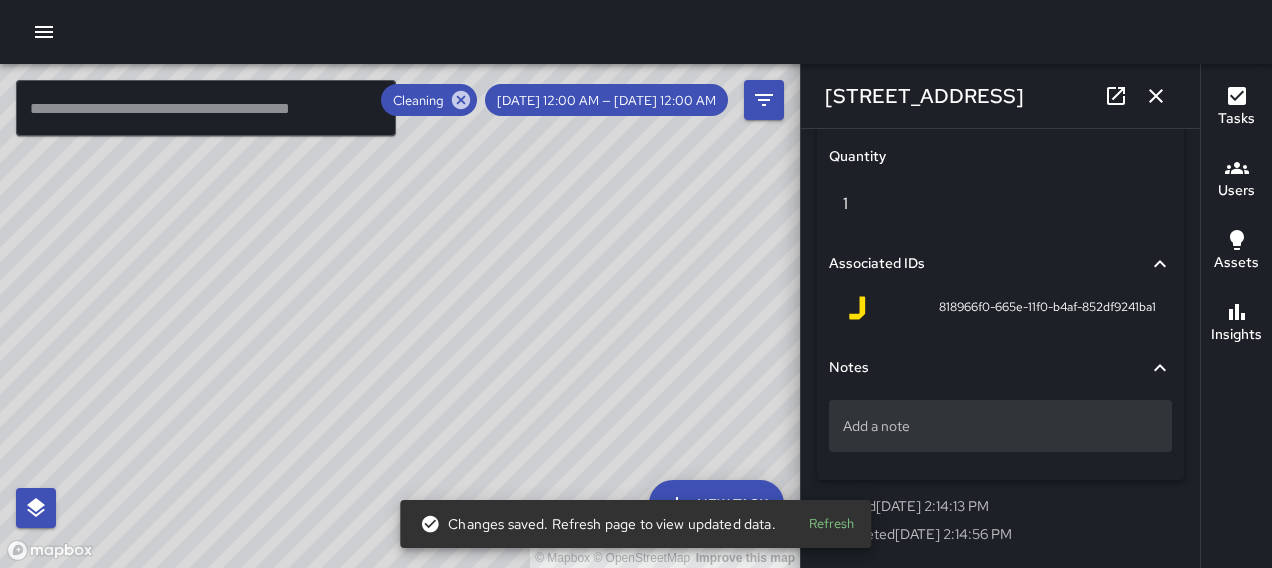 click on "Add a note" at bounding box center (1000, 426) 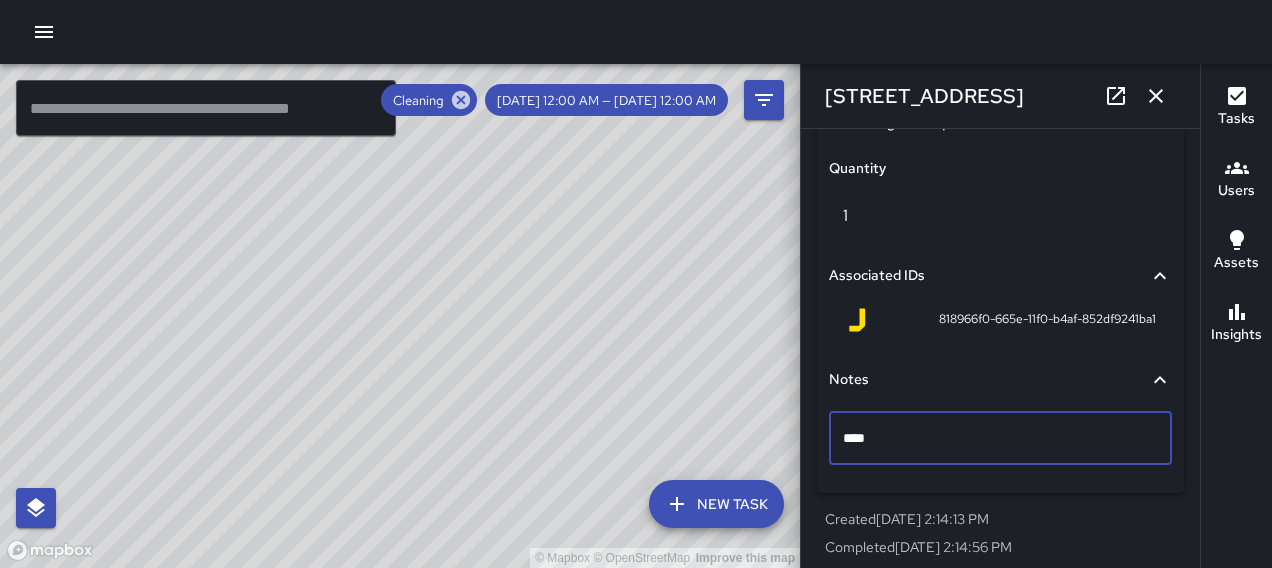 type on "*****" 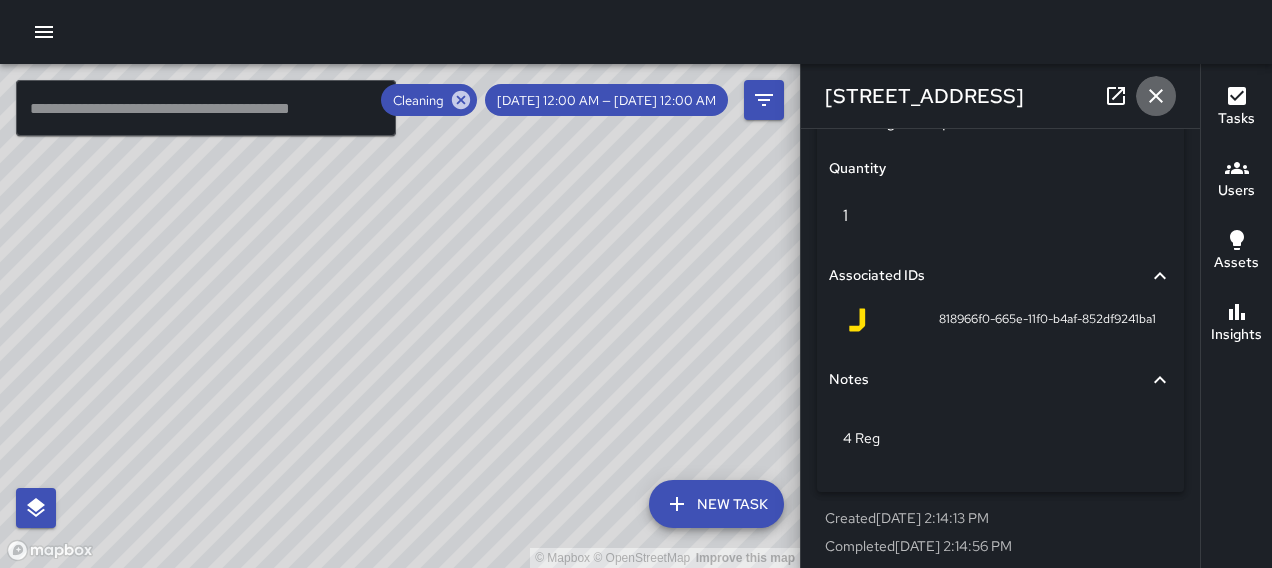 click 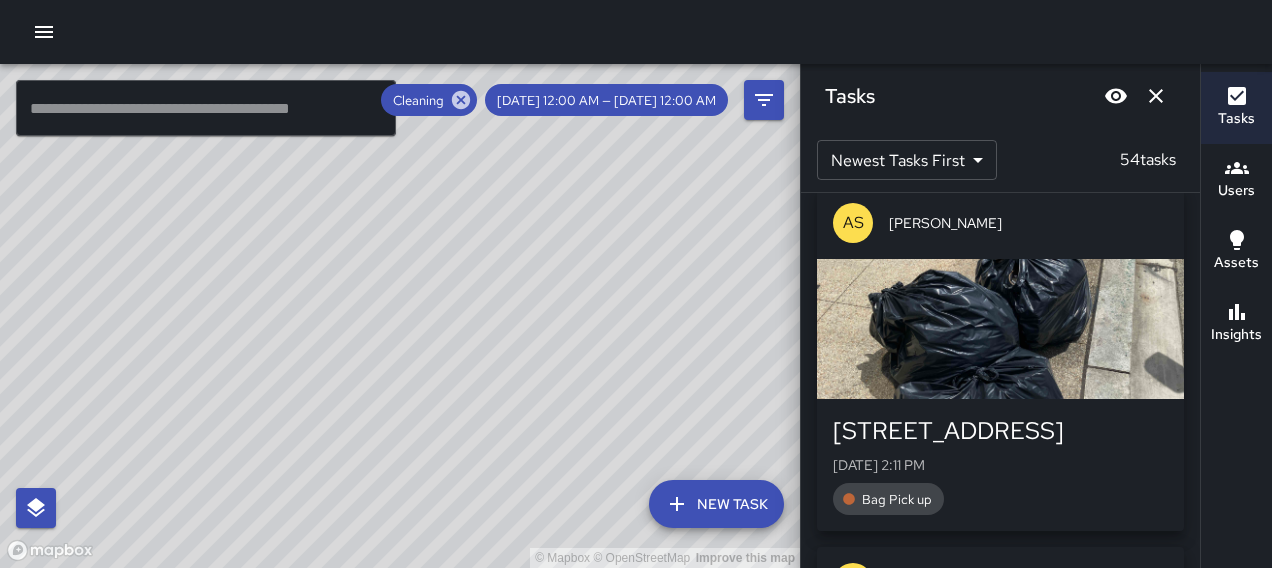 scroll, scrollTop: 5118, scrollLeft: 0, axis: vertical 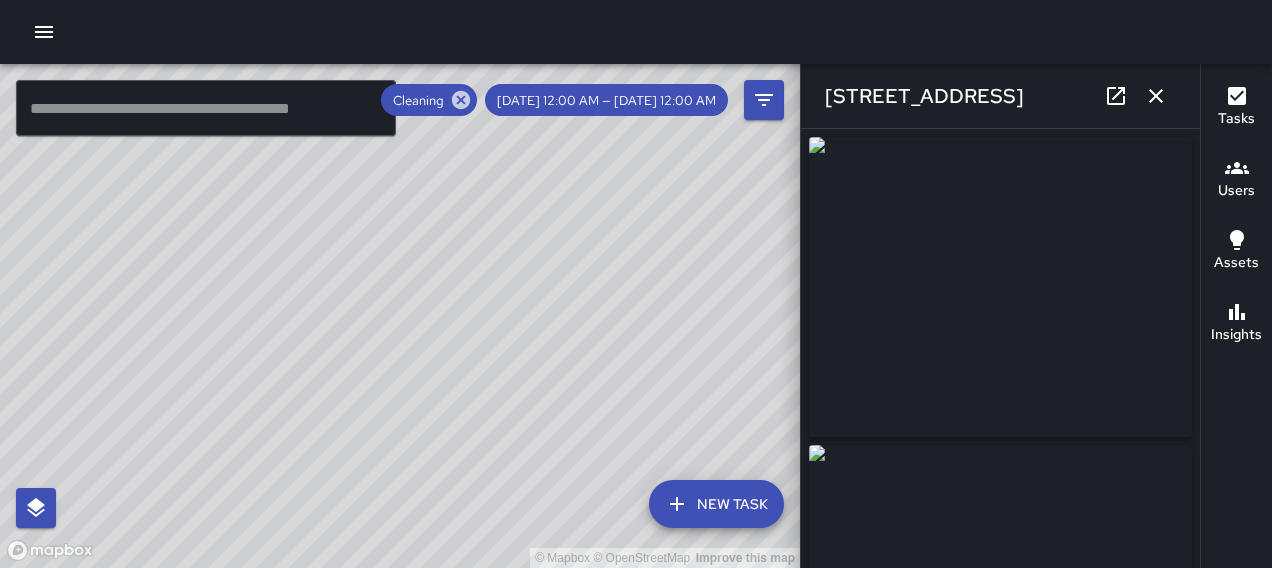 type on "**********" 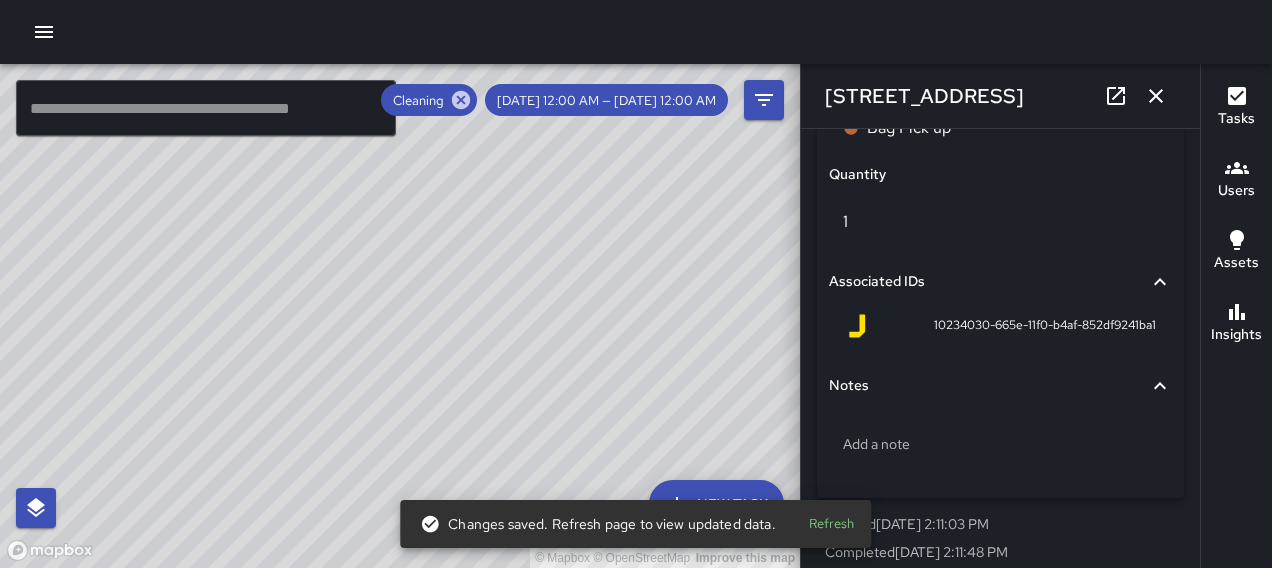scroll, scrollTop: 1409, scrollLeft: 0, axis: vertical 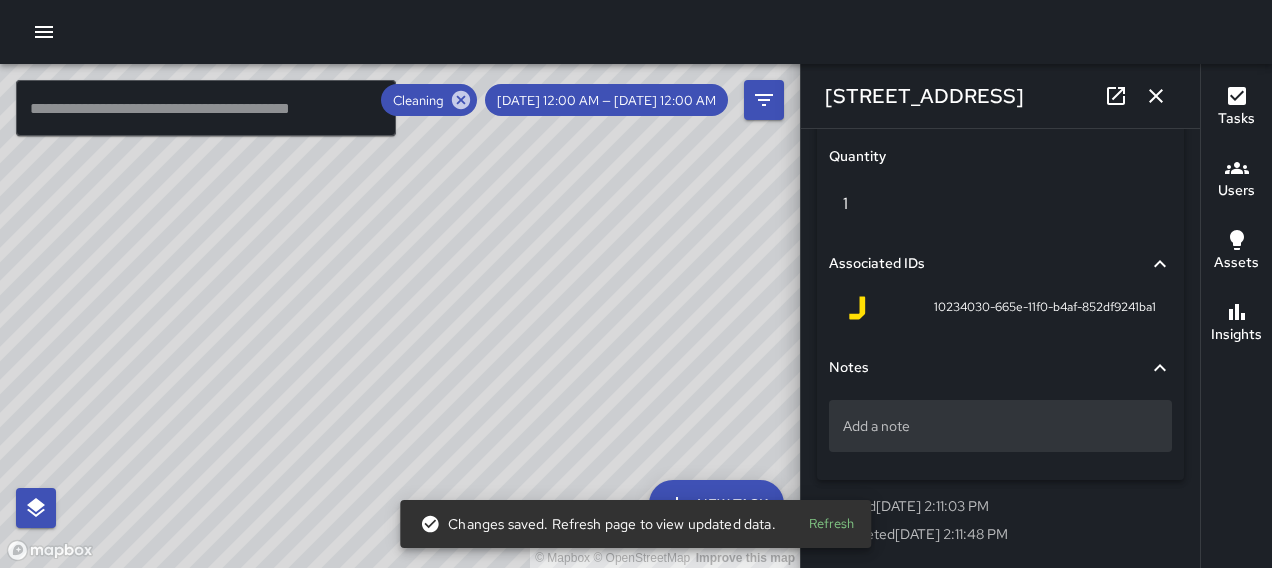 click on "Add a note" at bounding box center [1000, 426] 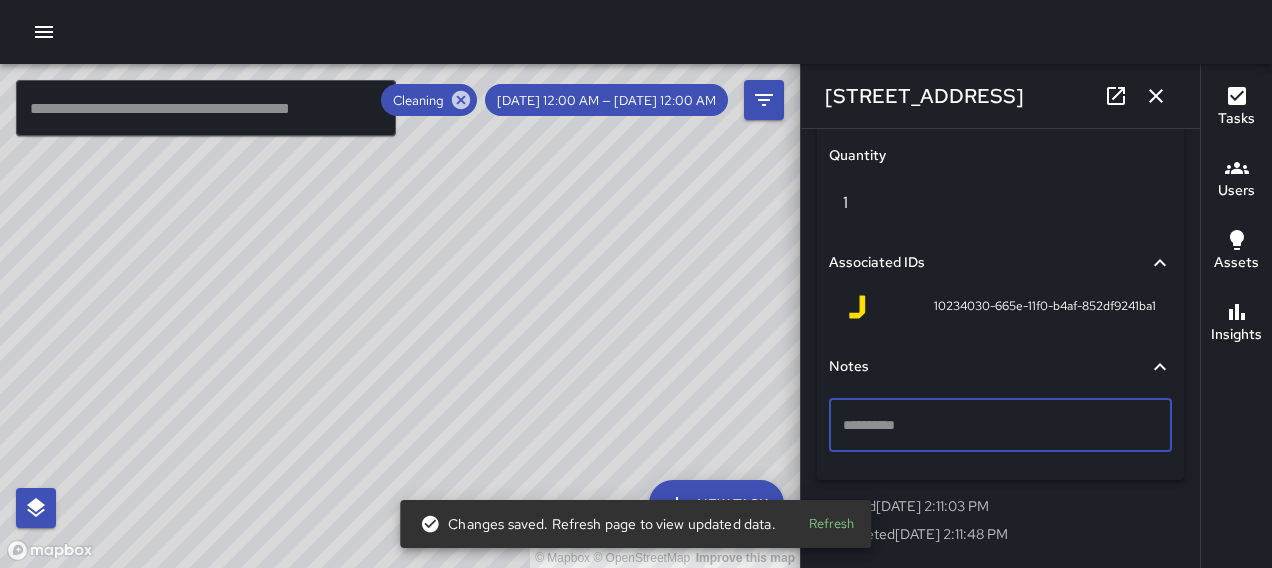 scroll, scrollTop: 1390, scrollLeft: 0, axis: vertical 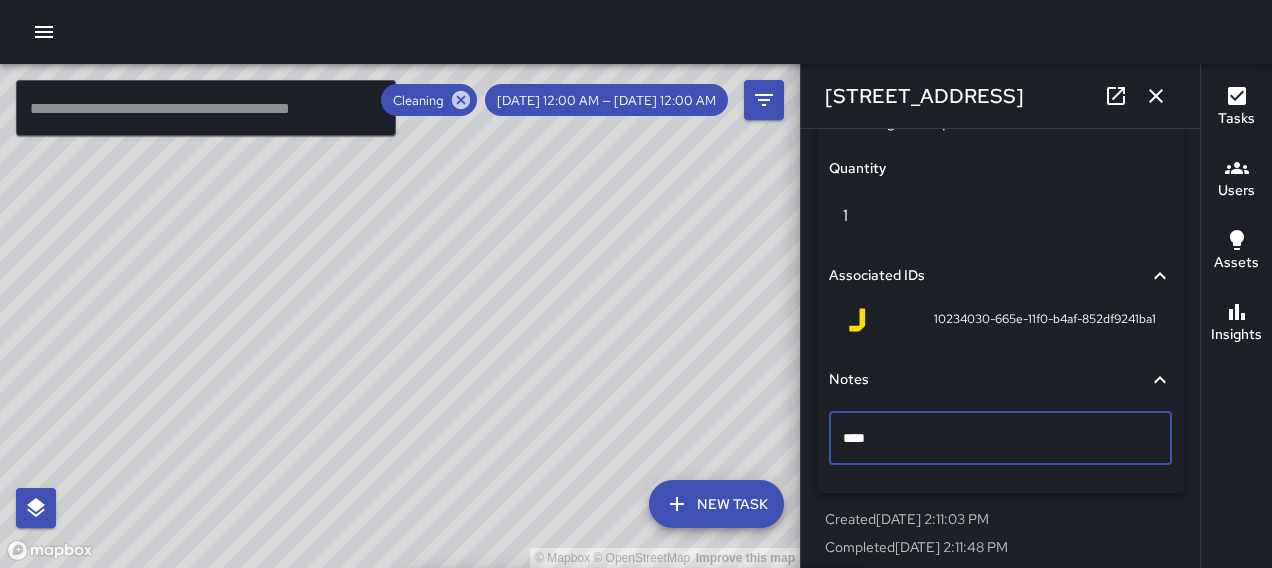 type on "*****" 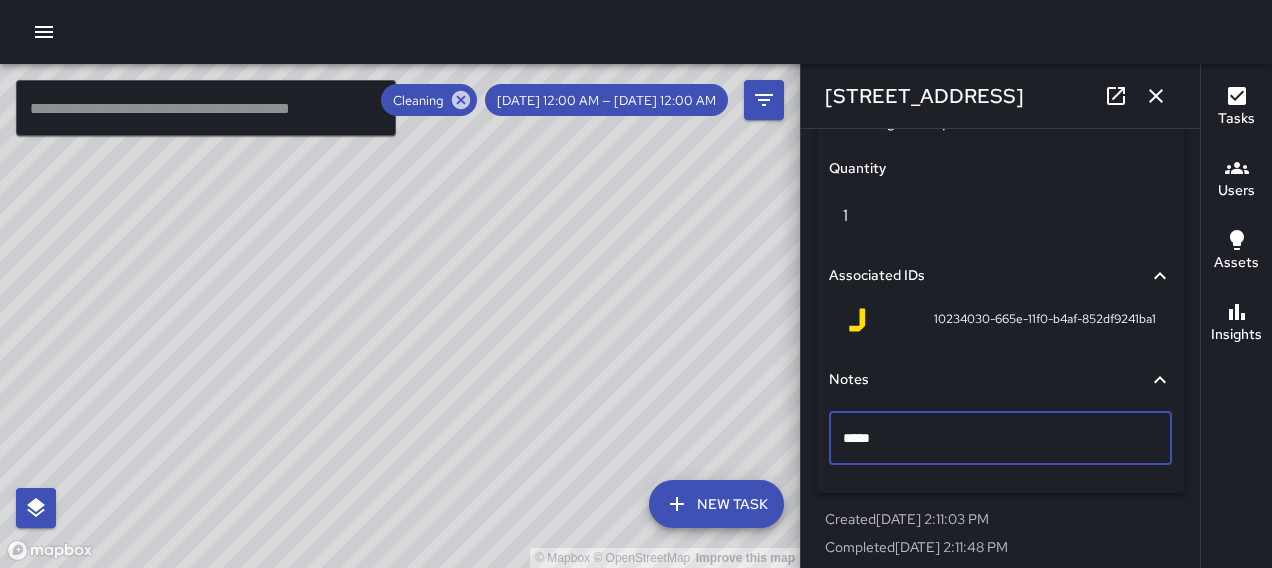 click 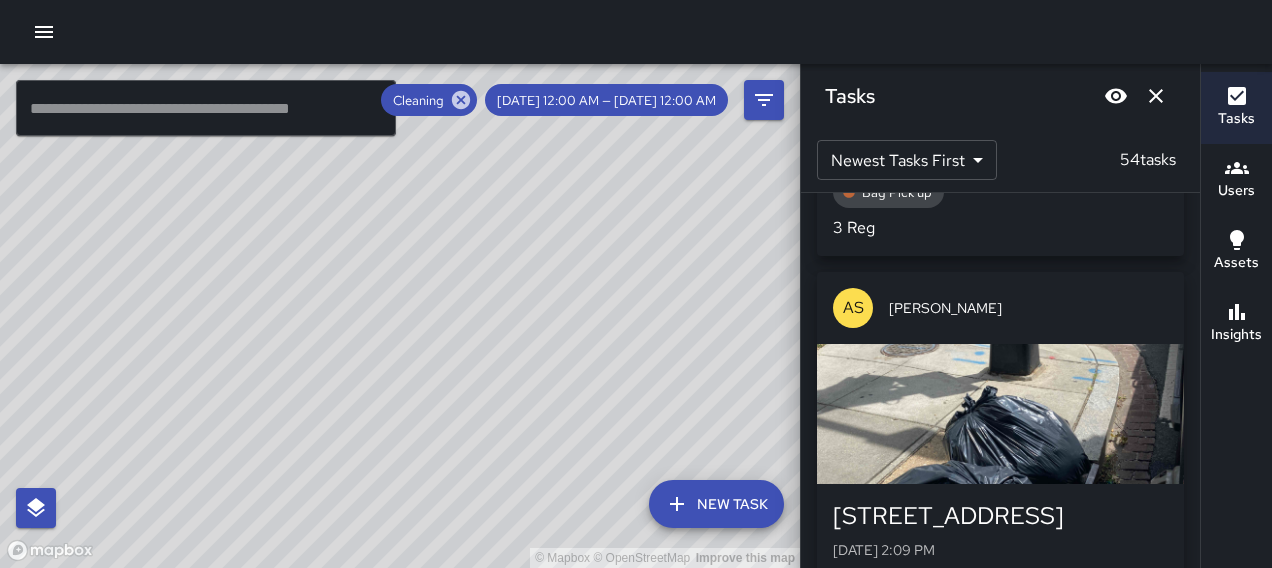 scroll, scrollTop: 5518, scrollLeft: 0, axis: vertical 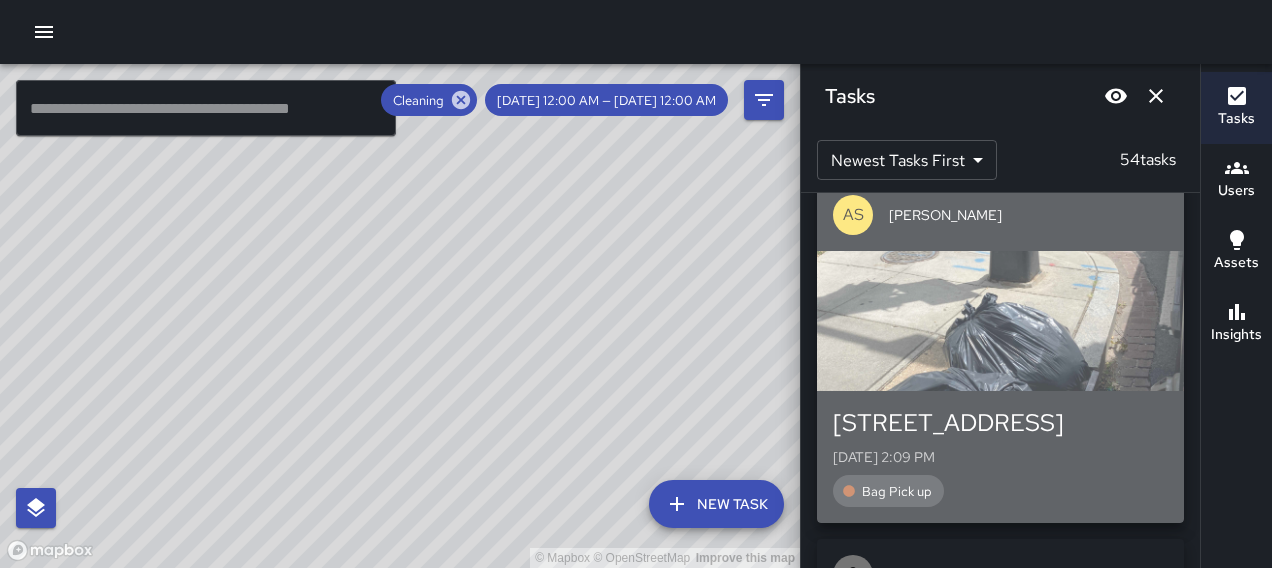 click at bounding box center [1000, 321] 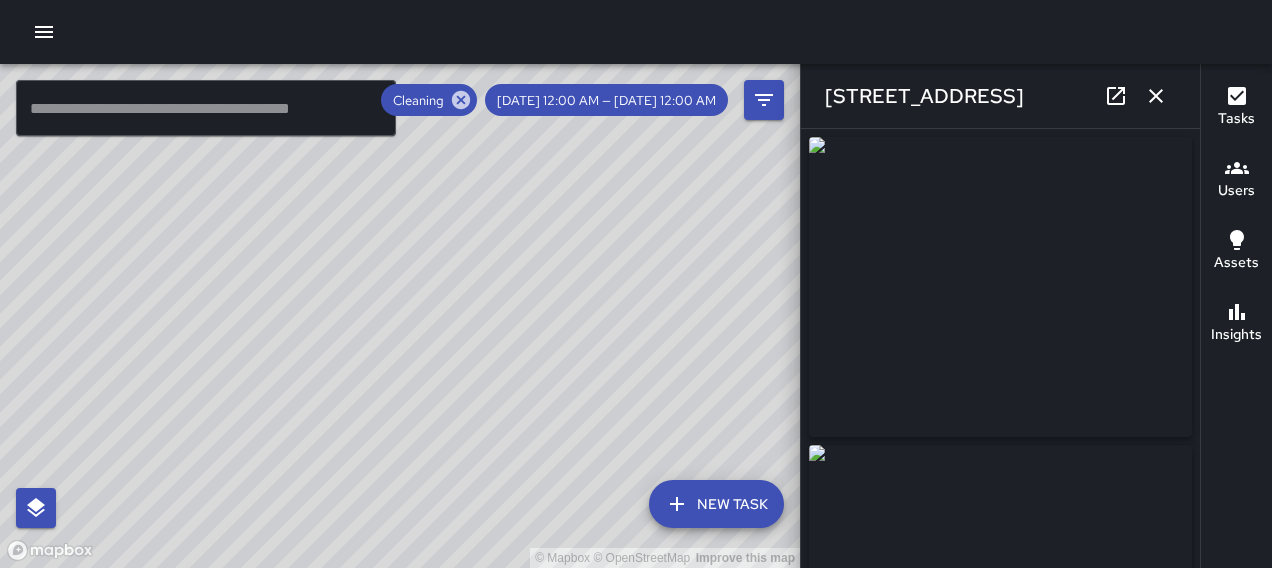 type on "**********" 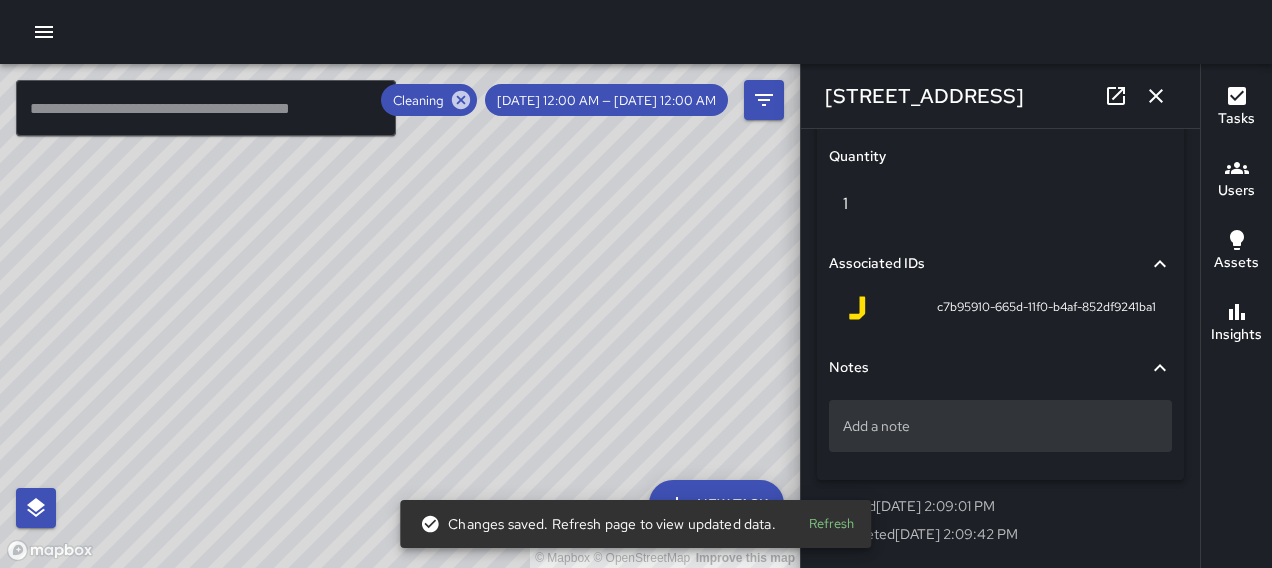 click on "Add a note" at bounding box center [1000, 426] 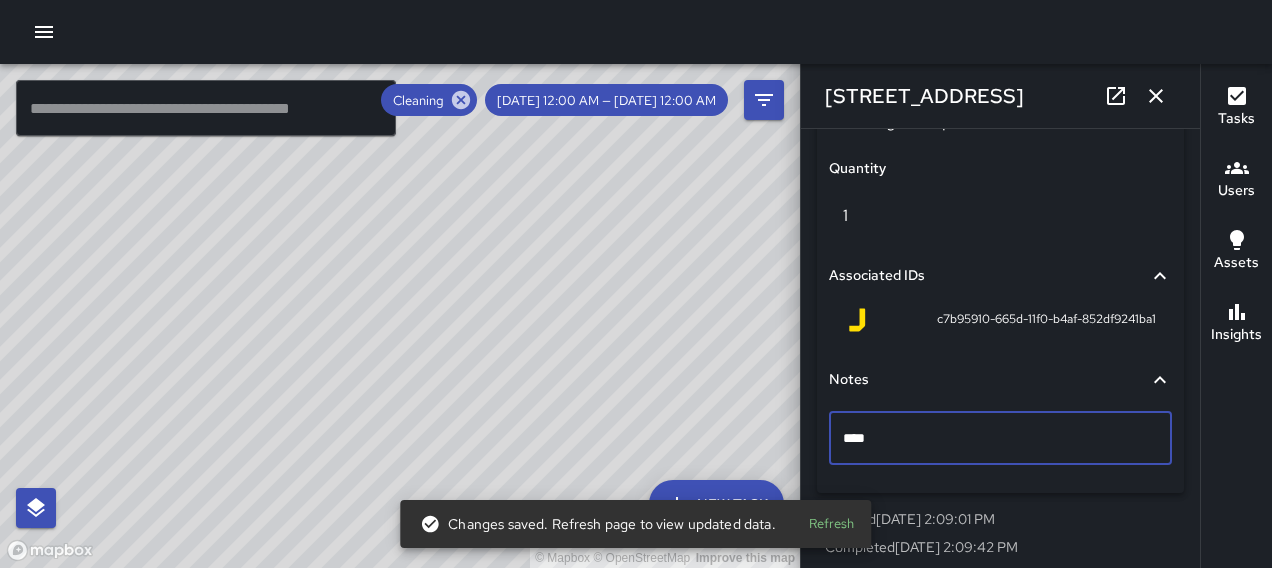 type on "*****" 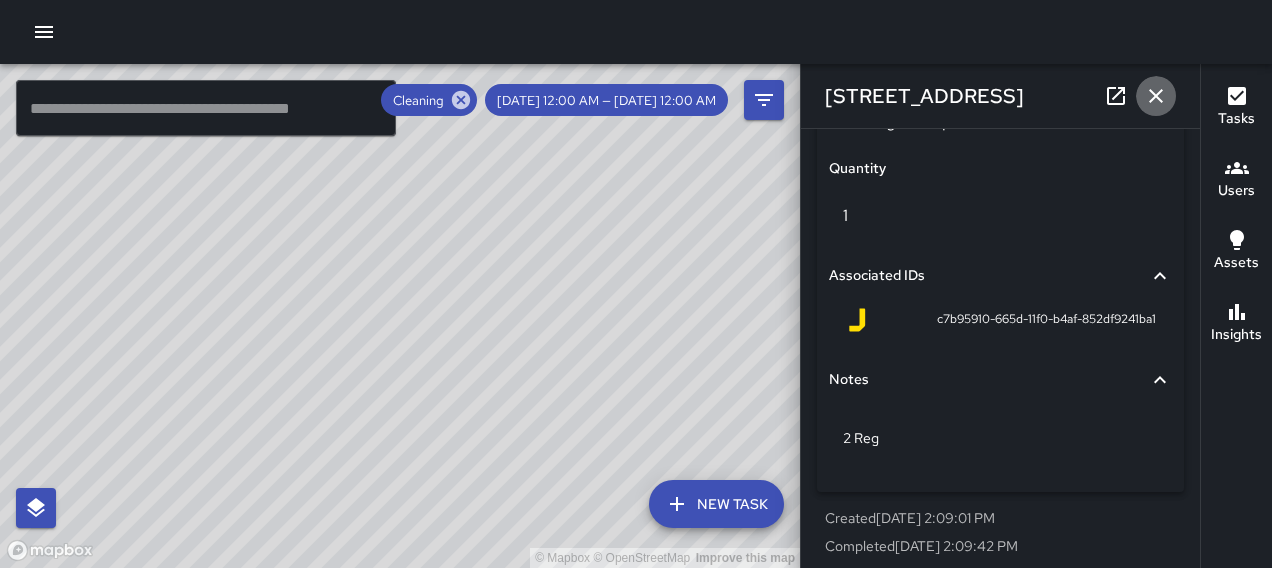 click at bounding box center (1156, 96) 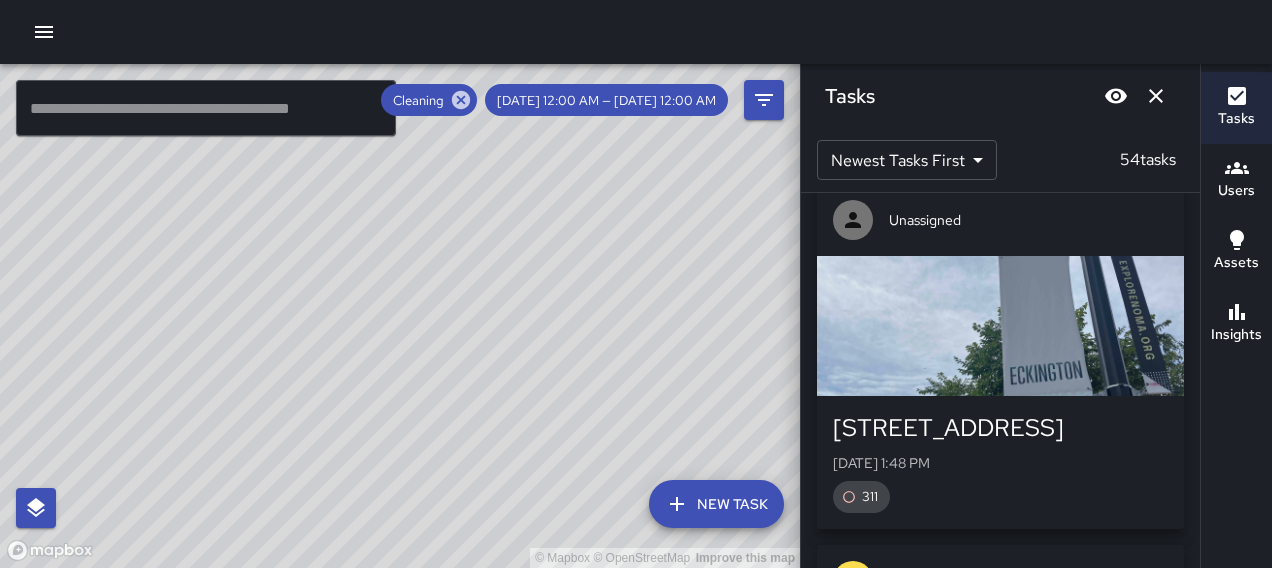 scroll, scrollTop: 5958, scrollLeft: 0, axis: vertical 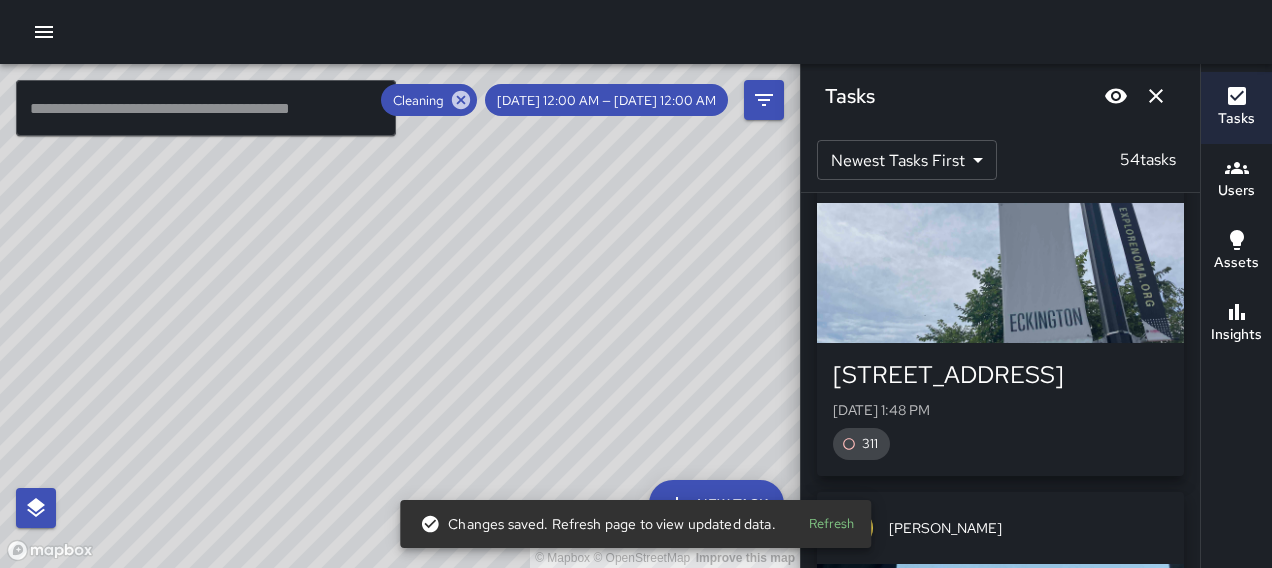 click at bounding box center [1000, 273] 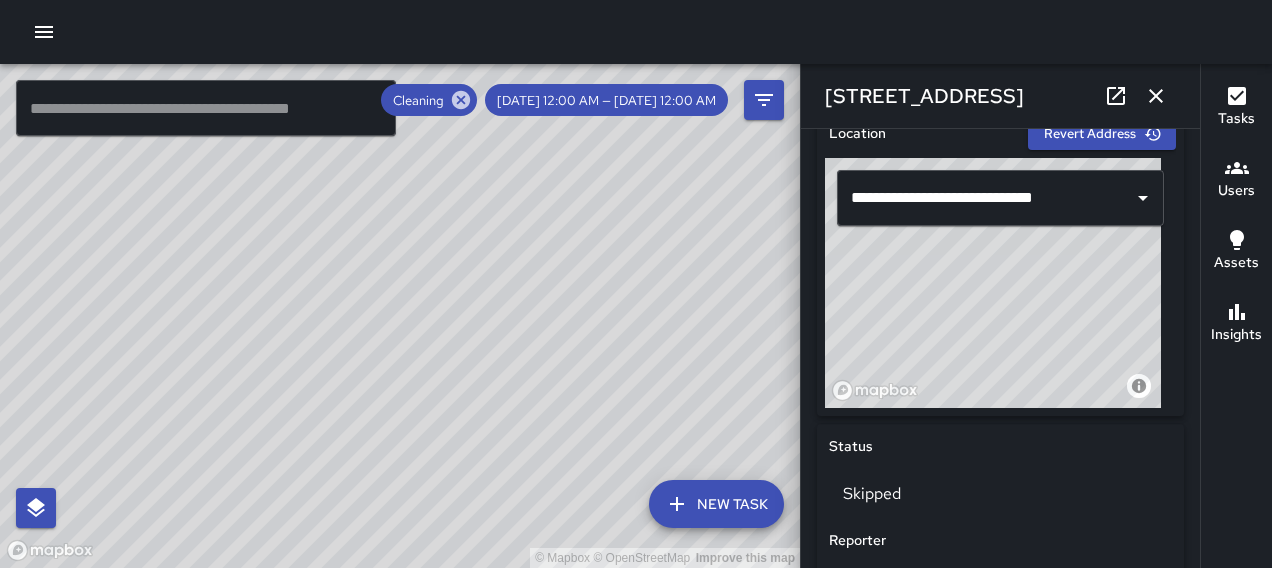scroll, scrollTop: 0, scrollLeft: 0, axis: both 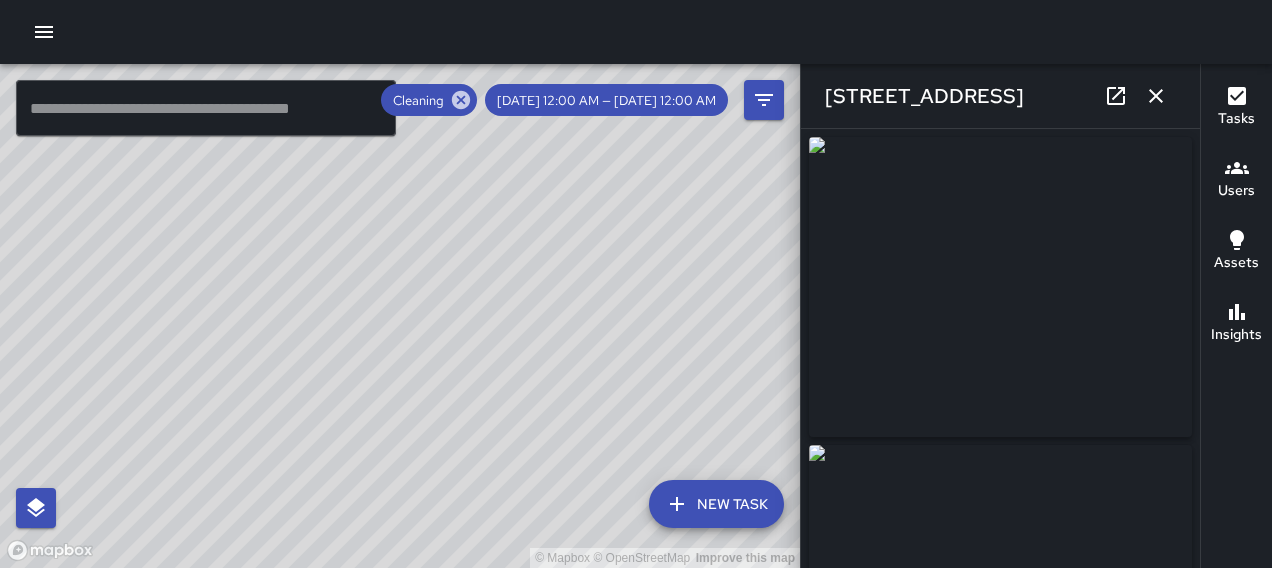 click 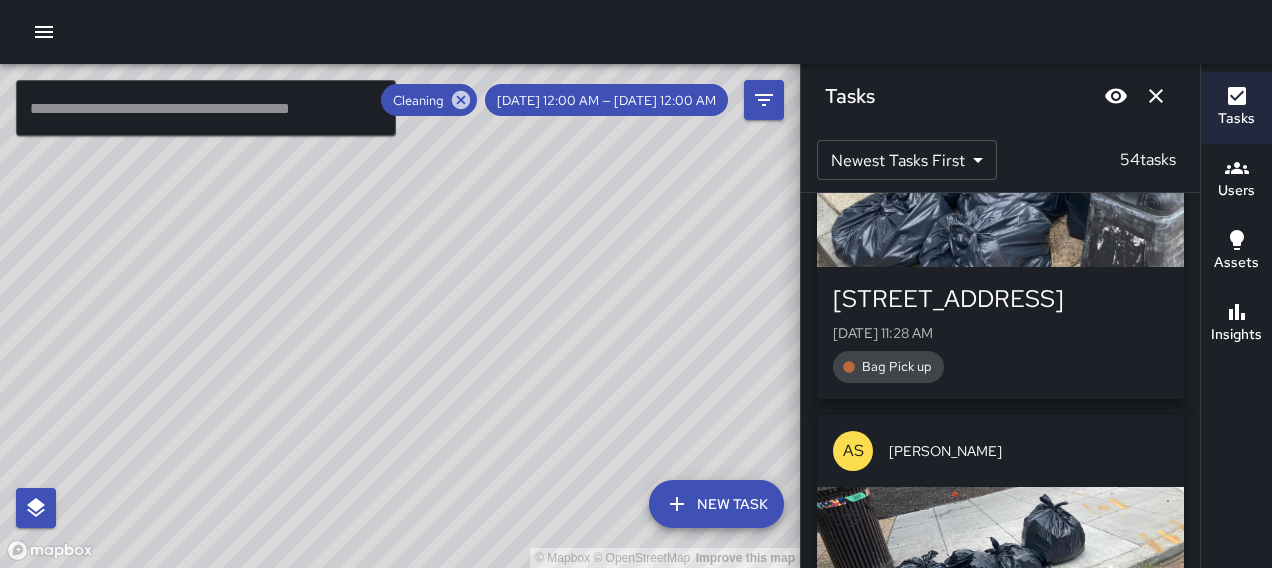 scroll, scrollTop: 7611, scrollLeft: 0, axis: vertical 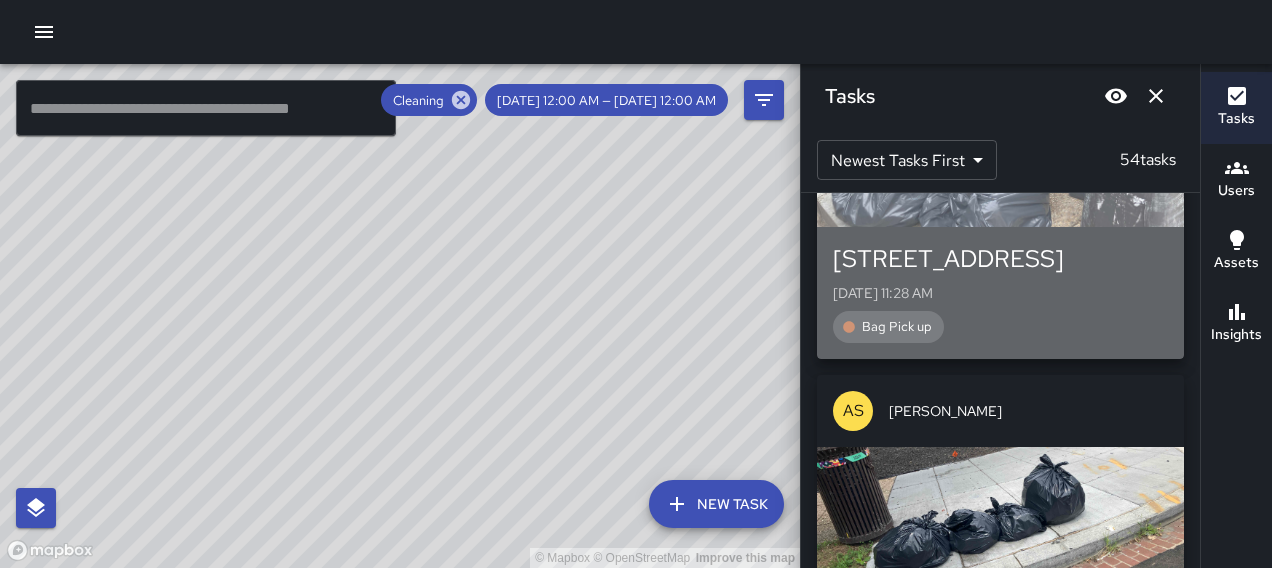 click at bounding box center (1000, 157) 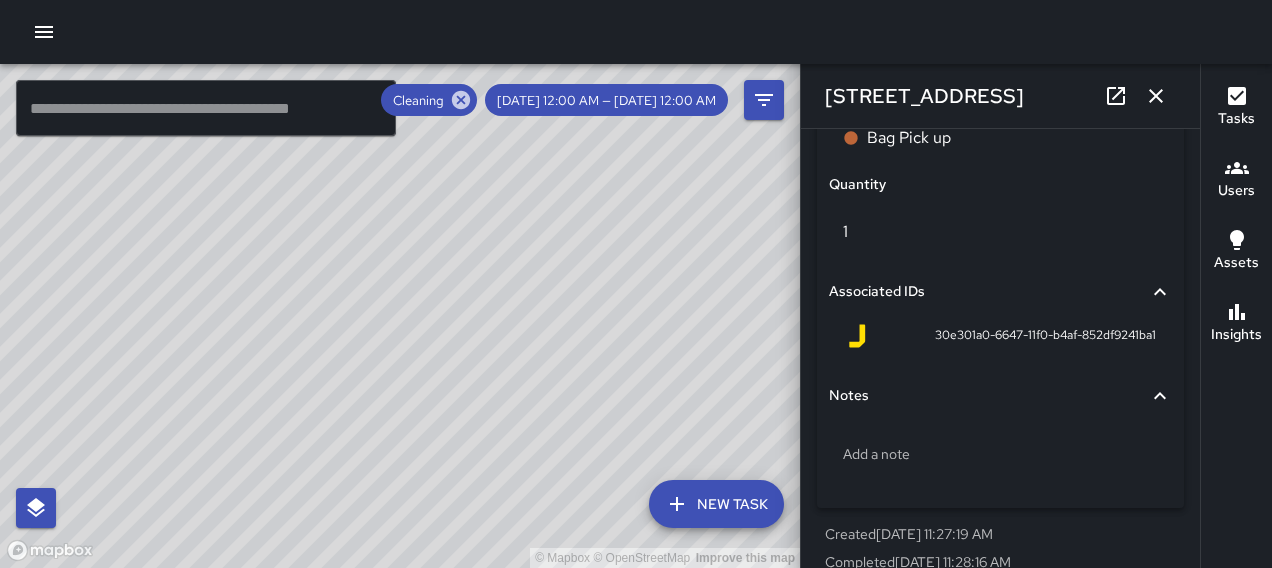 scroll, scrollTop: 1406, scrollLeft: 0, axis: vertical 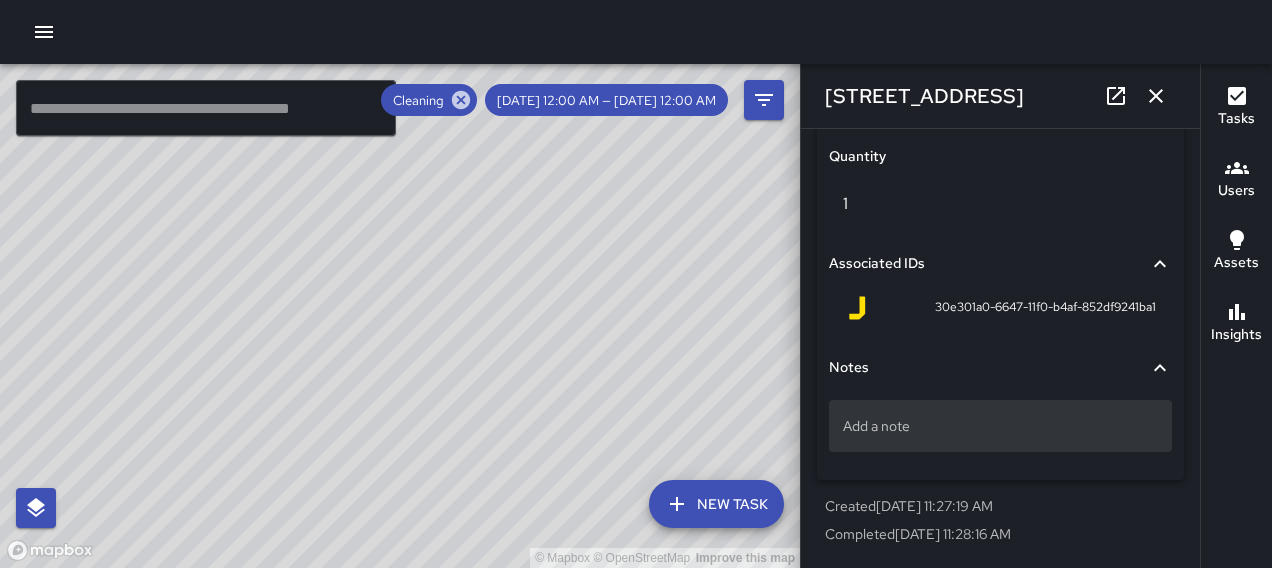 click on "Add a note" at bounding box center [1000, 426] 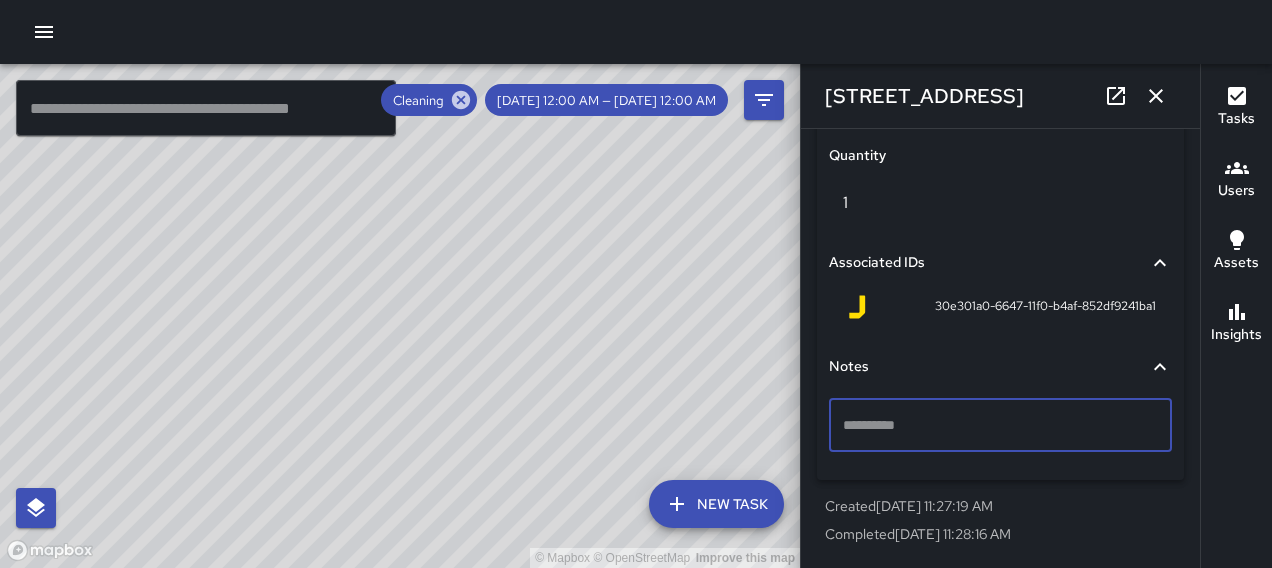 scroll, scrollTop: 1390, scrollLeft: 0, axis: vertical 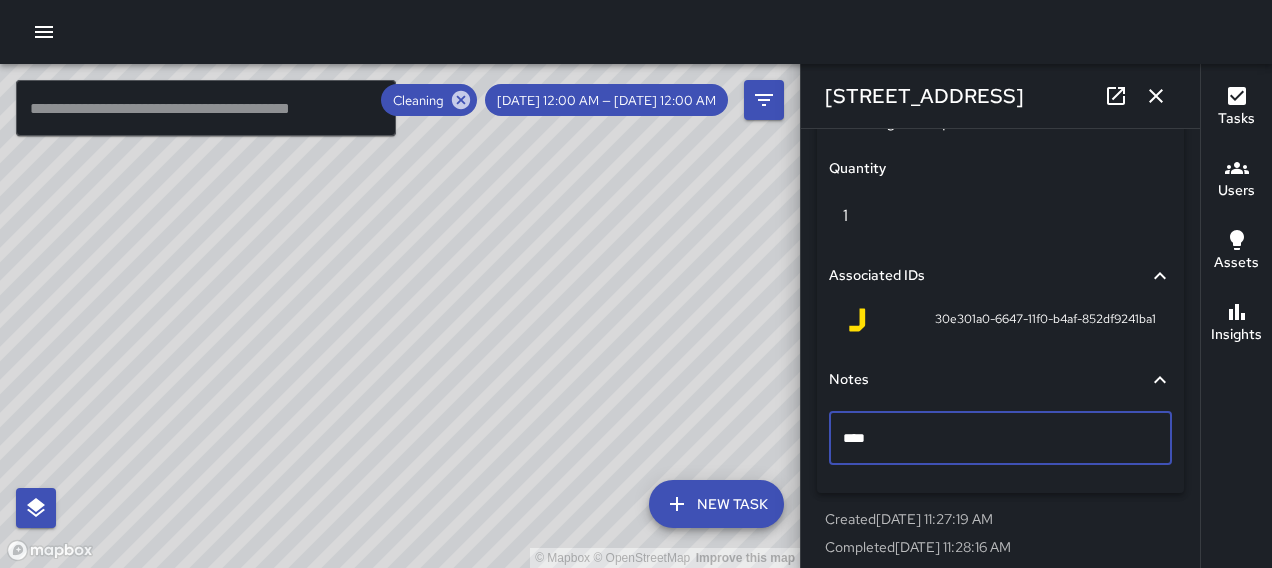 type on "*****" 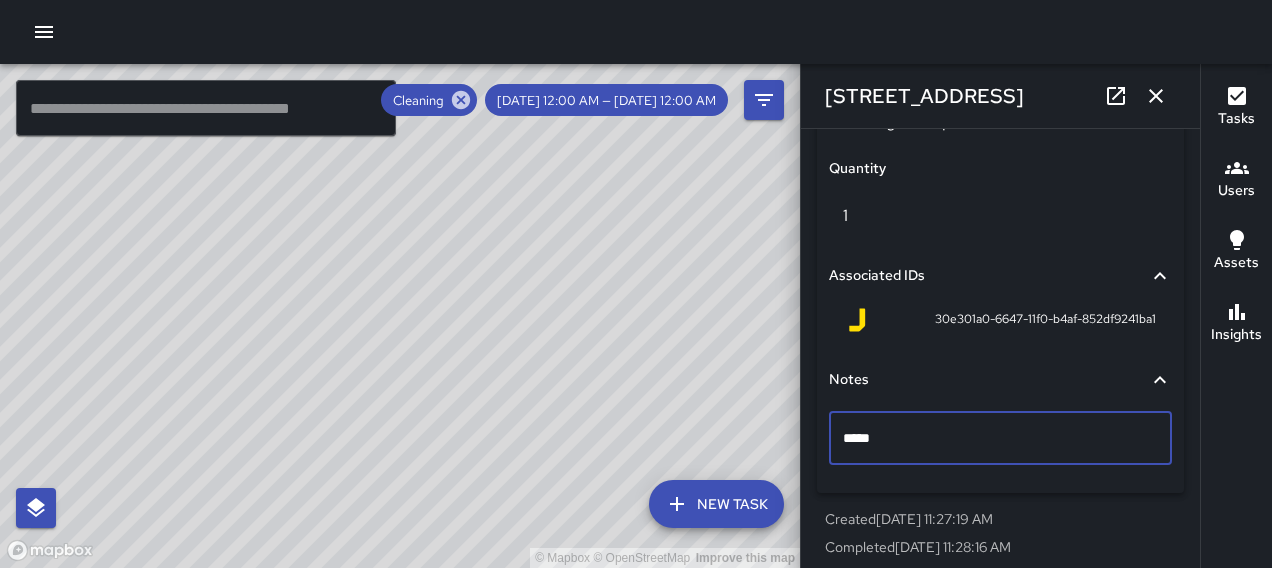click 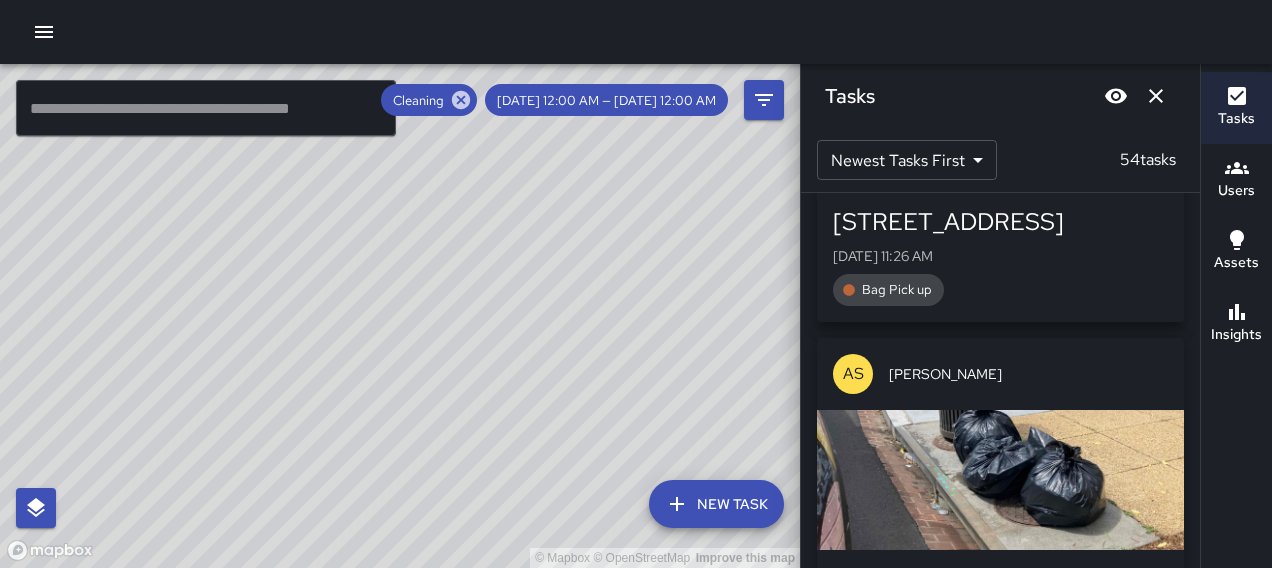 scroll, scrollTop: 8051, scrollLeft: 0, axis: vertical 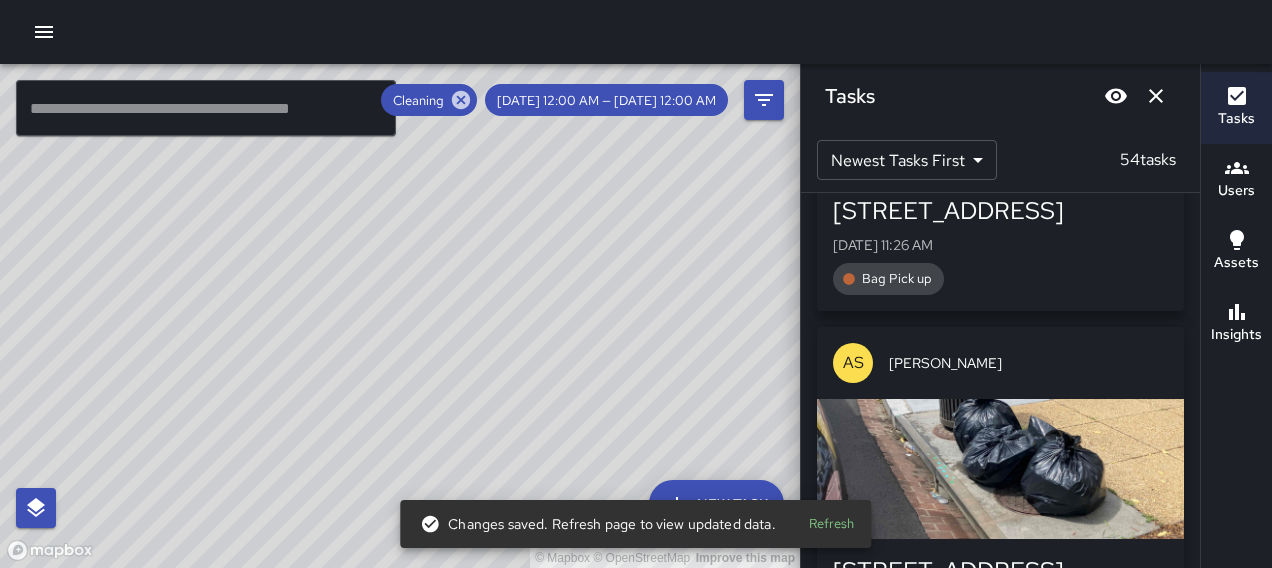 click on "[STREET_ADDRESS][GEOGRAPHIC_DATA][DATE] 11:26 AM Bag Pick up" at bounding box center (1000, 245) 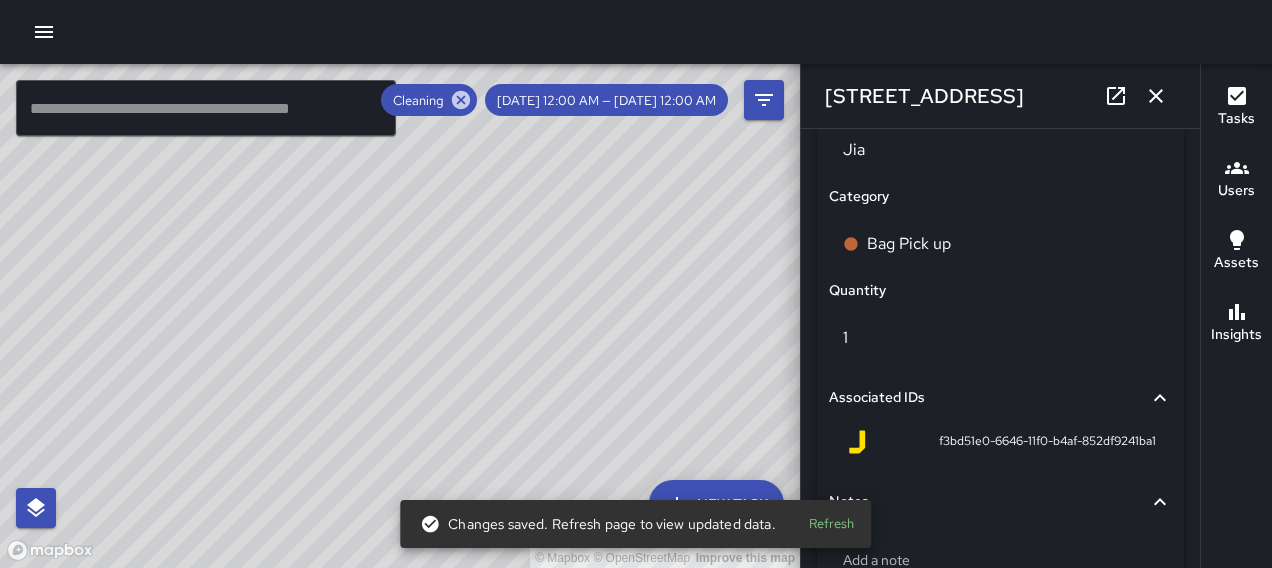 scroll, scrollTop: 1365, scrollLeft: 0, axis: vertical 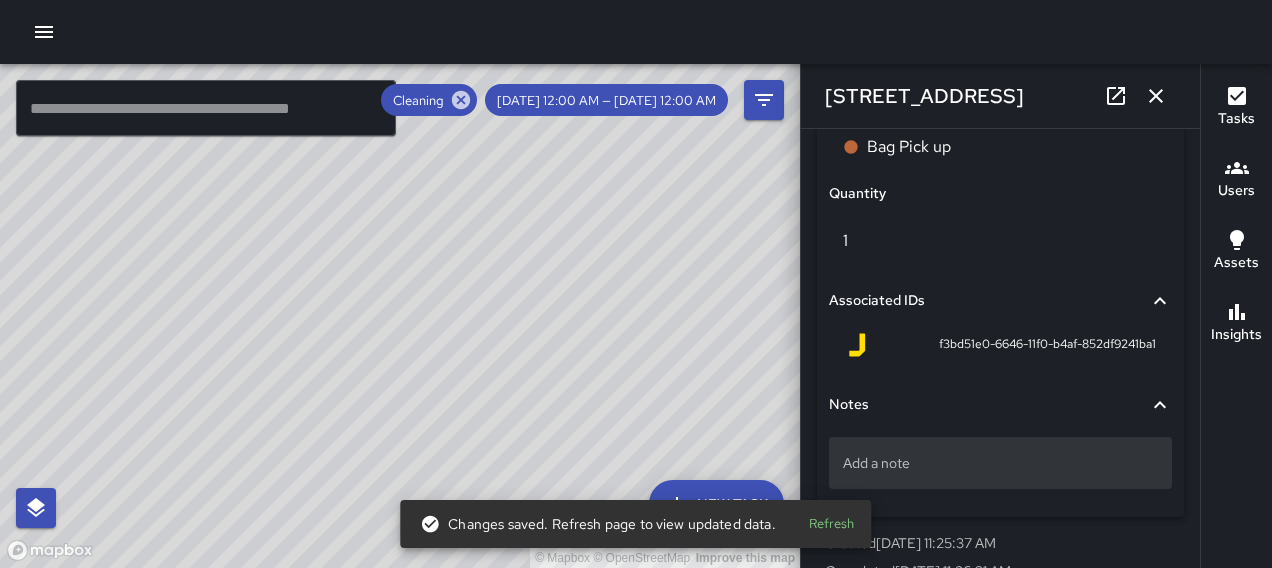 click on "Add a note" at bounding box center (1000, 463) 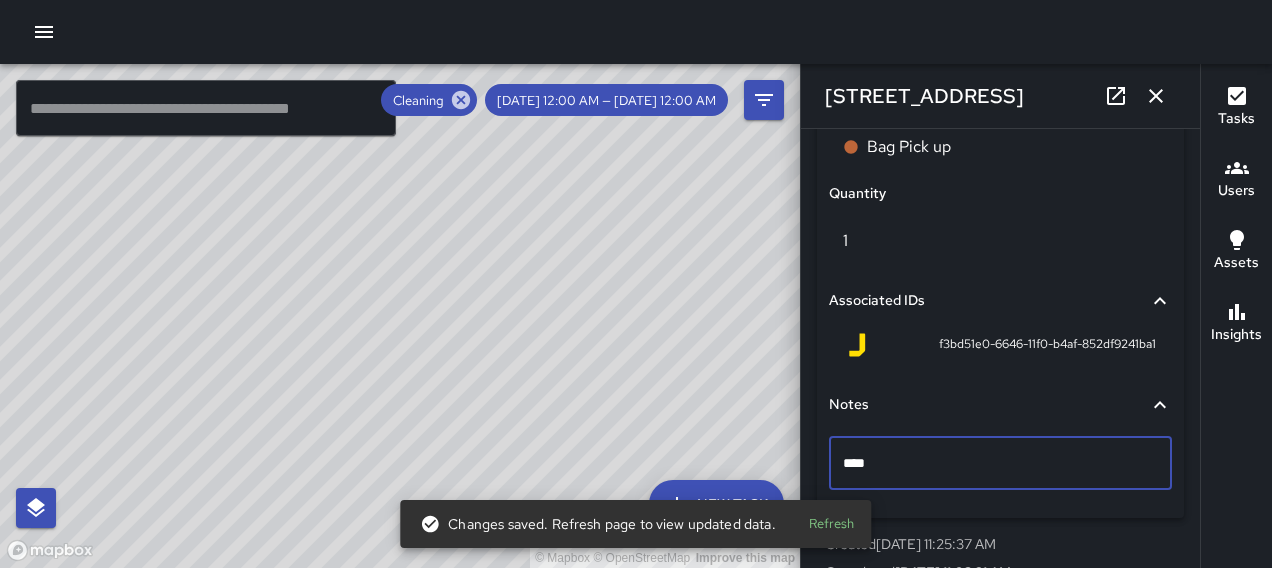 type on "*****" 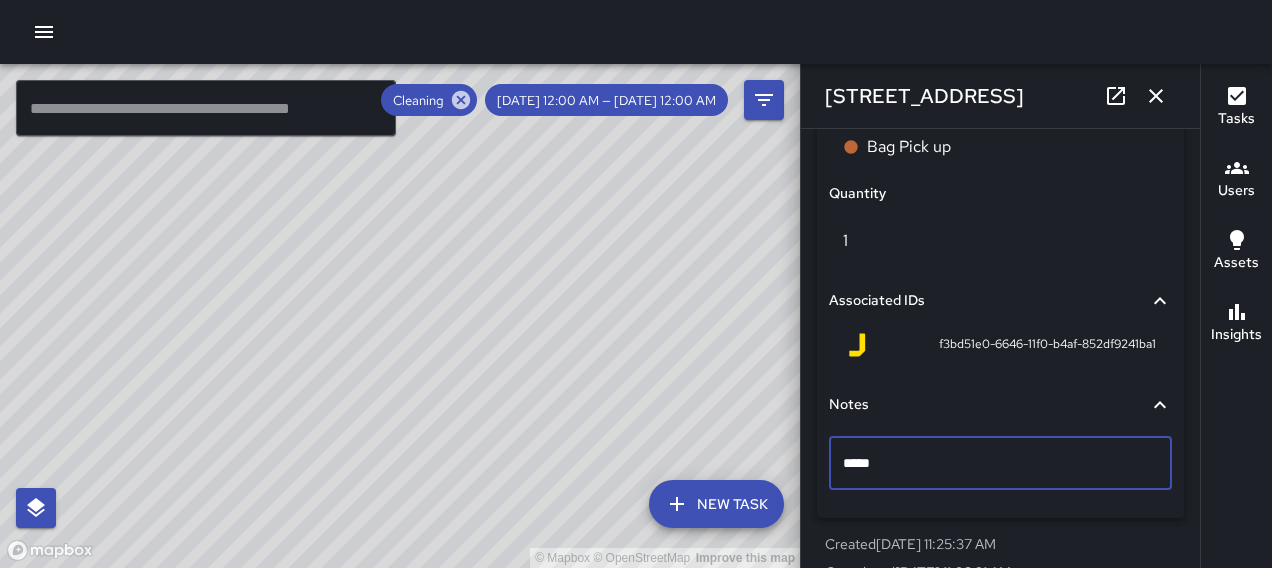 click 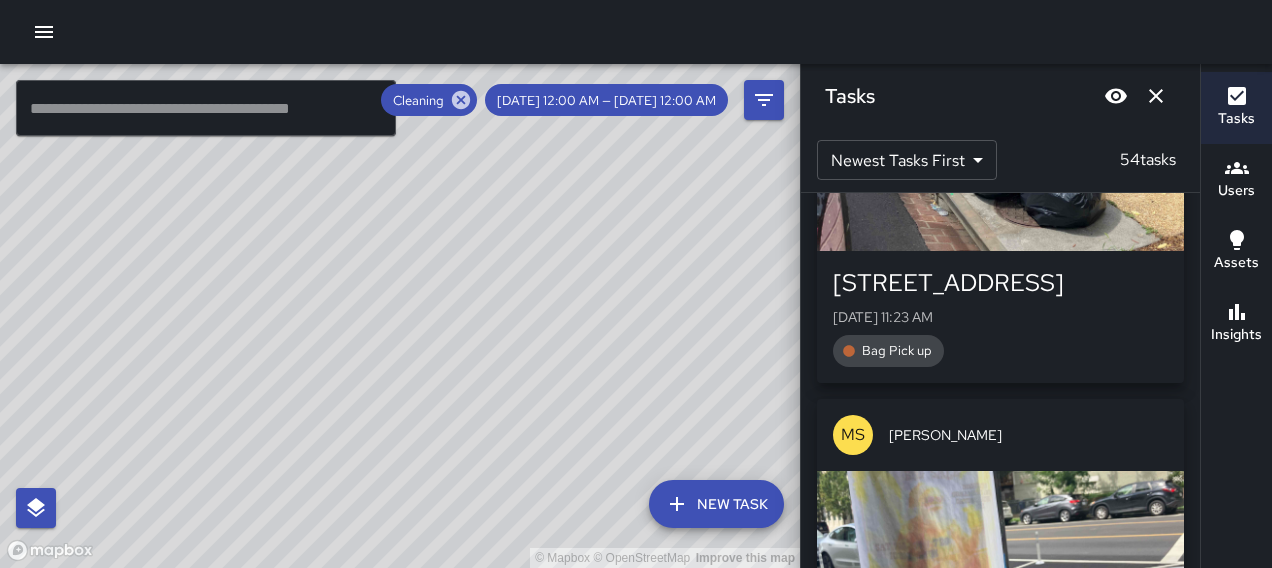 scroll, scrollTop: 8411, scrollLeft: 0, axis: vertical 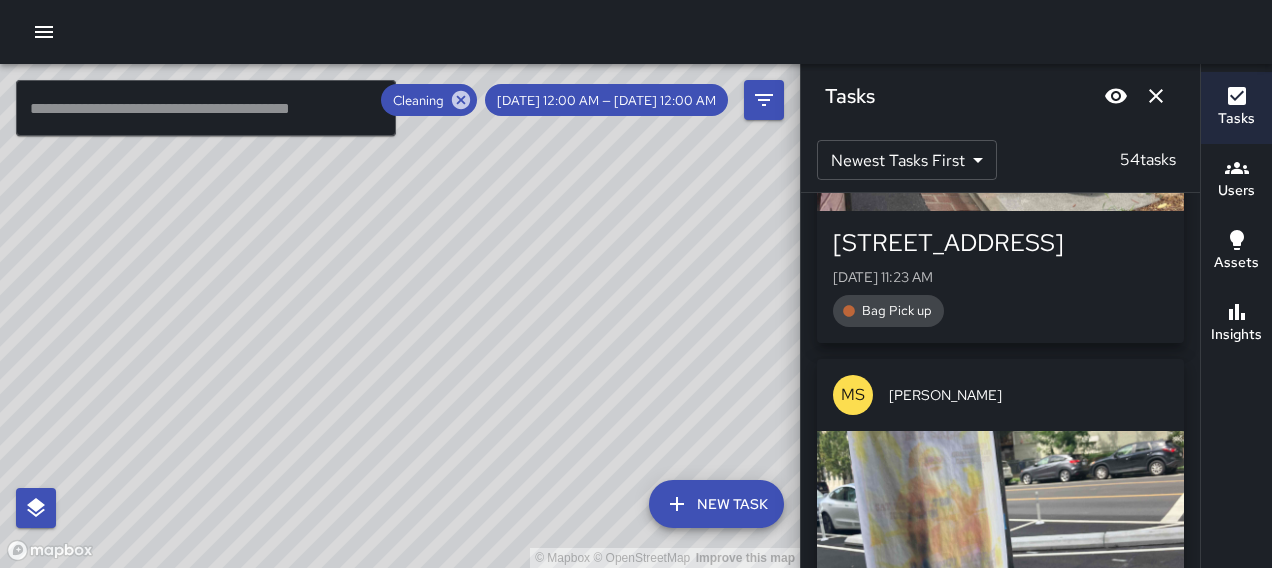 click at bounding box center [1000, 141] 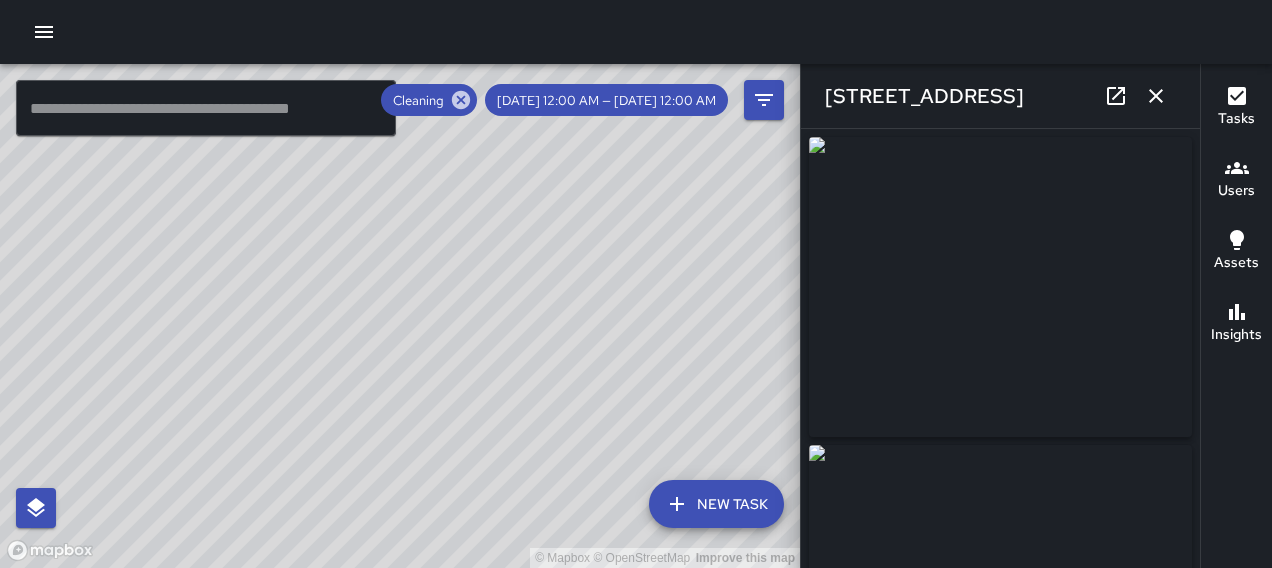 type on "**********" 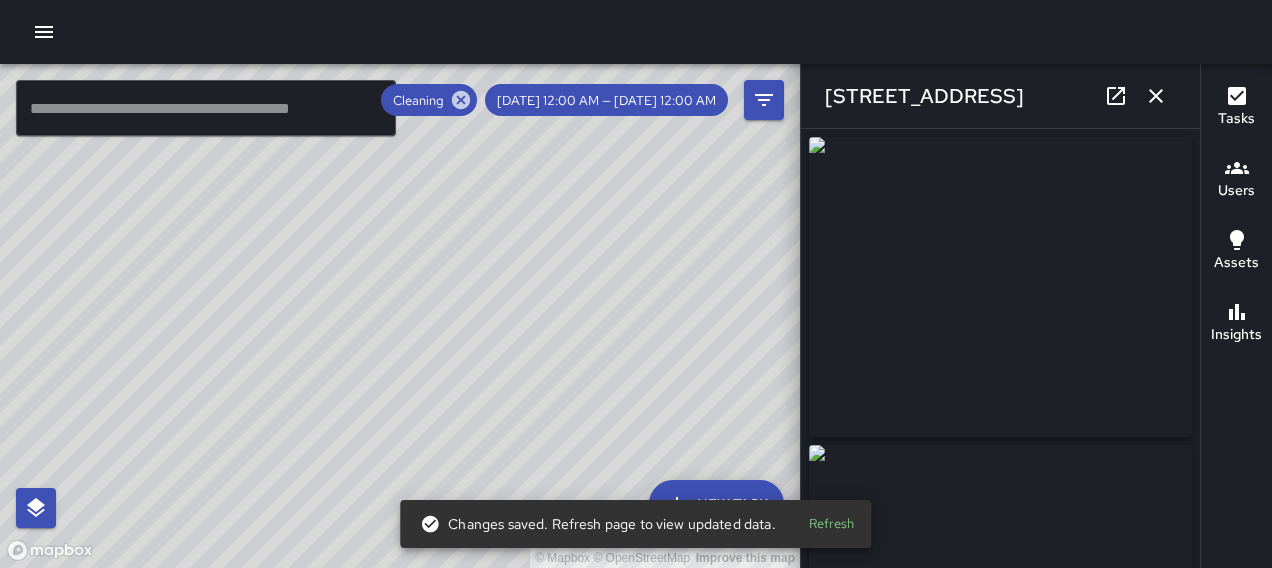 scroll, scrollTop: 8739, scrollLeft: 0, axis: vertical 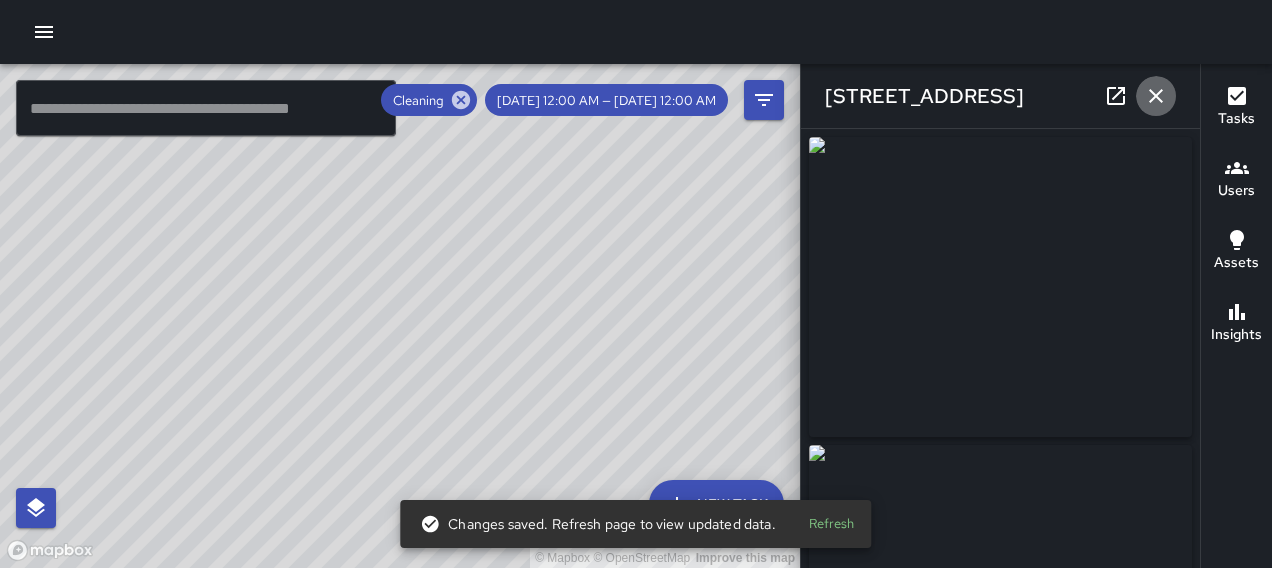 click at bounding box center (1156, 96) 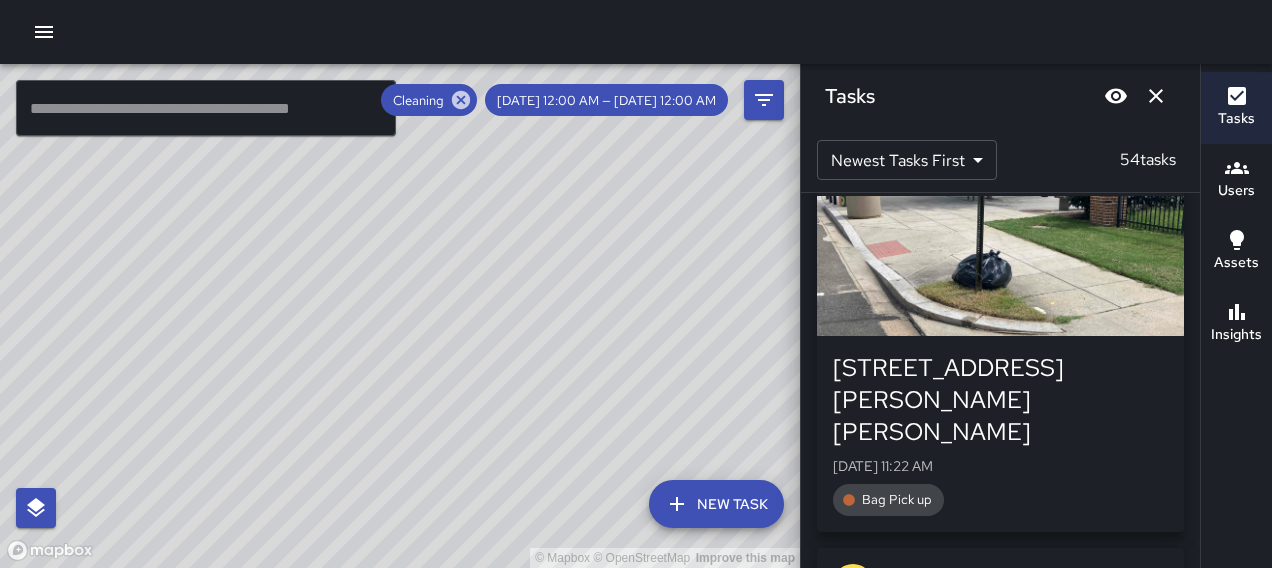 scroll, scrollTop: 9086, scrollLeft: 0, axis: vertical 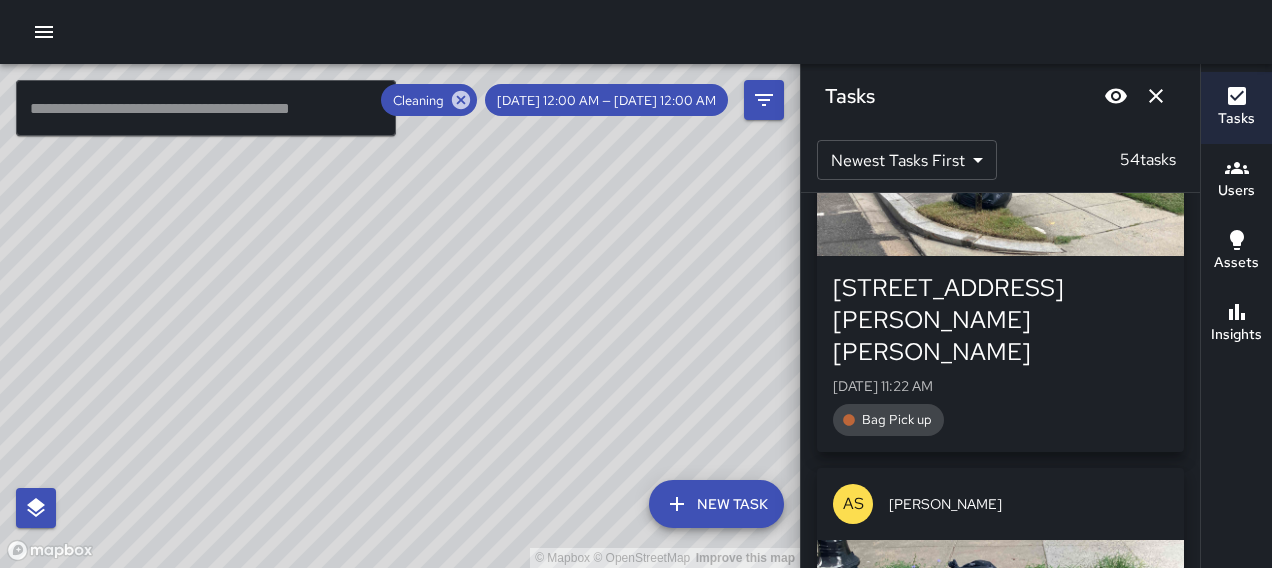 click at bounding box center [1000, 186] 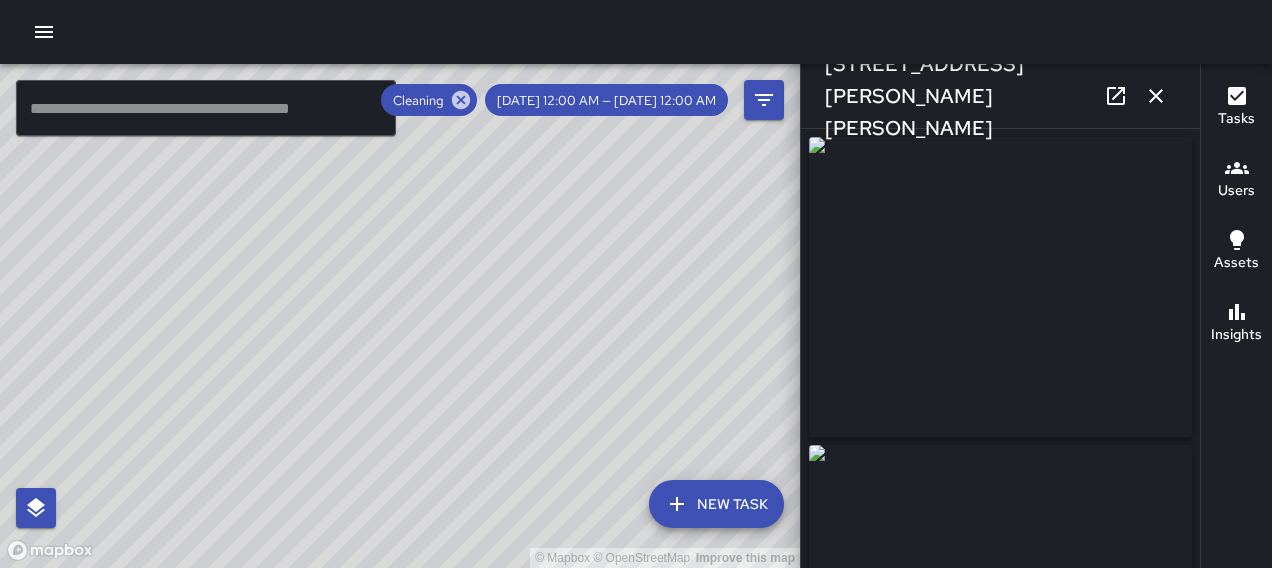 type on "**********" 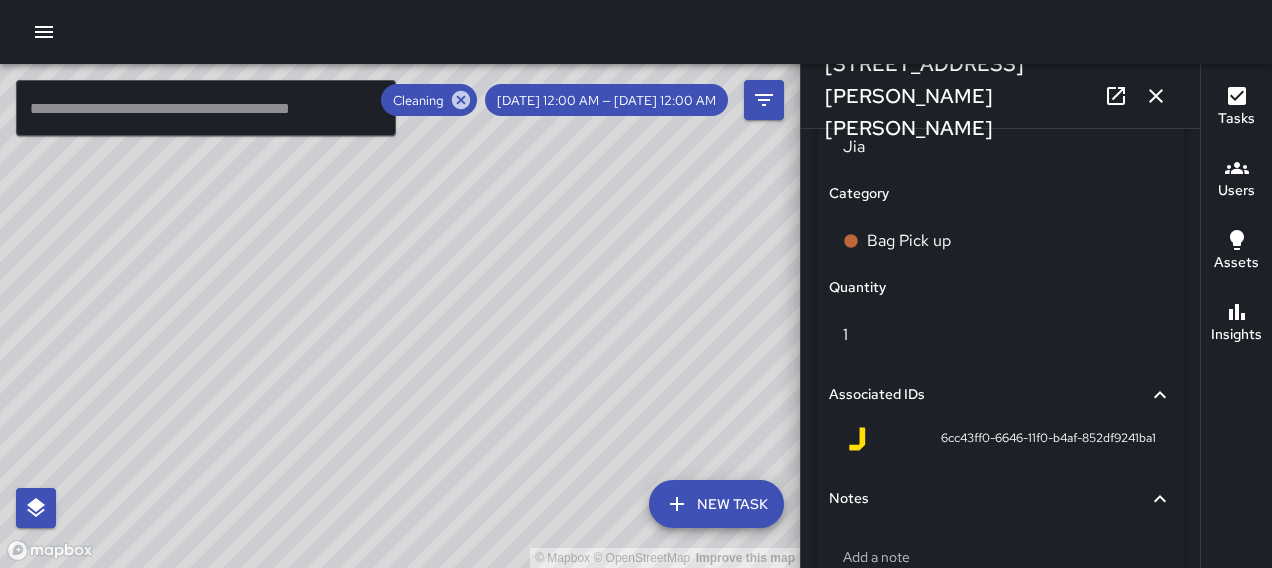 scroll, scrollTop: 1409, scrollLeft: 0, axis: vertical 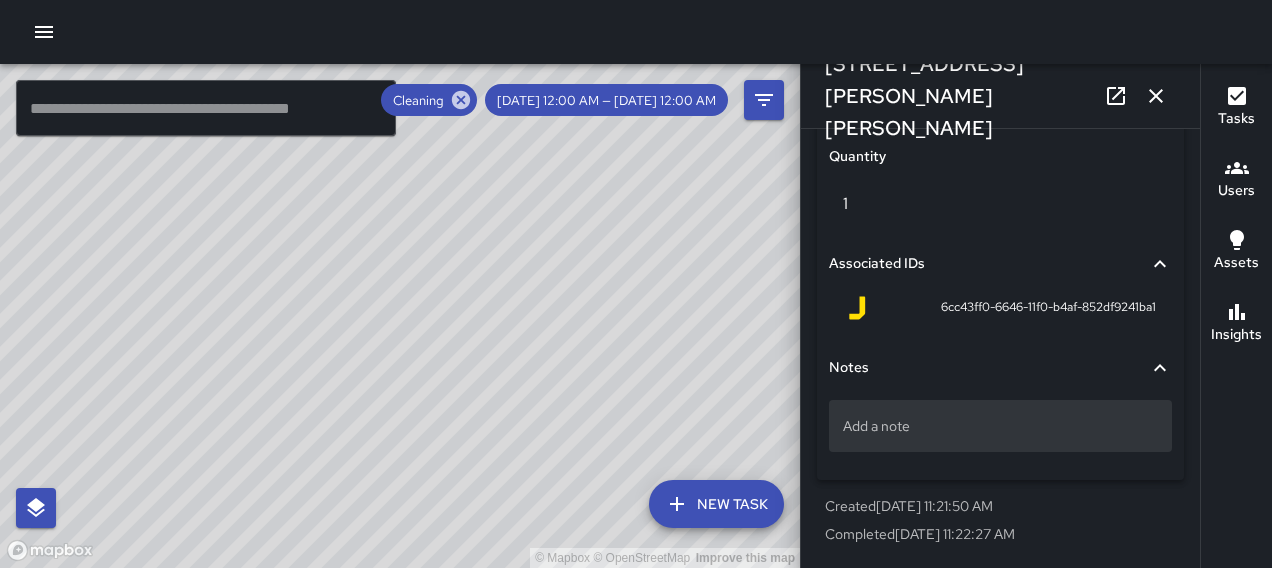click on "Add a note" at bounding box center (1000, 426) 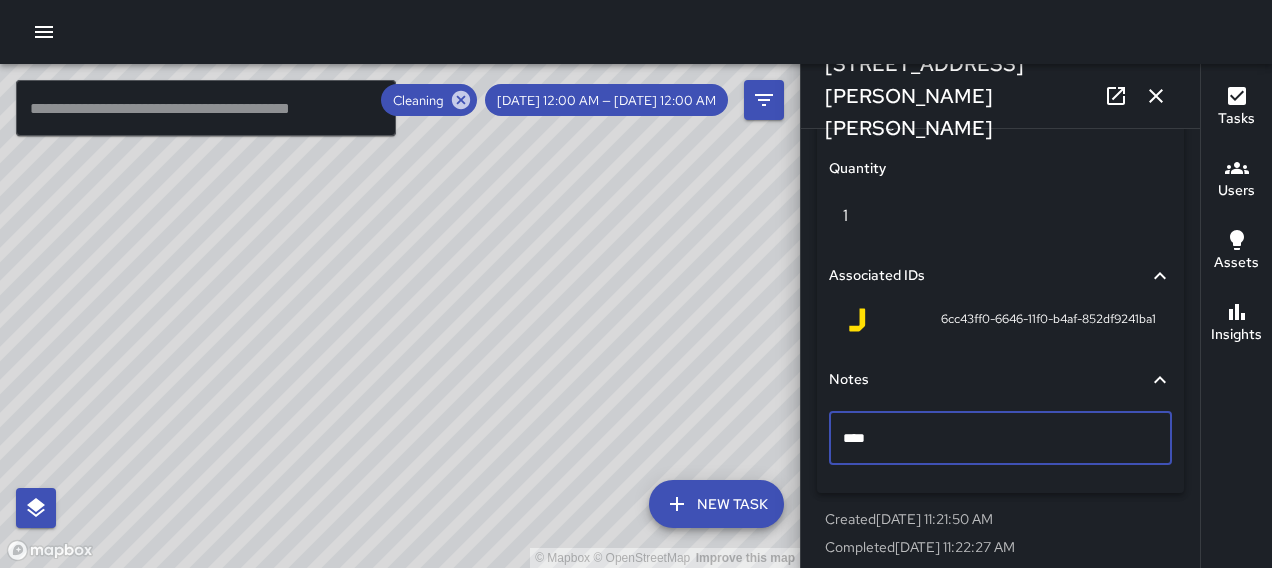 type on "*****" 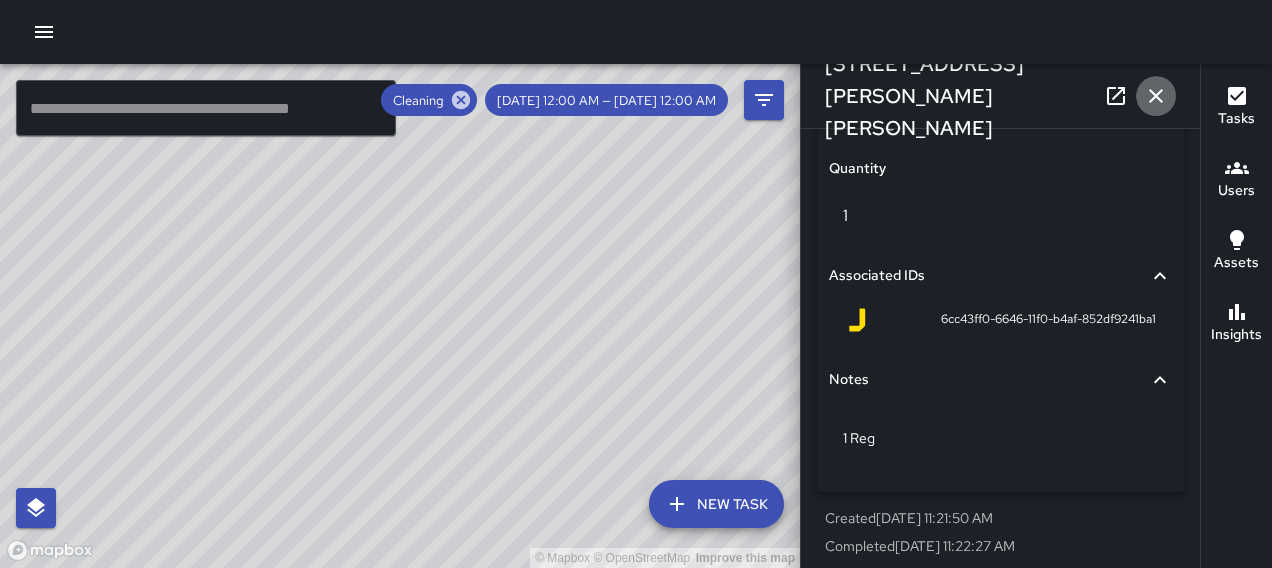 click 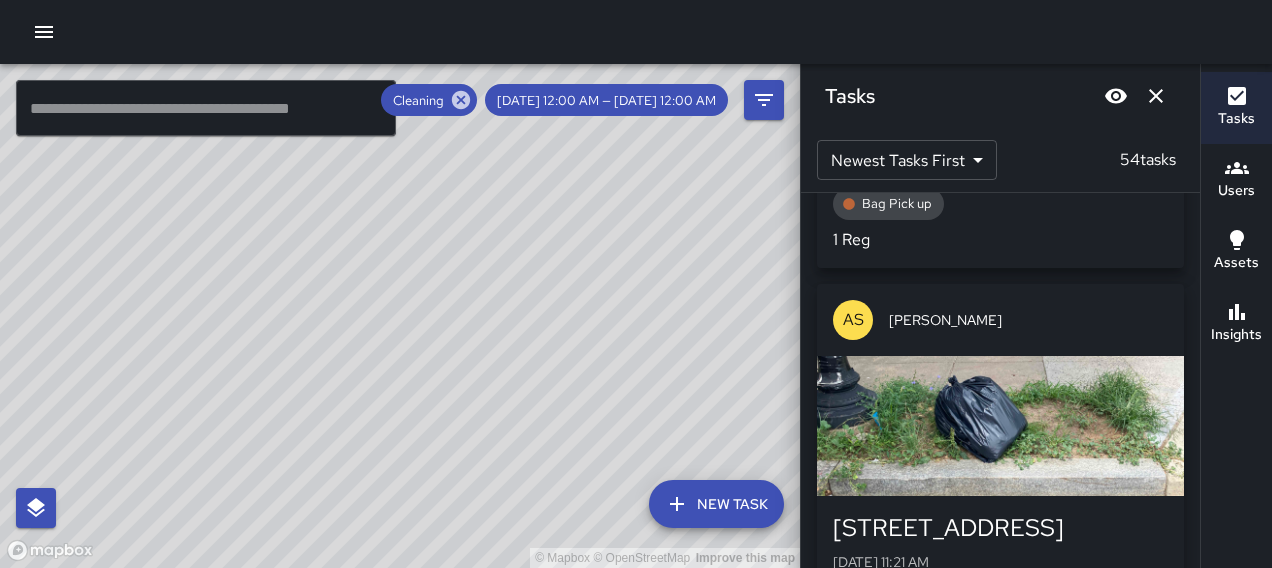 scroll, scrollTop: 9345, scrollLeft: 0, axis: vertical 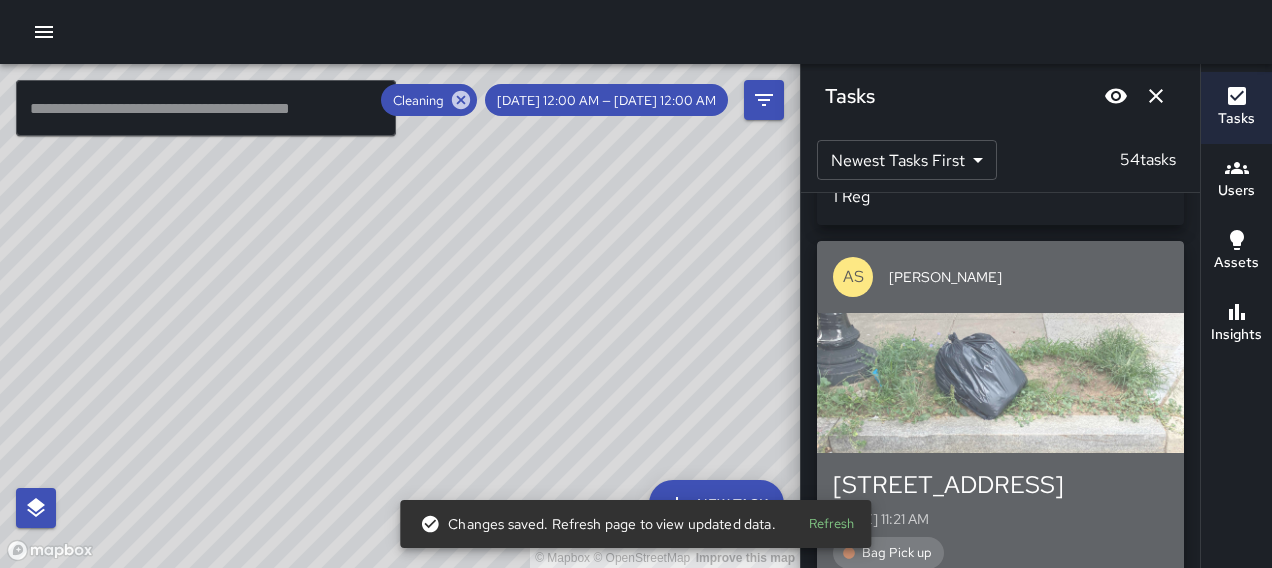 click on "AS [PERSON_NAME]" at bounding box center [1000, 277] 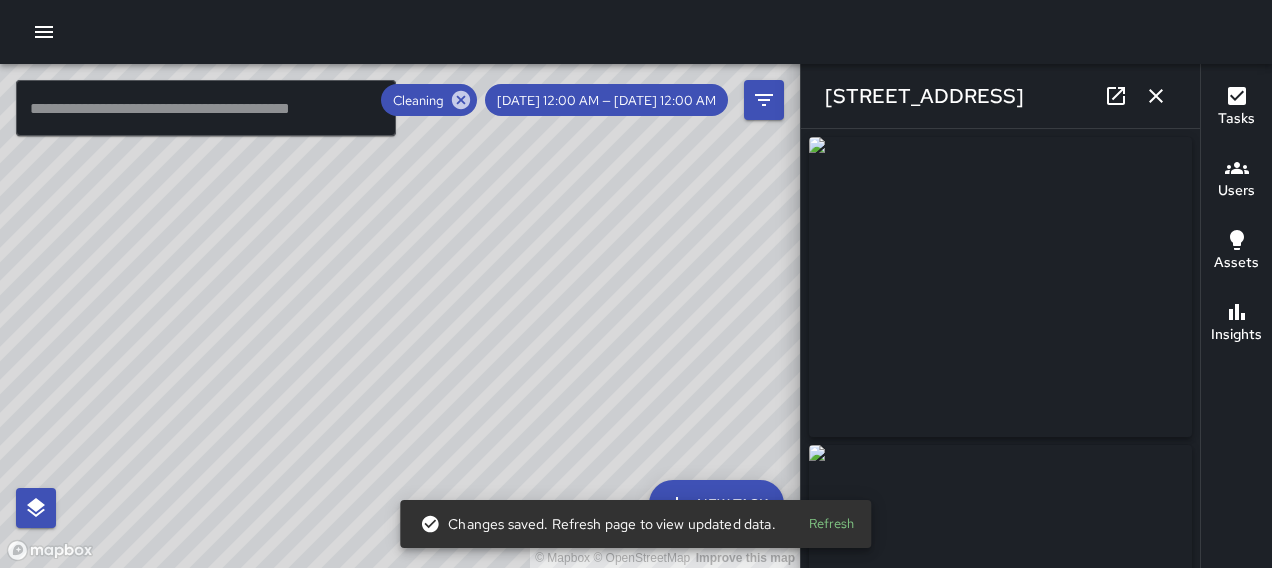 type on "**********" 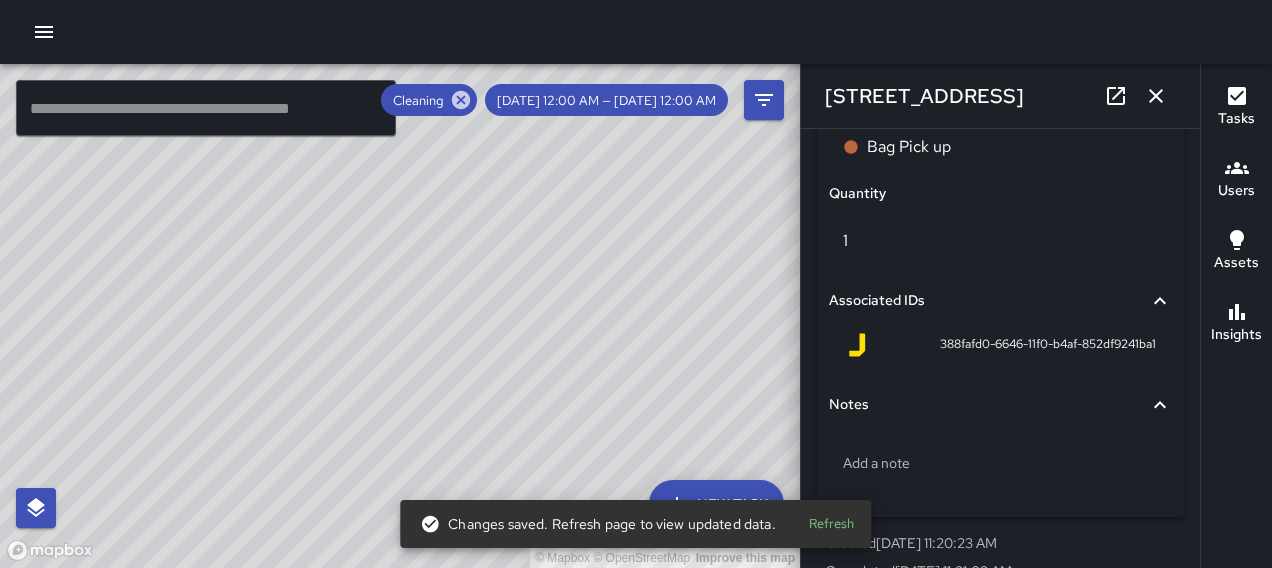 scroll, scrollTop: 1409, scrollLeft: 0, axis: vertical 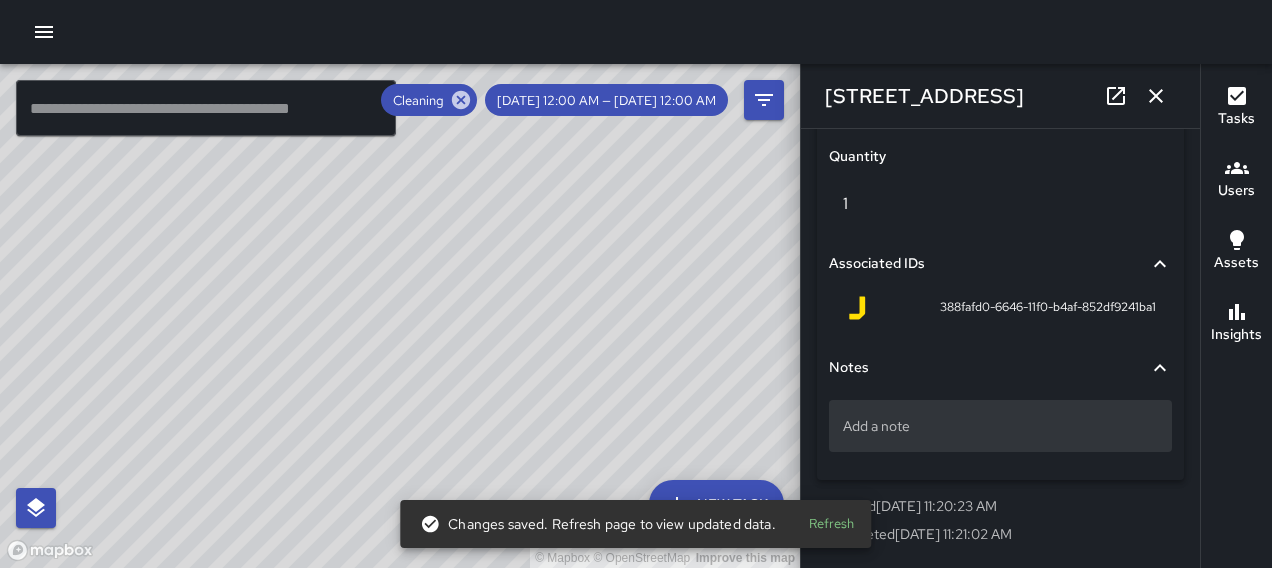 click on "Add a note" at bounding box center [1000, 426] 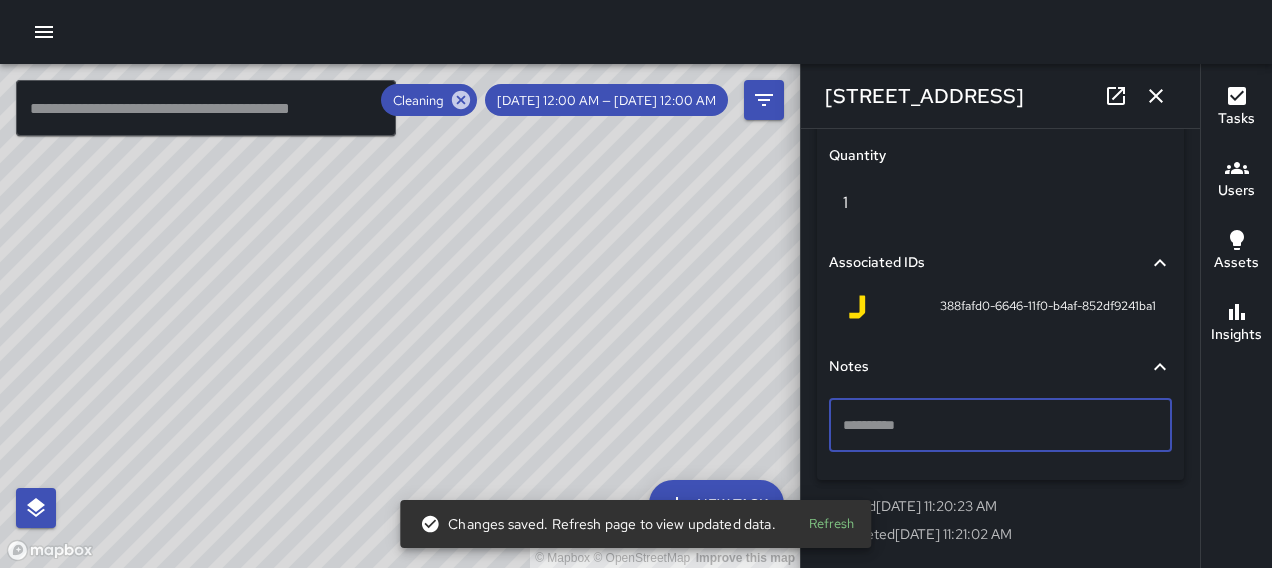 scroll, scrollTop: 1390, scrollLeft: 0, axis: vertical 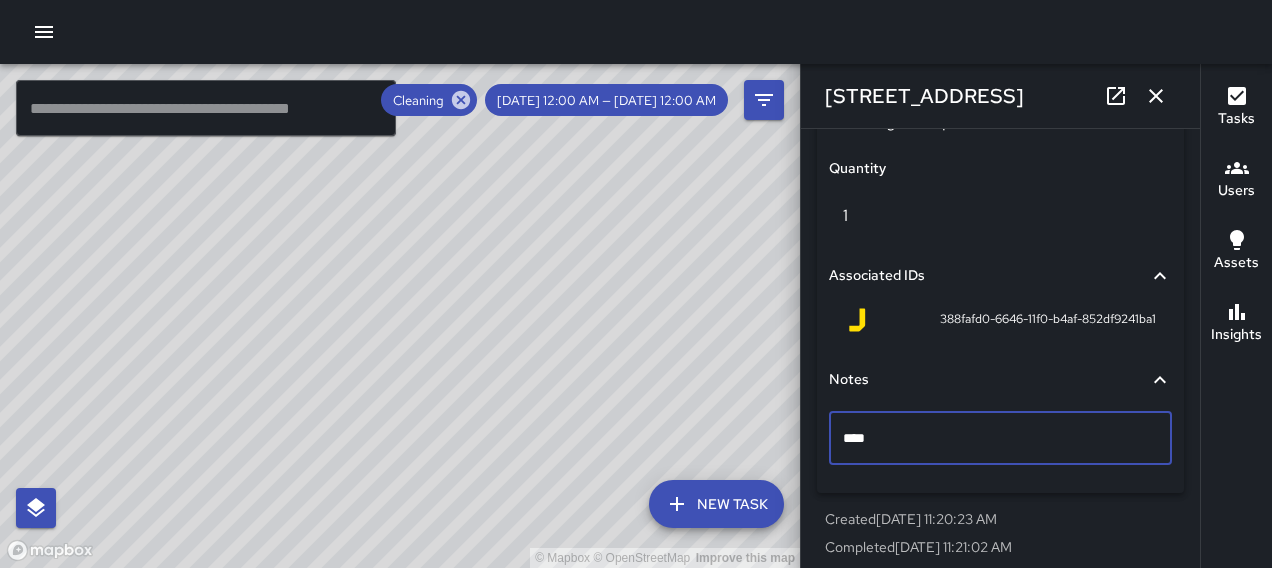 type on "*****" 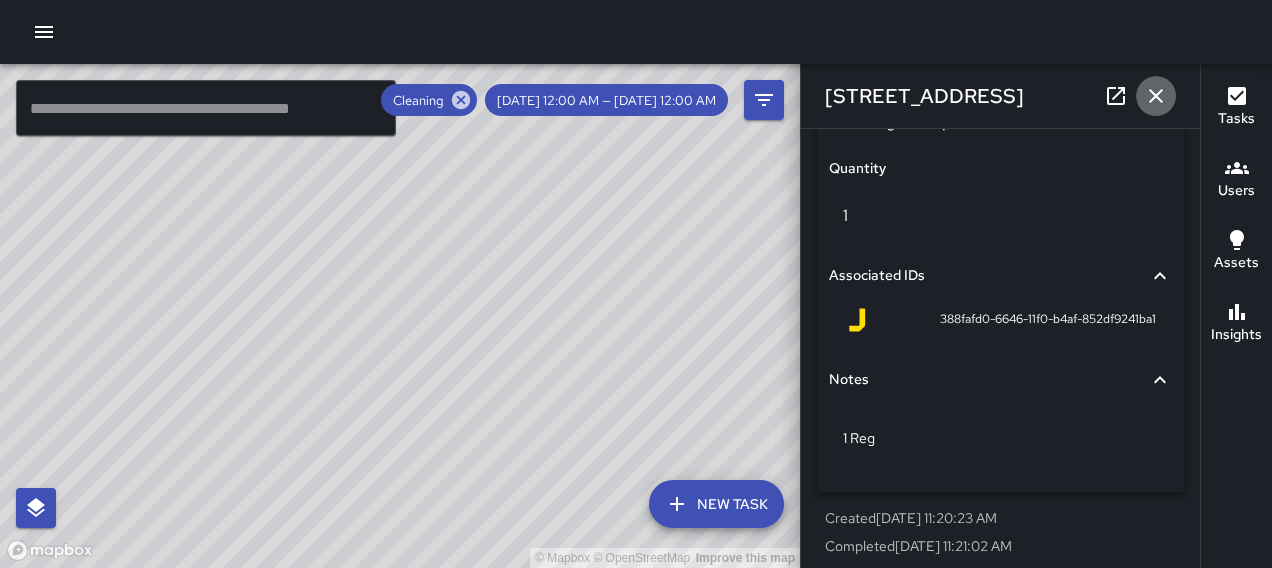 click 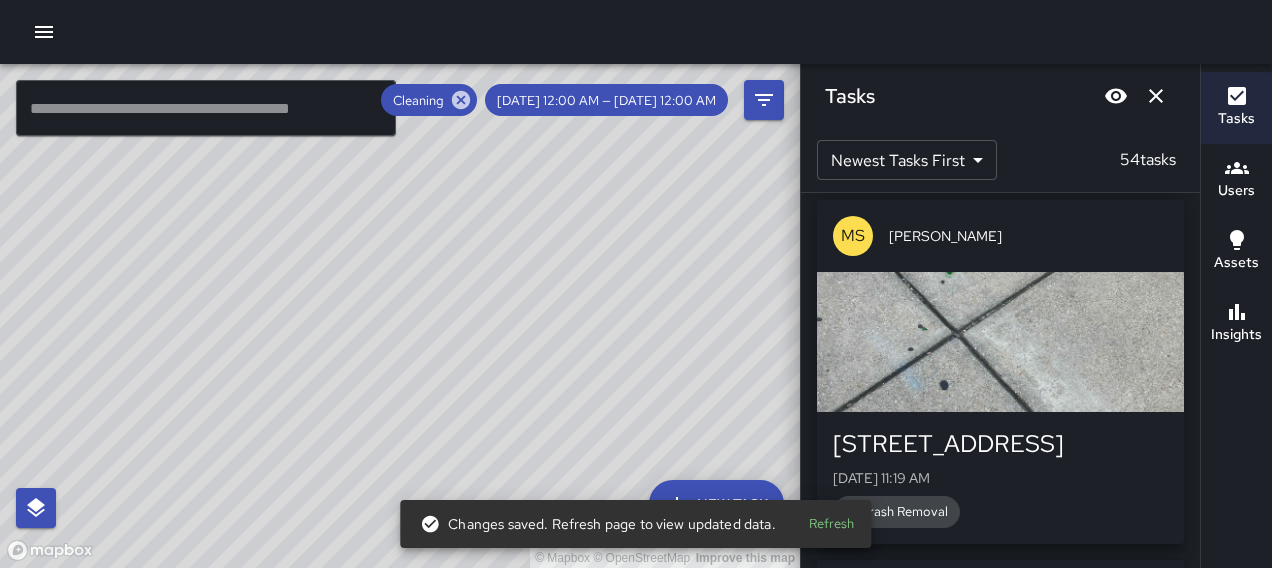 scroll, scrollTop: 9951, scrollLeft: 0, axis: vertical 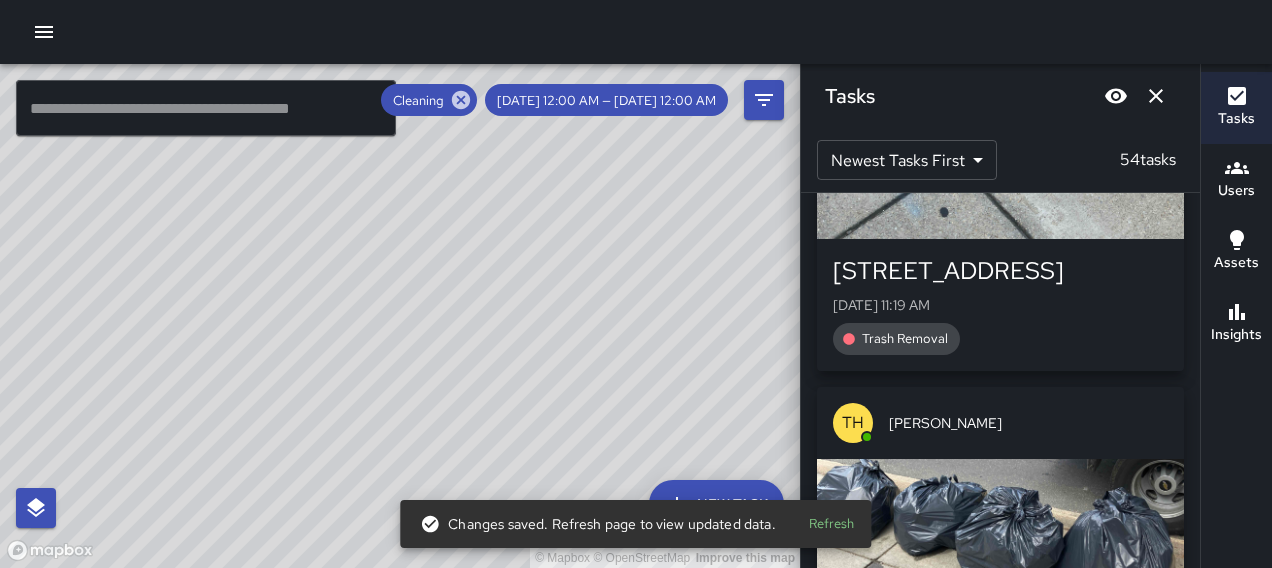 click on "[STREET_ADDRESS][GEOGRAPHIC_DATA][DATE] 11:19 AM Trash Removal" at bounding box center [1000, 305] 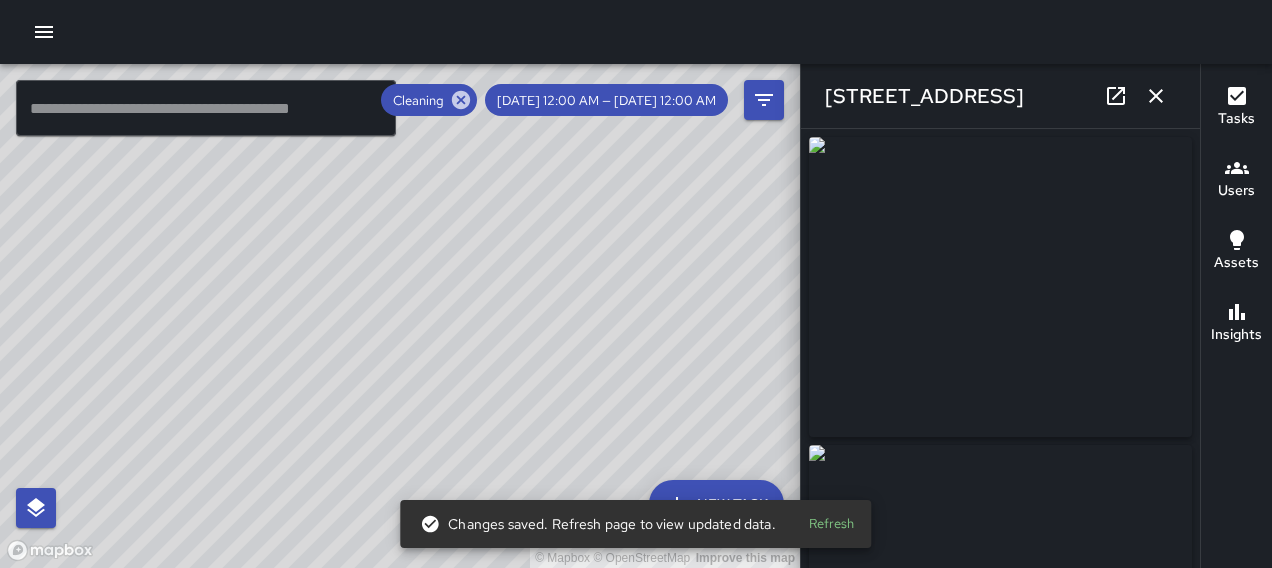 type on "**********" 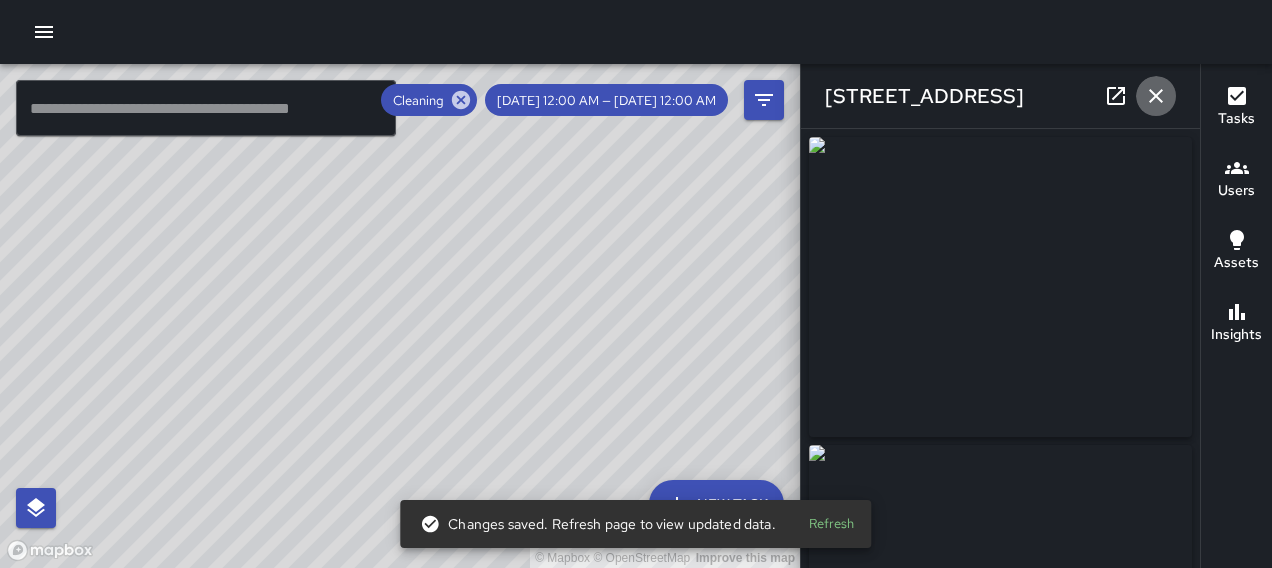 click 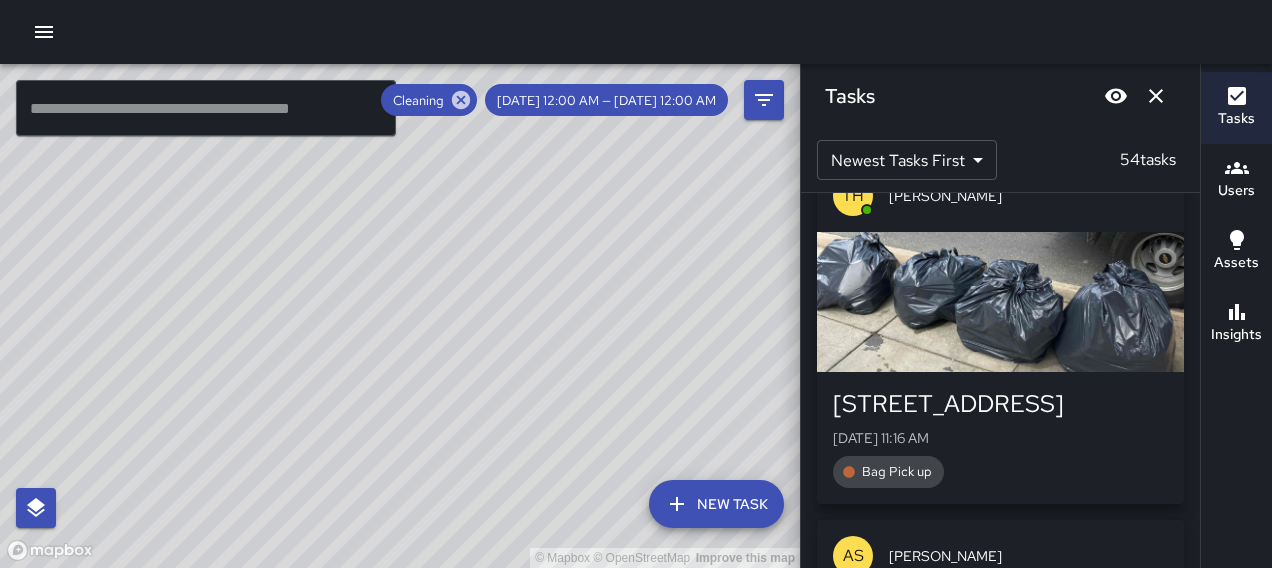 scroll, scrollTop: 10231, scrollLeft: 0, axis: vertical 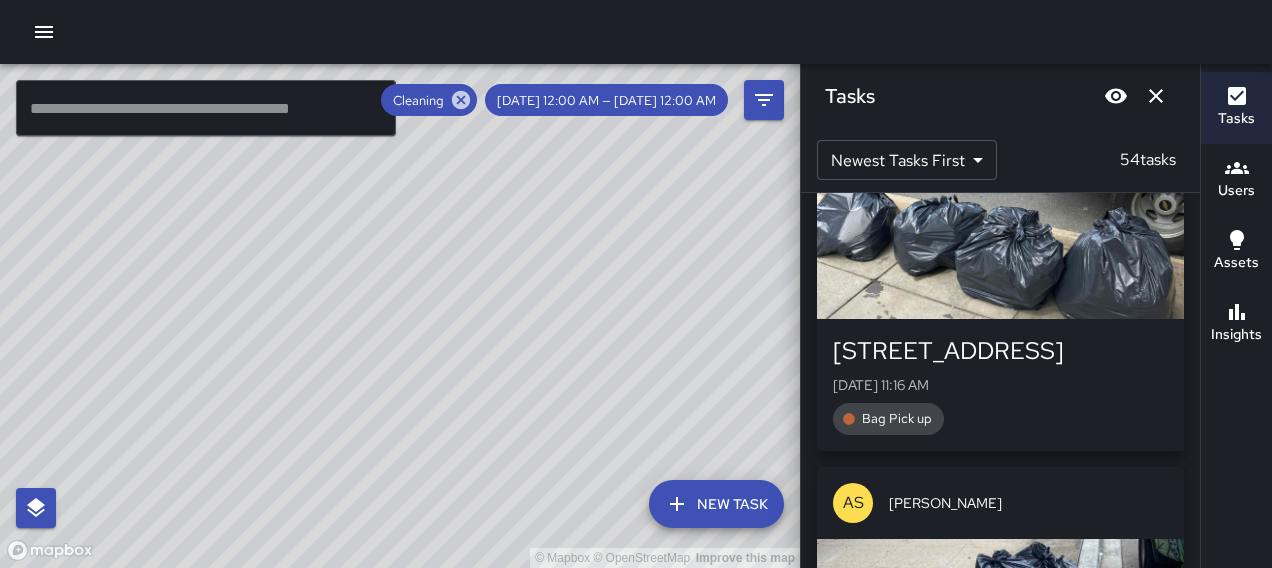 click at bounding box center [1000, 249] 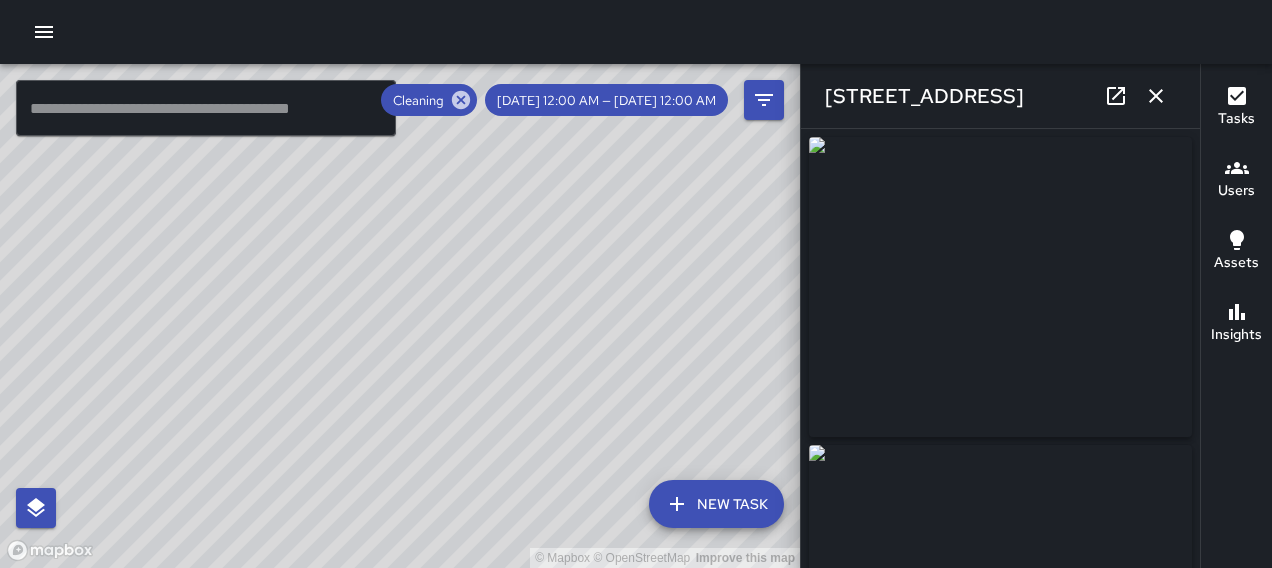 type on "**********" 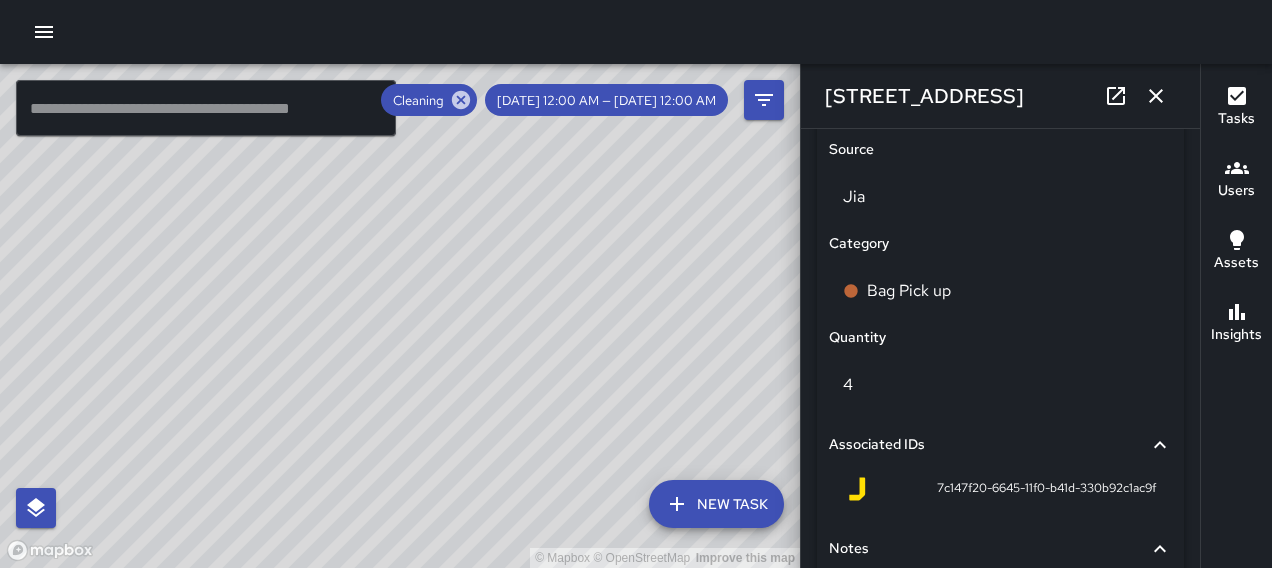 scroll, scrollTop: 1227, scrollLeft: 0, axis: vertical 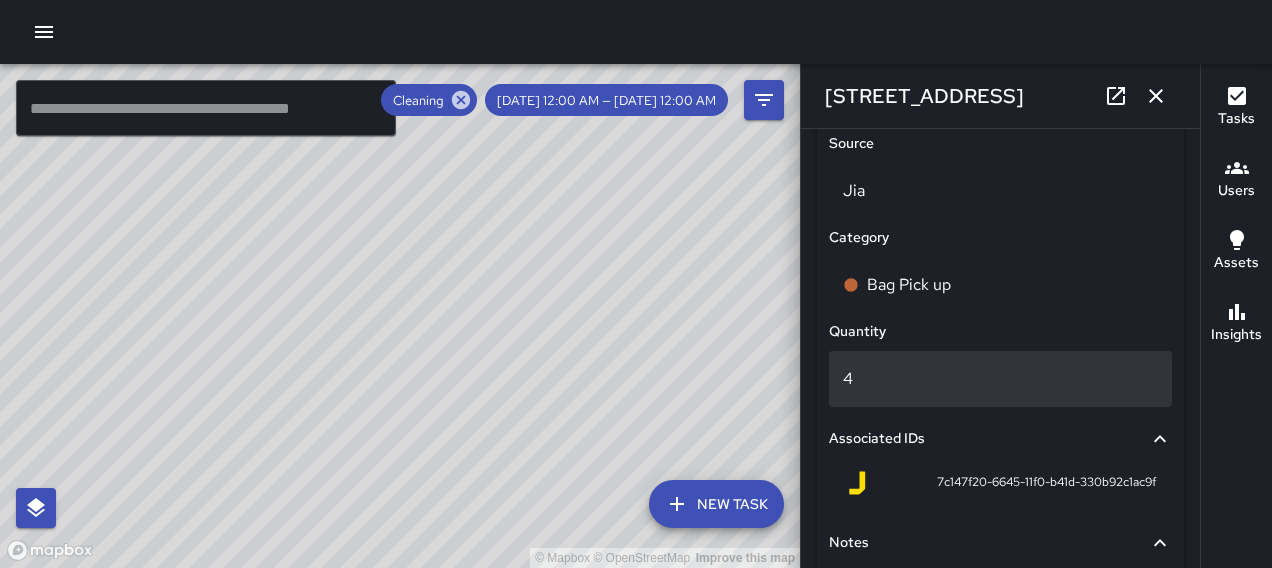 click on "4" at bounding box center [1000, 379] 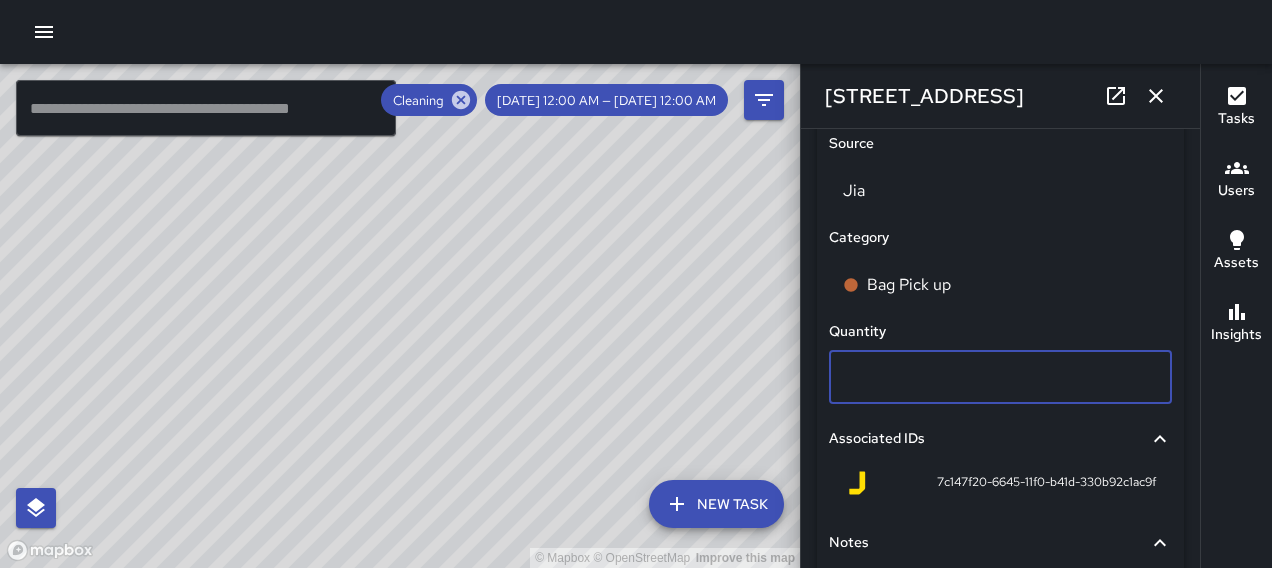 type on "*" 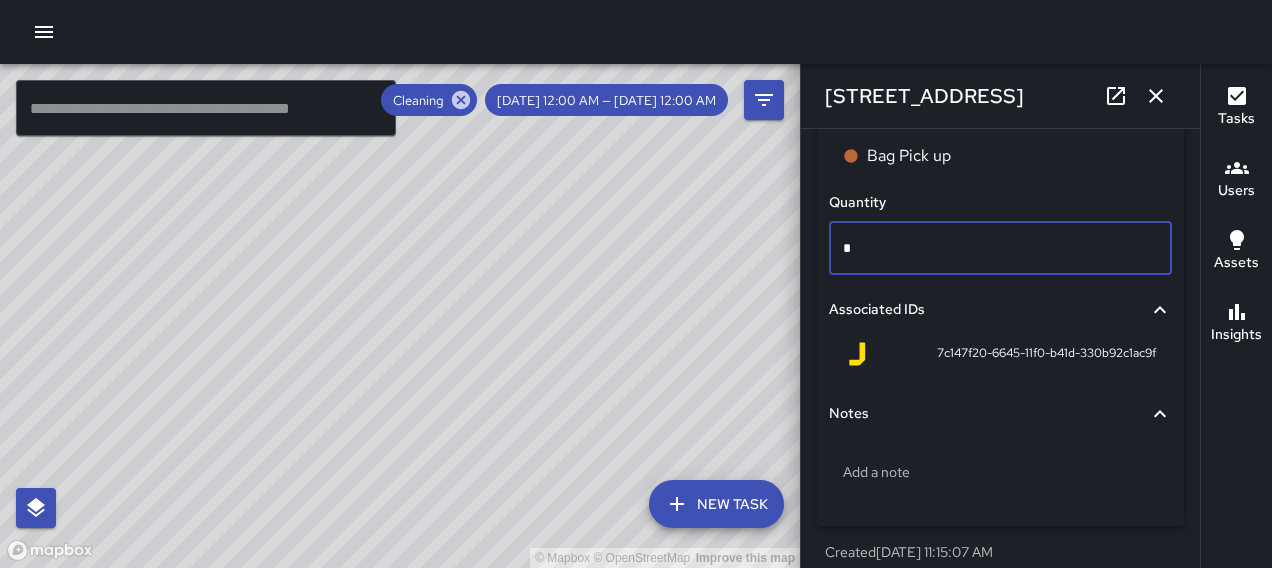 scroll, scrollTop: 1409, scrollLeft: 0, axis: vertical 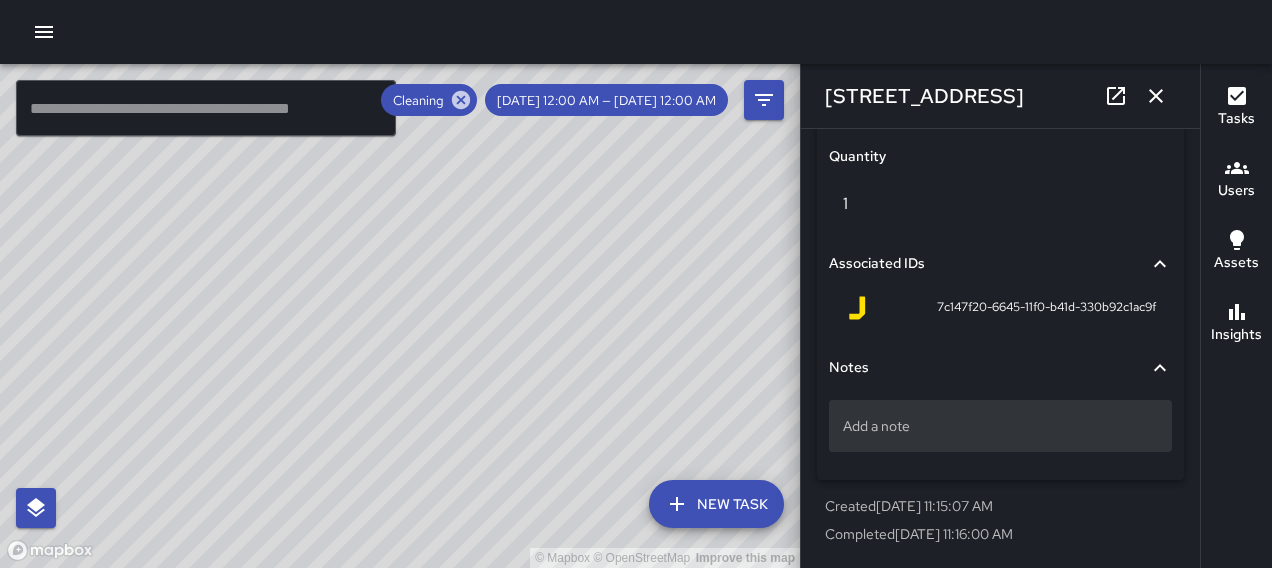 click on "Add a note" at bounding box center [1000, 426] 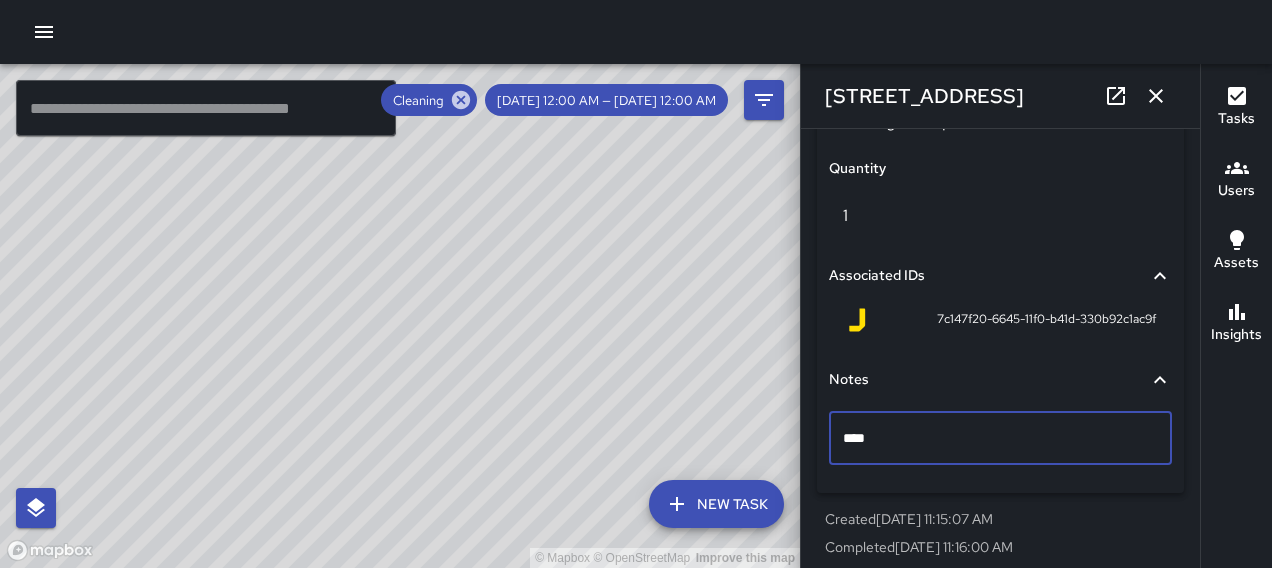 type on "*****" 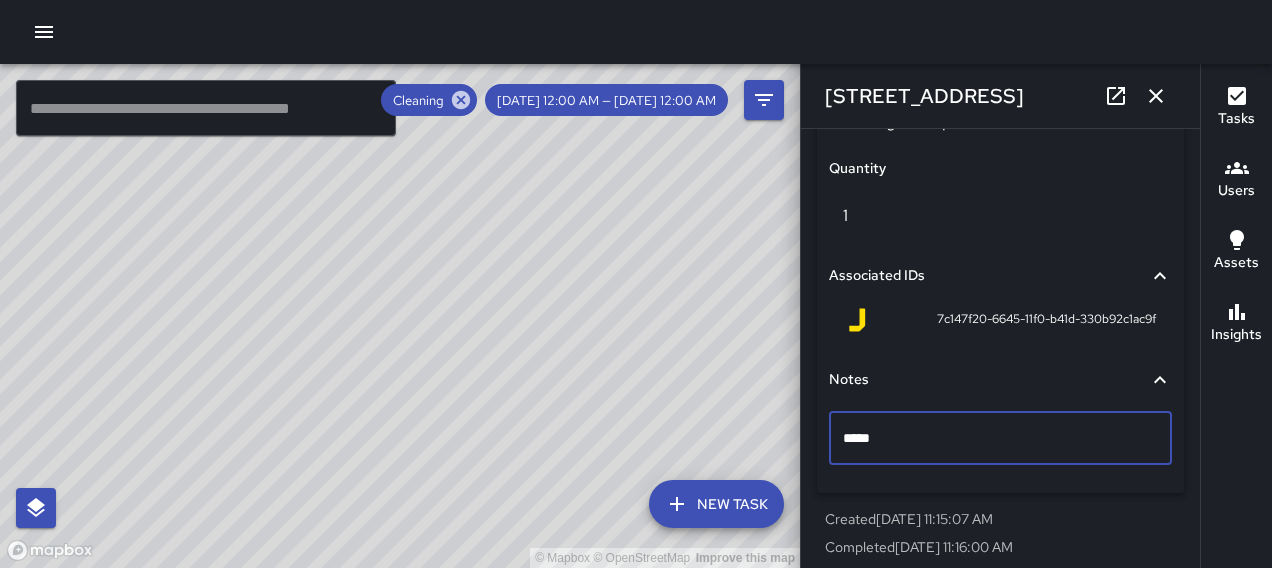 click 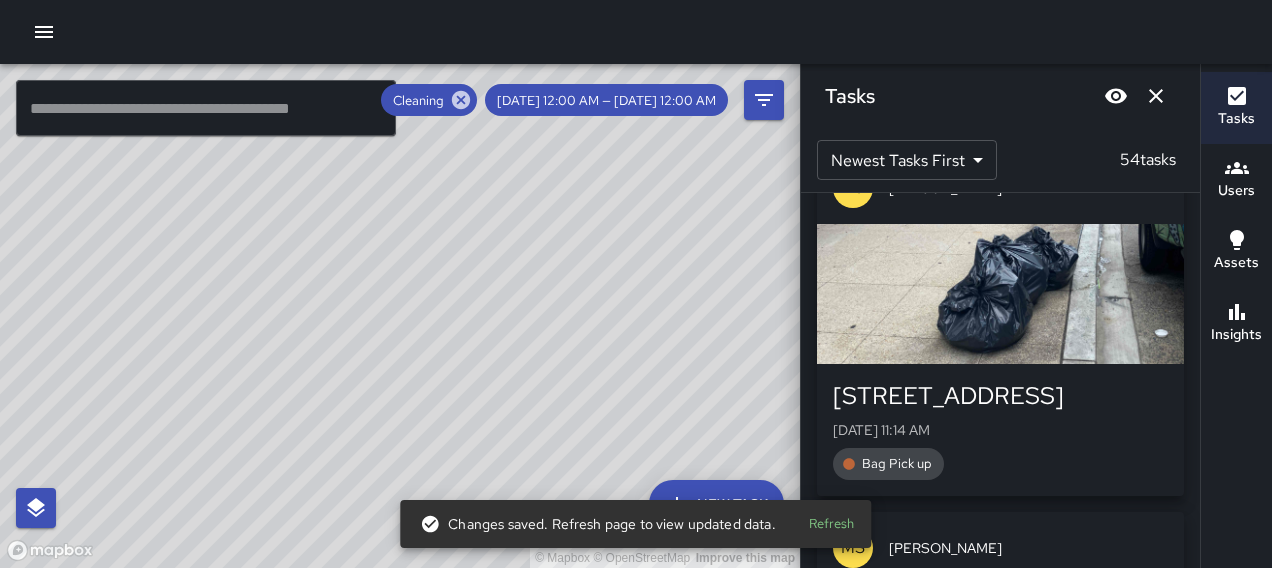 scroll, scrollTop: 10644, scrollLeft: 0, axis: vertical 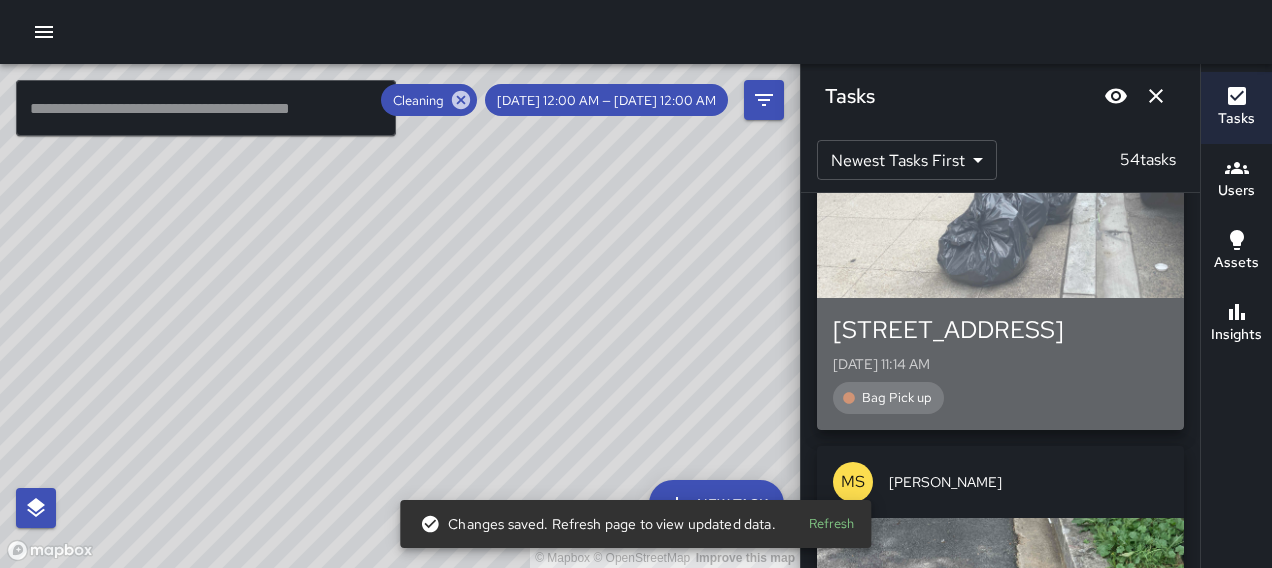 click at bounding box center (1000, 228) 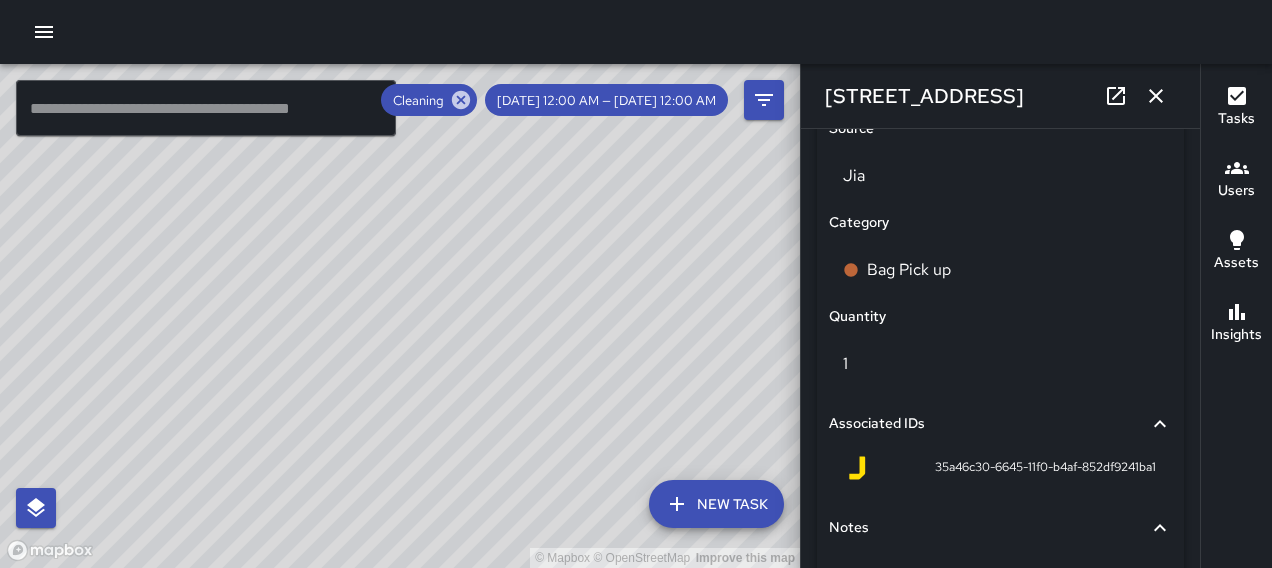 scroll, scrollTop: 1409, scrollLeft: 0, axis: vertical 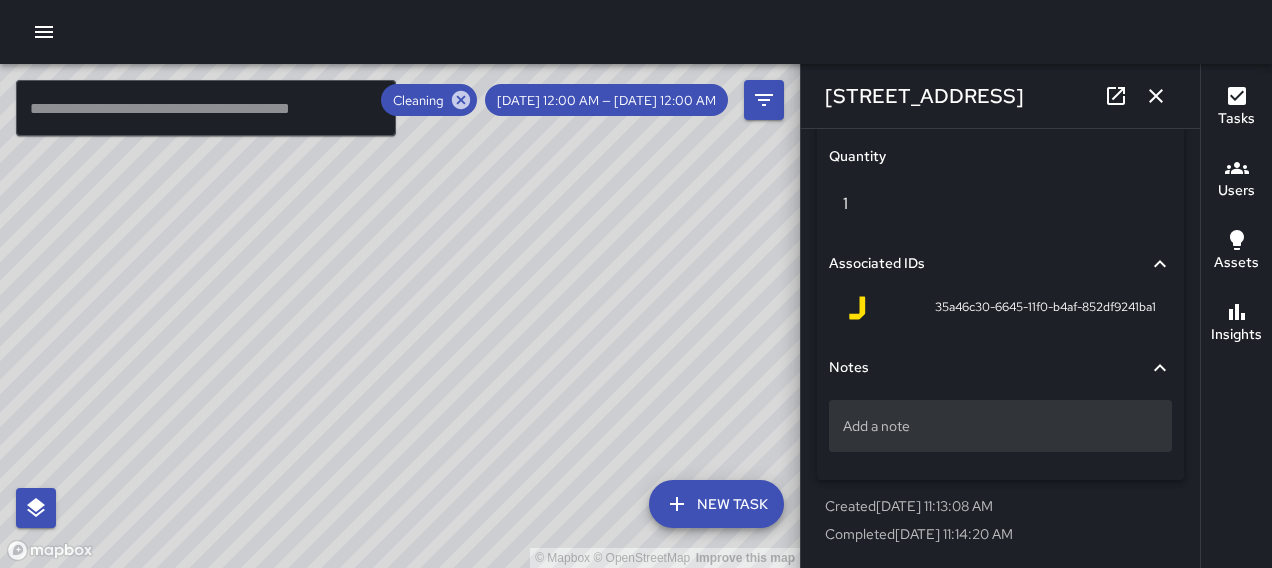 click on "Add a note" at bounding box center (1000, 426) 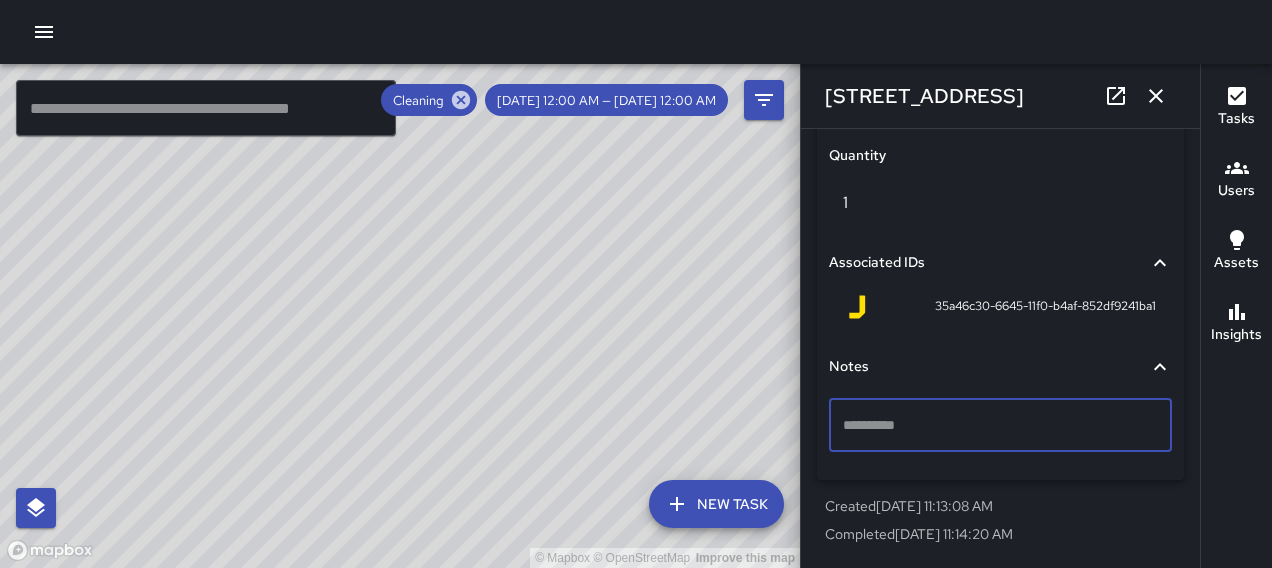 scroll, scrollTop: 1390, scrollLeft: 0, axis: vertical 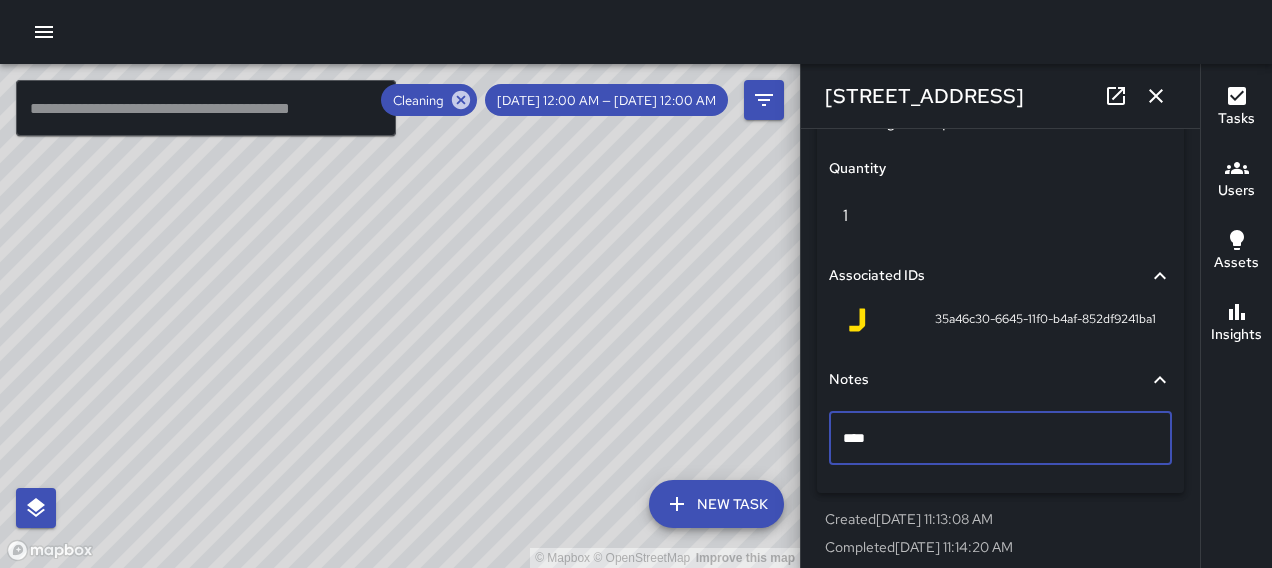 type on "*****" 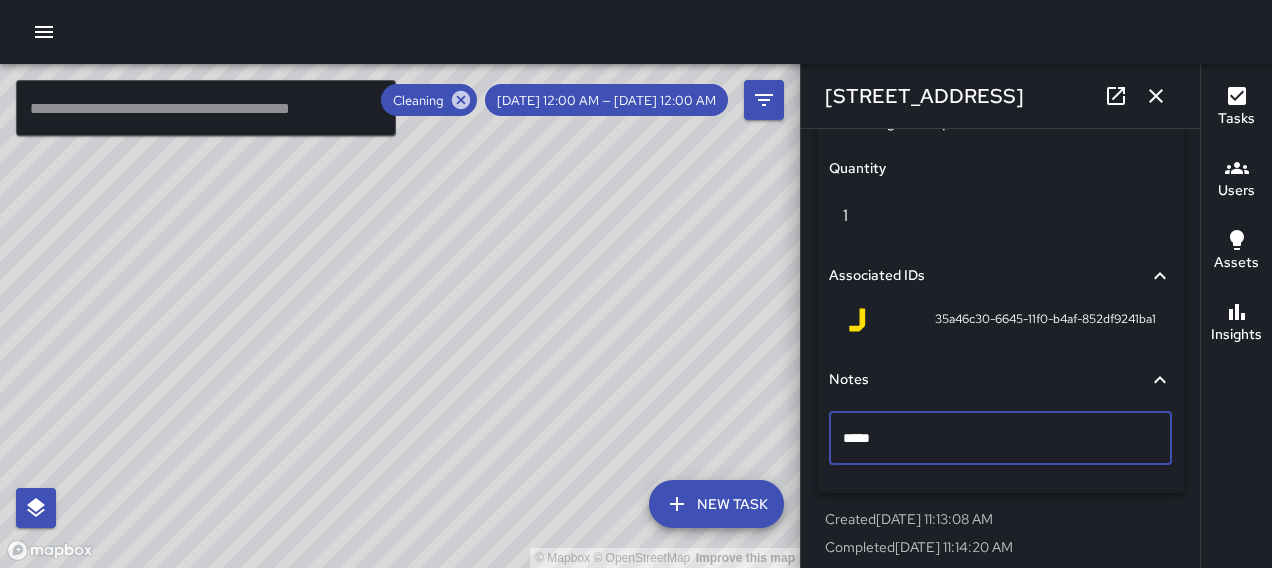 click 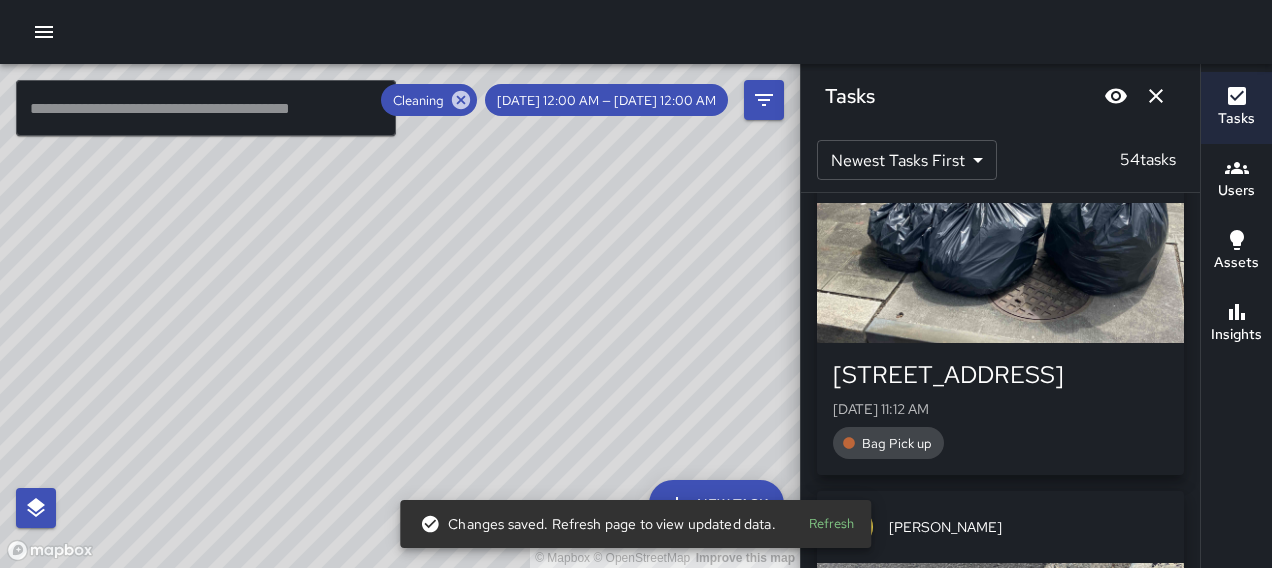scroll, scrollTop: 11391, scrollLeft: 0, axis: vertical 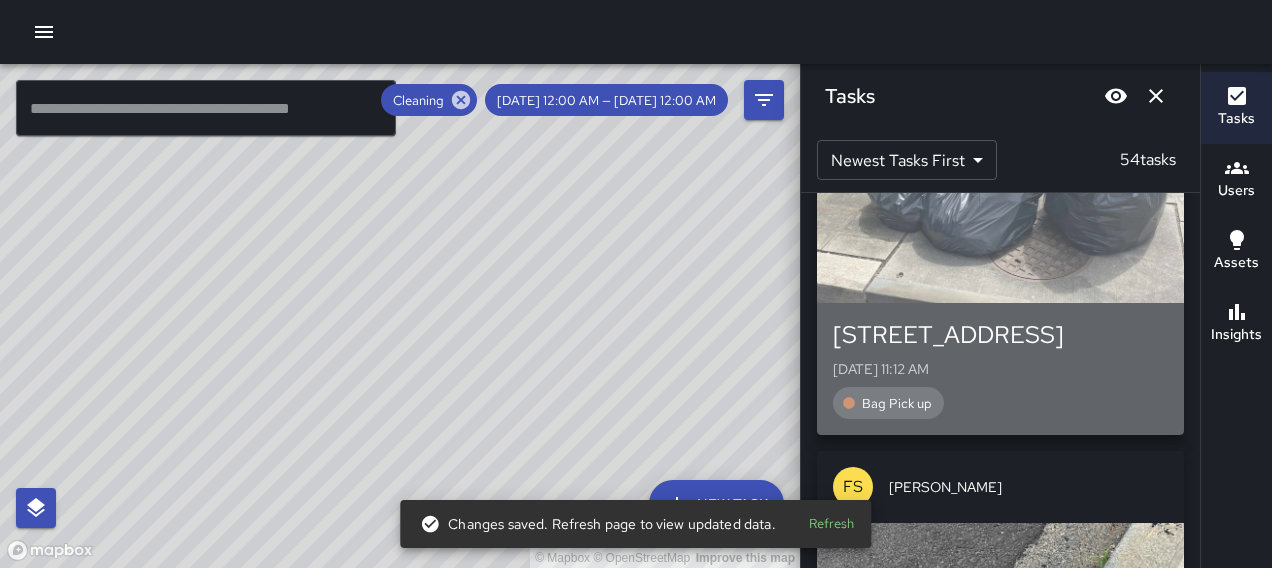 click at bounding box center [1000, 233] 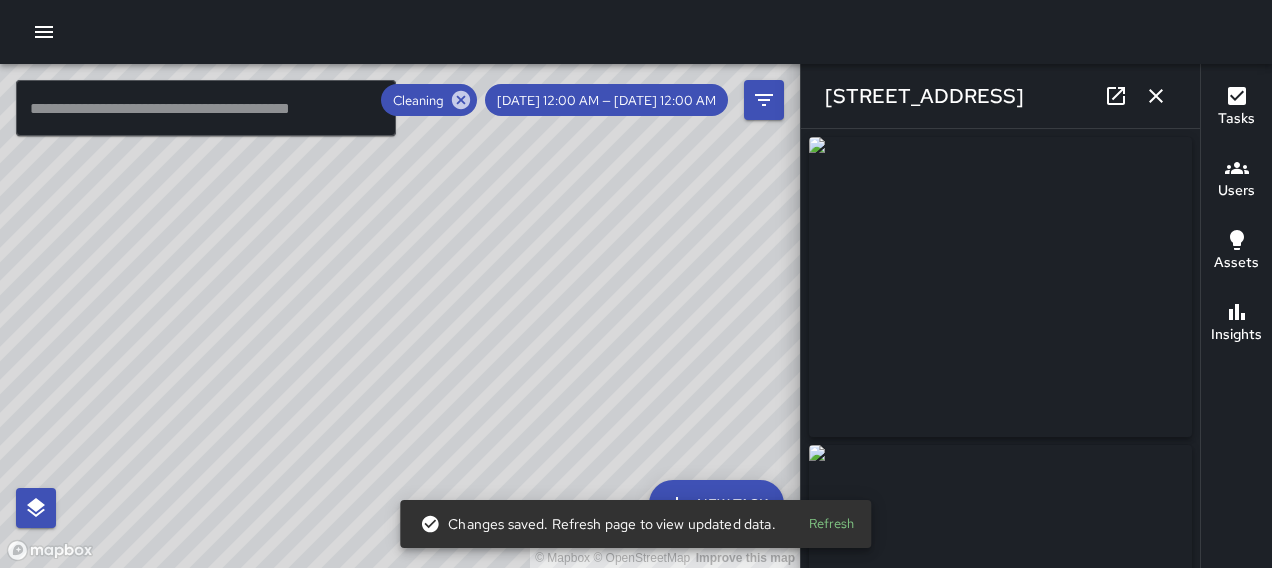 type on "**********" 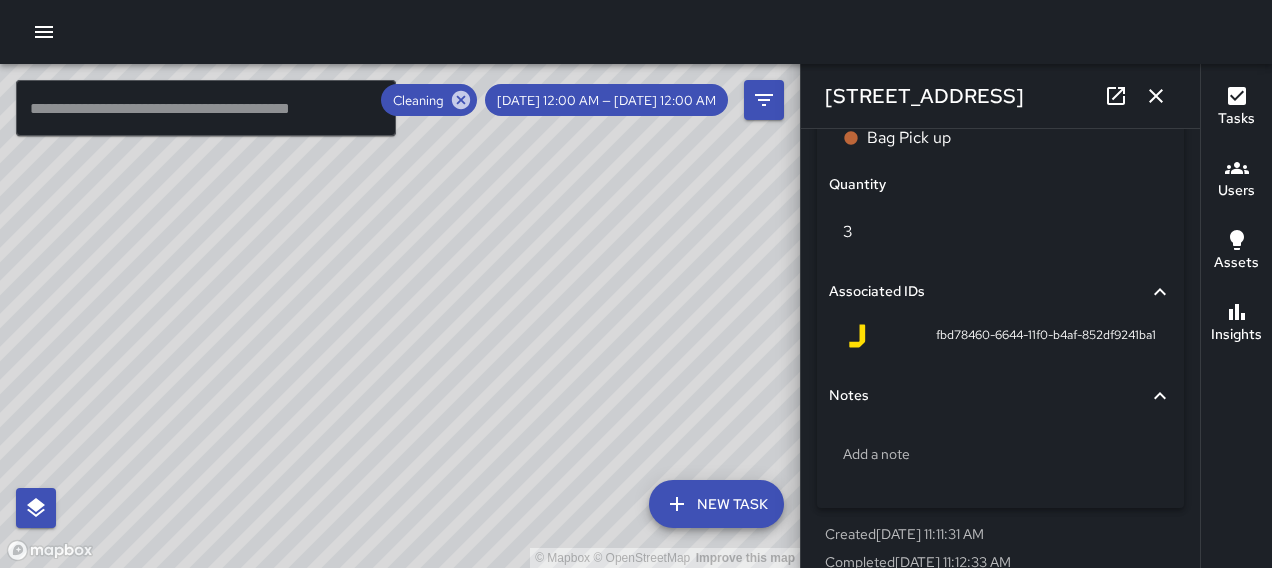 scroll, scrollTop: 1409, scrollLeft: 0, axis: vertical 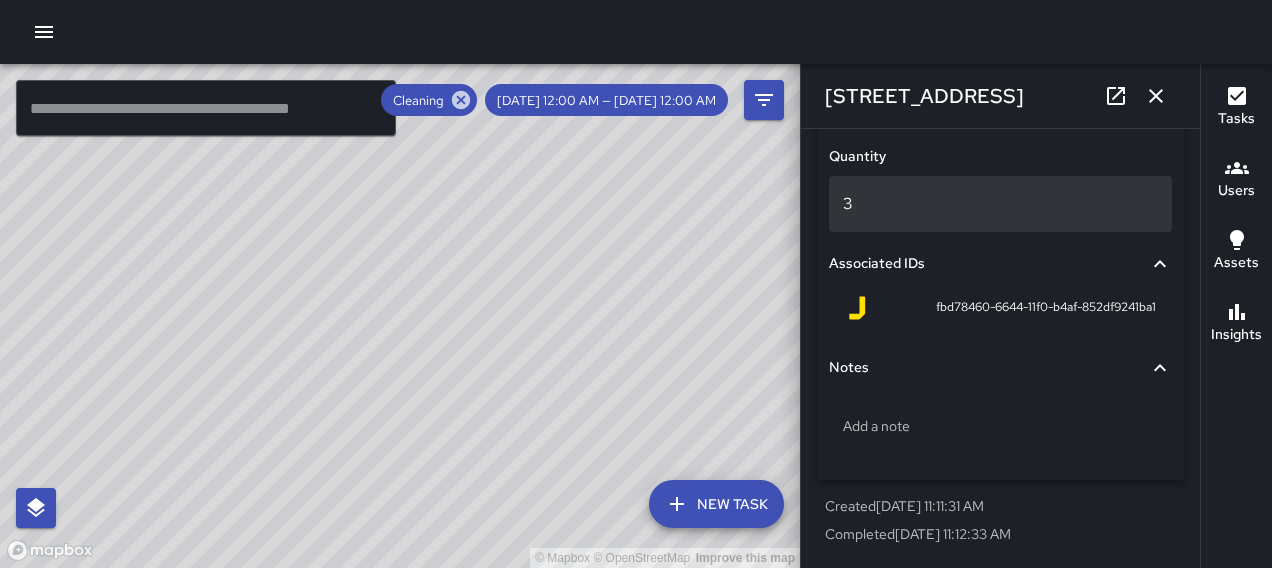click on "3" at bounding box center [1000, 204] 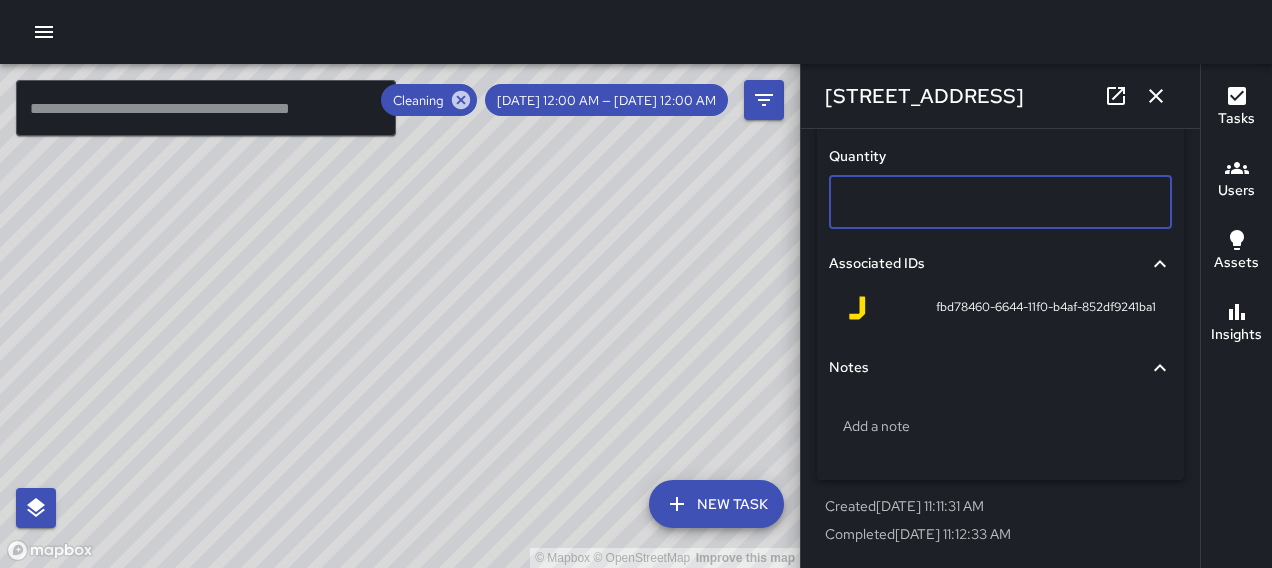 type on "*" 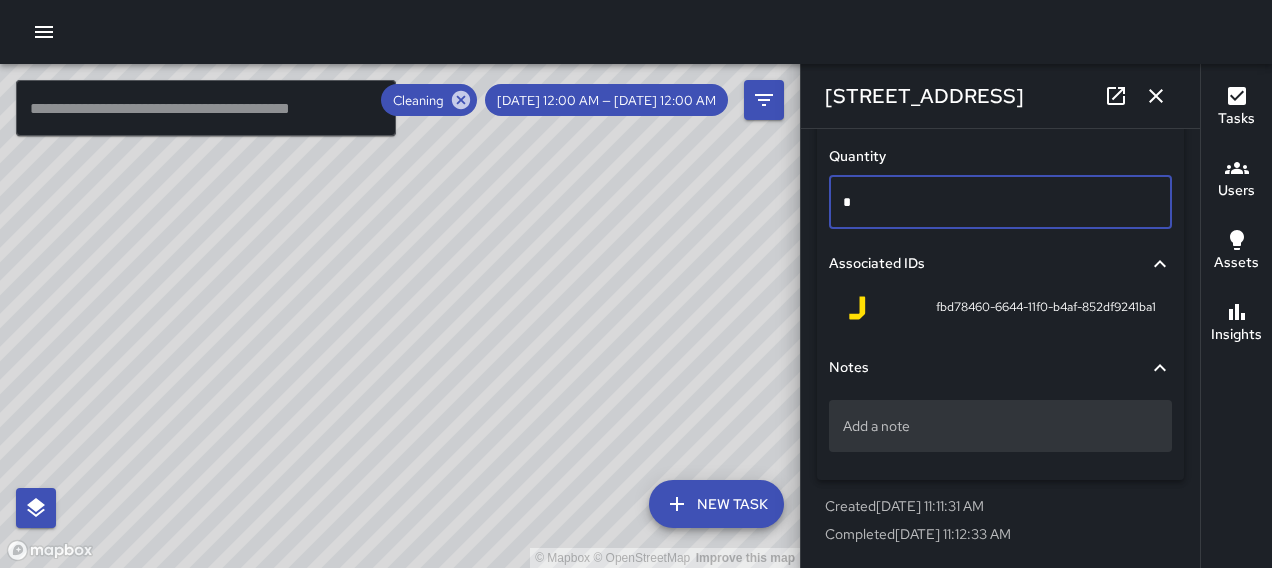 click on "Add a note" at bounding box center [1000, 426] 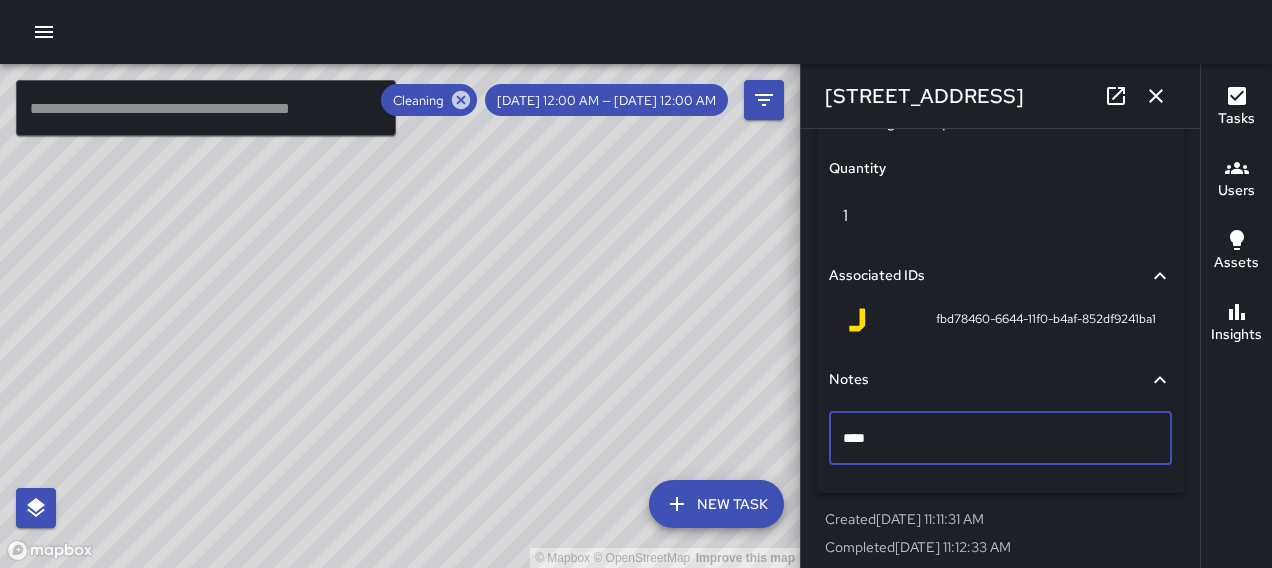 type on "*****" 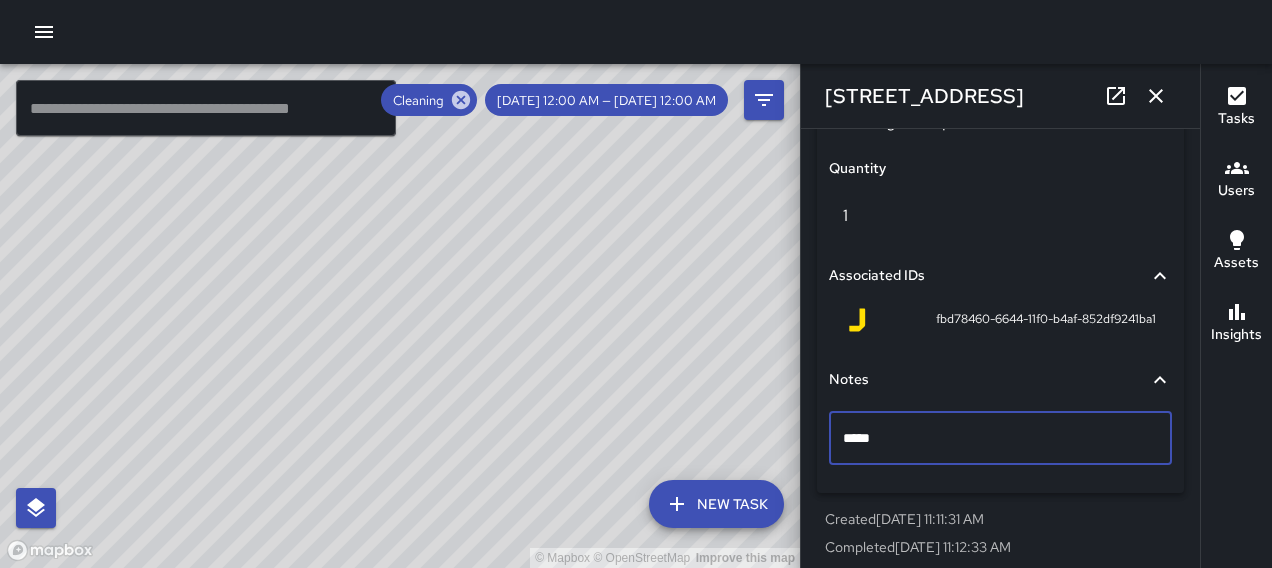 click 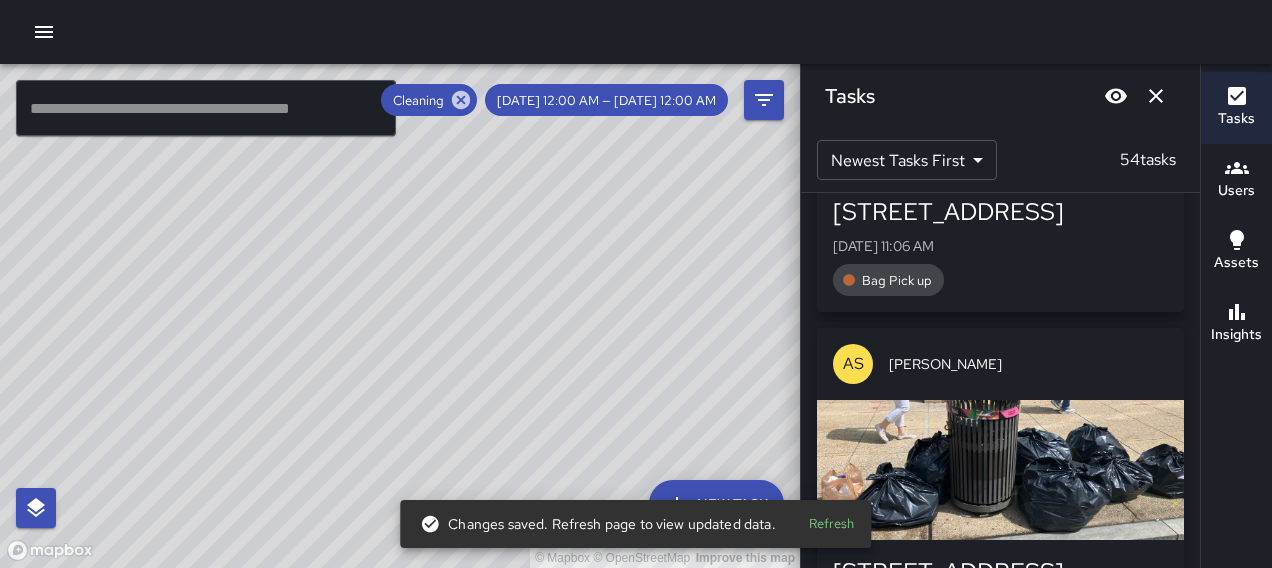 scroll, scrollTop: 12670, scrollLeft: 0, axis: vertical 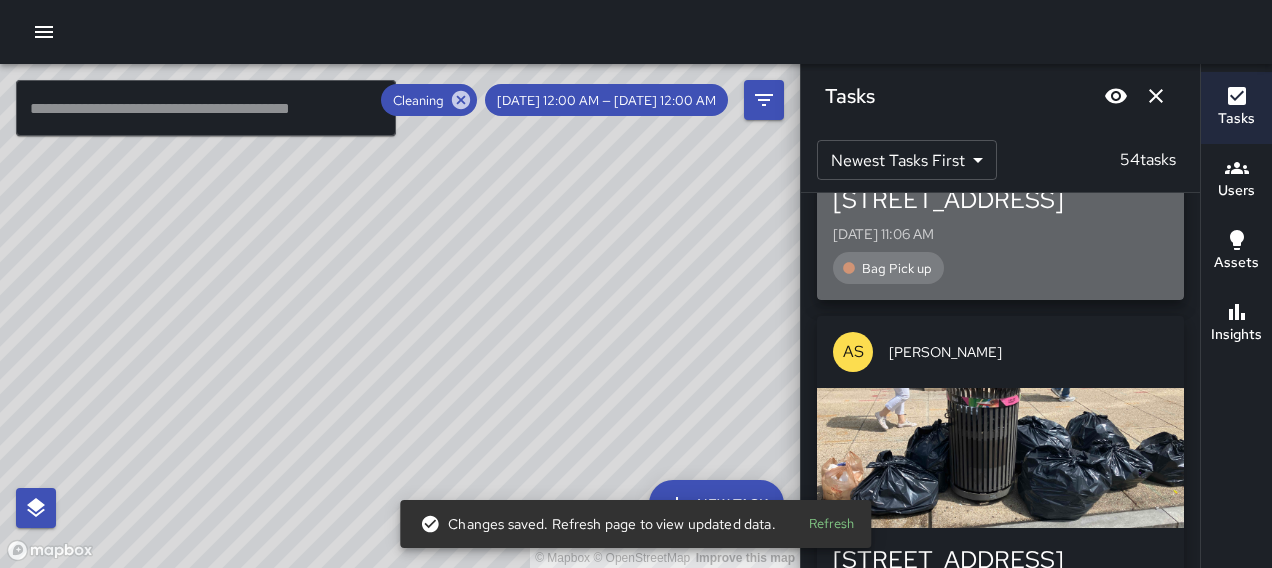 click at bounding box center (1000, 98) 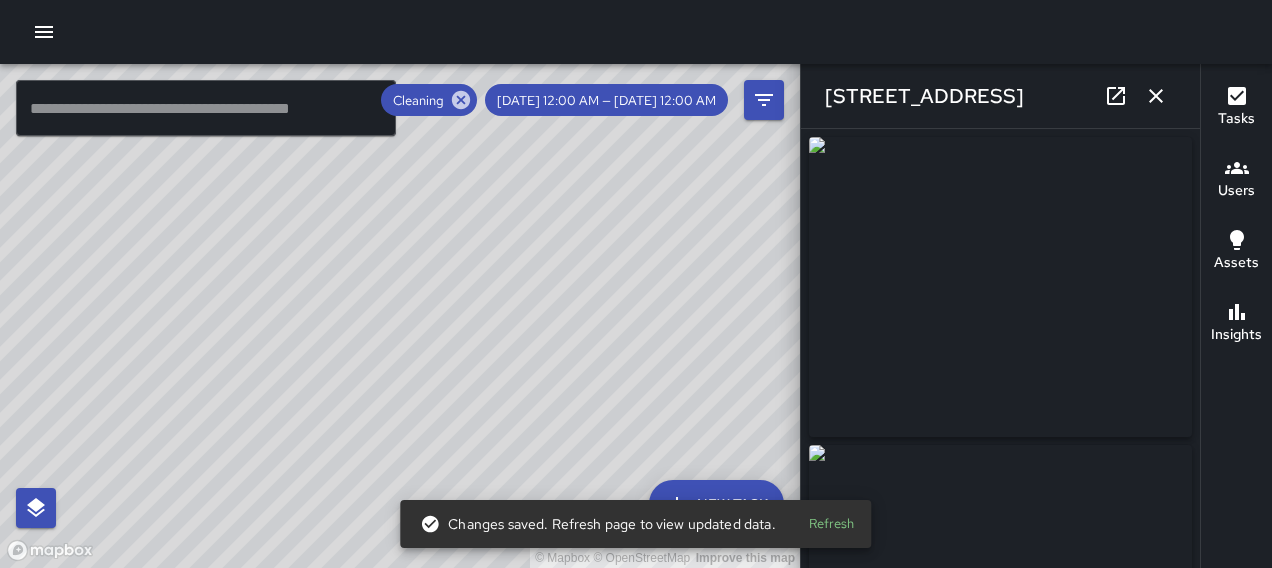 type on "**********" 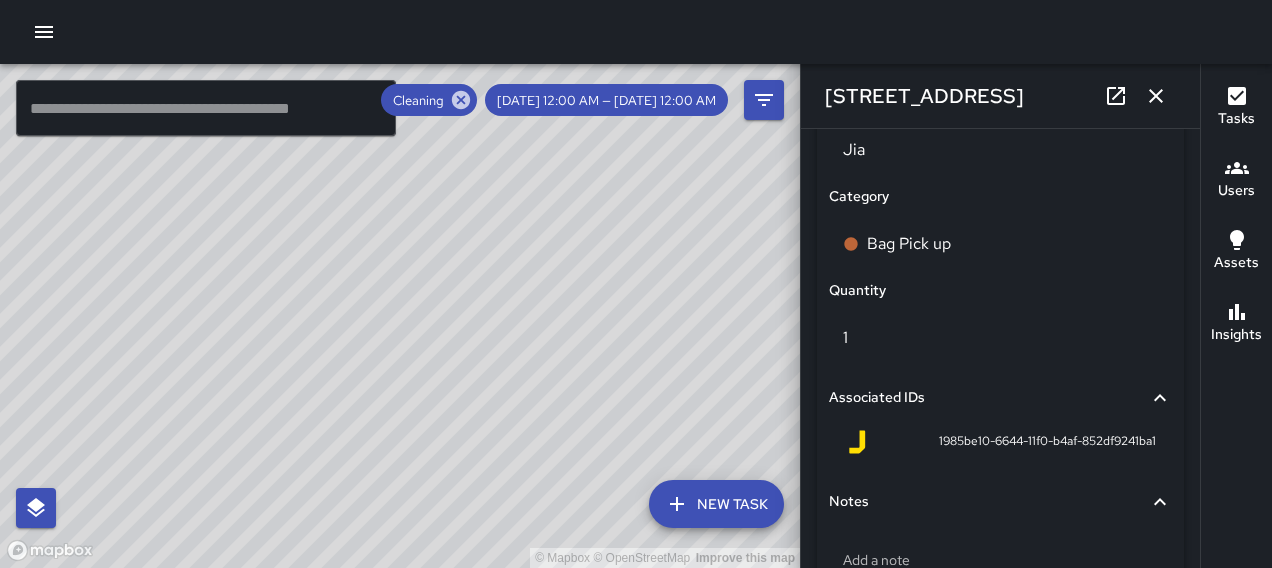 scroll, scrollTop: 1409, scrollLeft: 0, axis: vertical 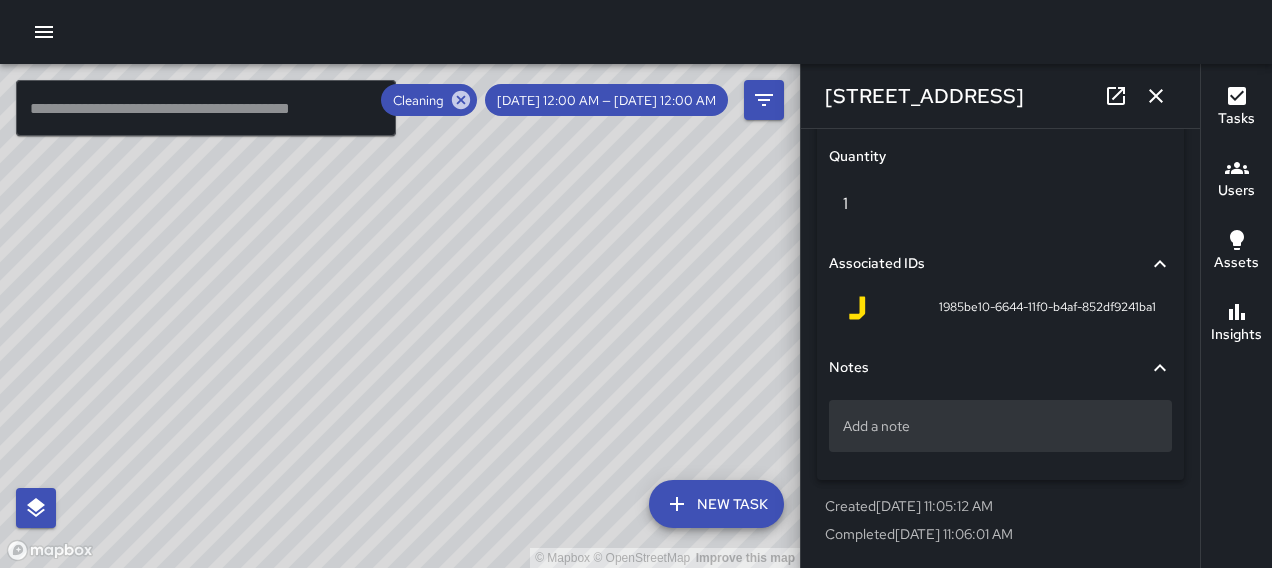 click on "Add a note" at bounding box center [1000, 426] 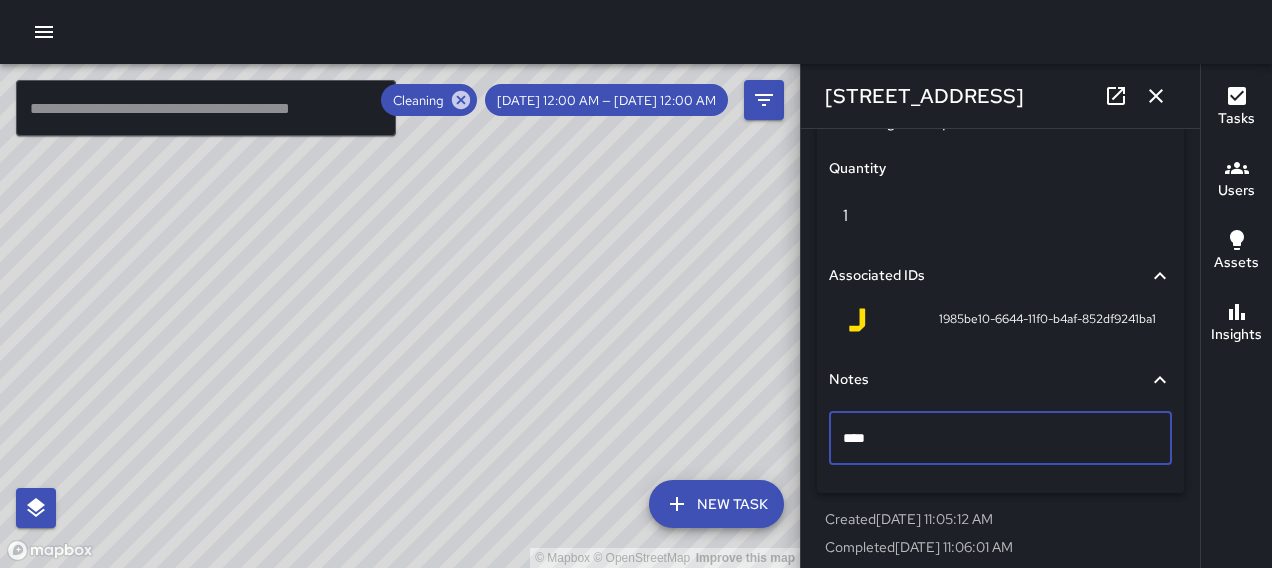 type on "*****" 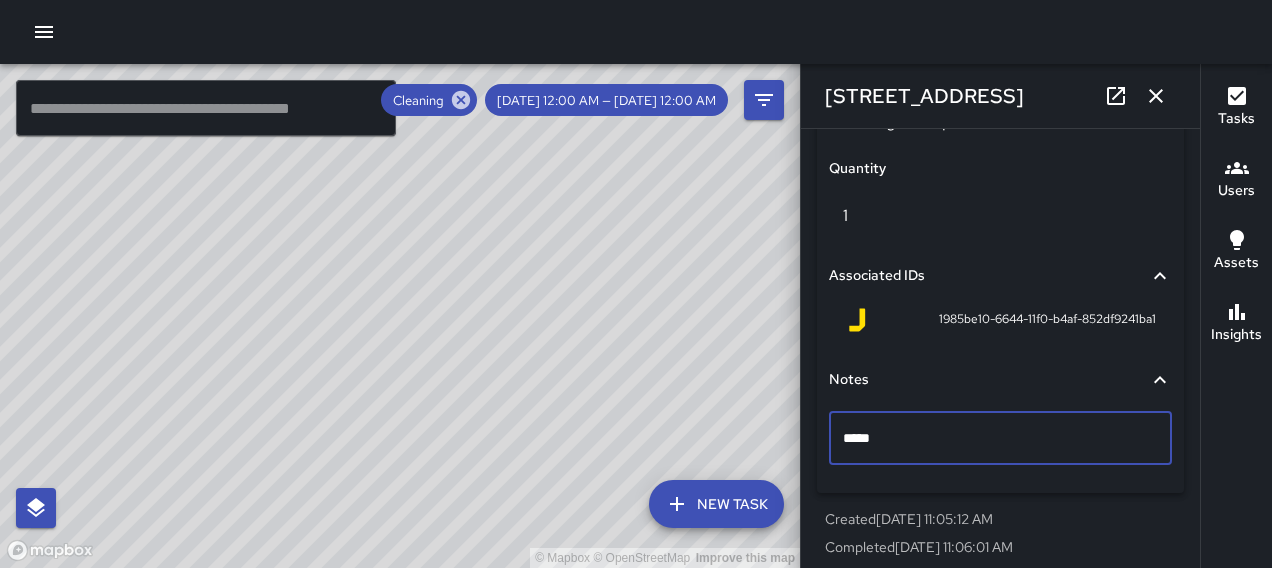 click 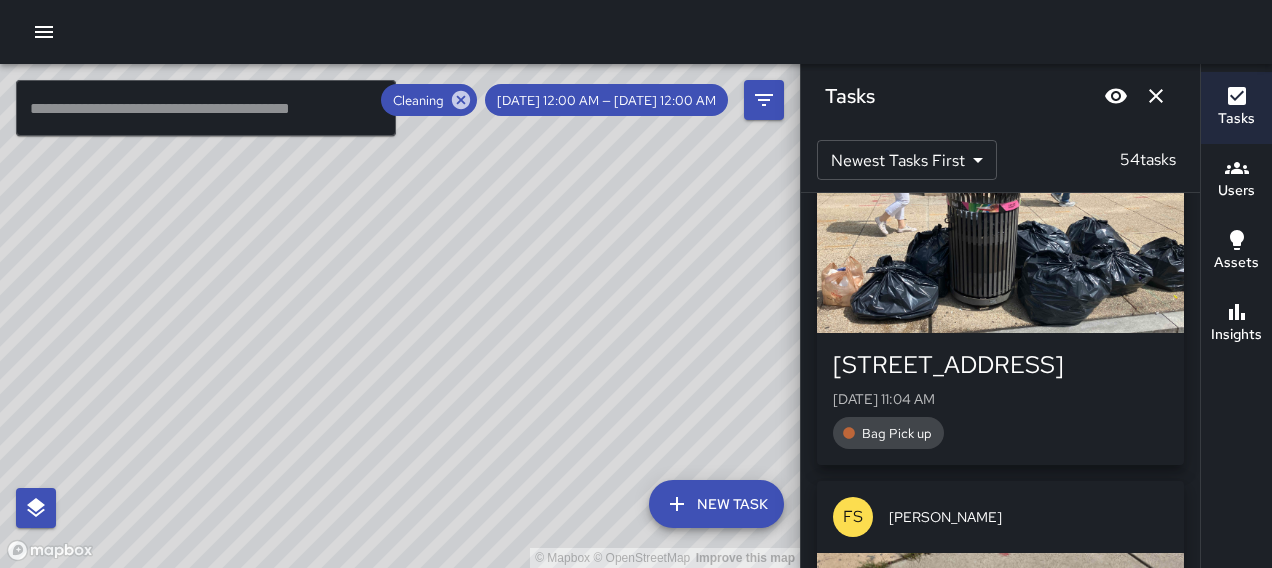scroll, scrollTop: 13017, scrollLeft: 0, axis: vertical 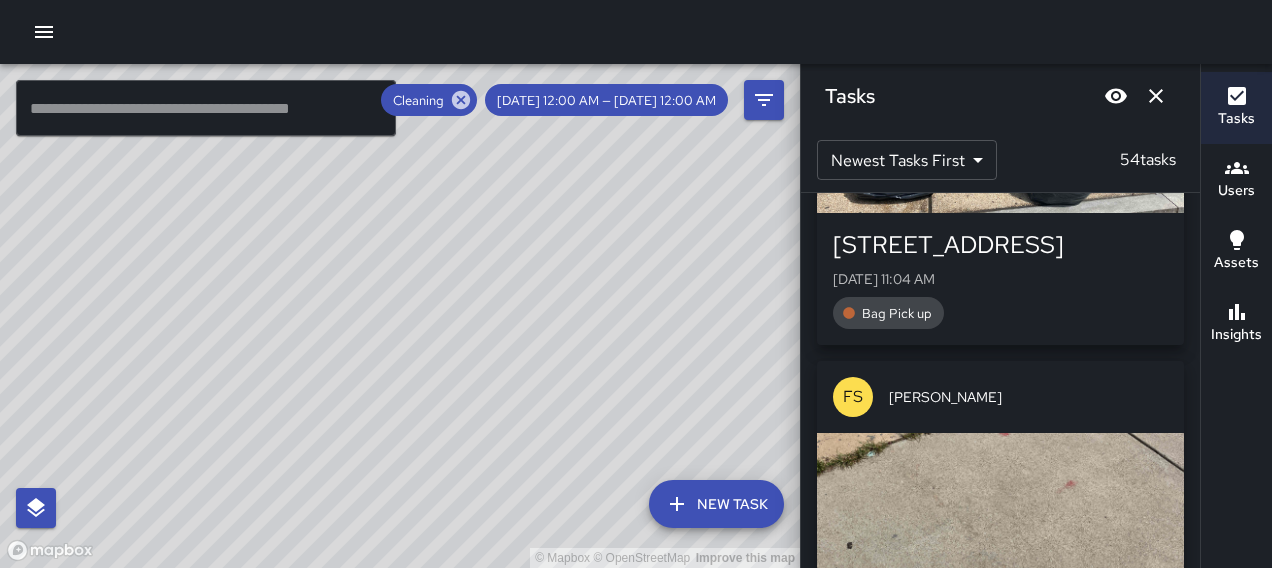 click at bounding box center [1000, 143] 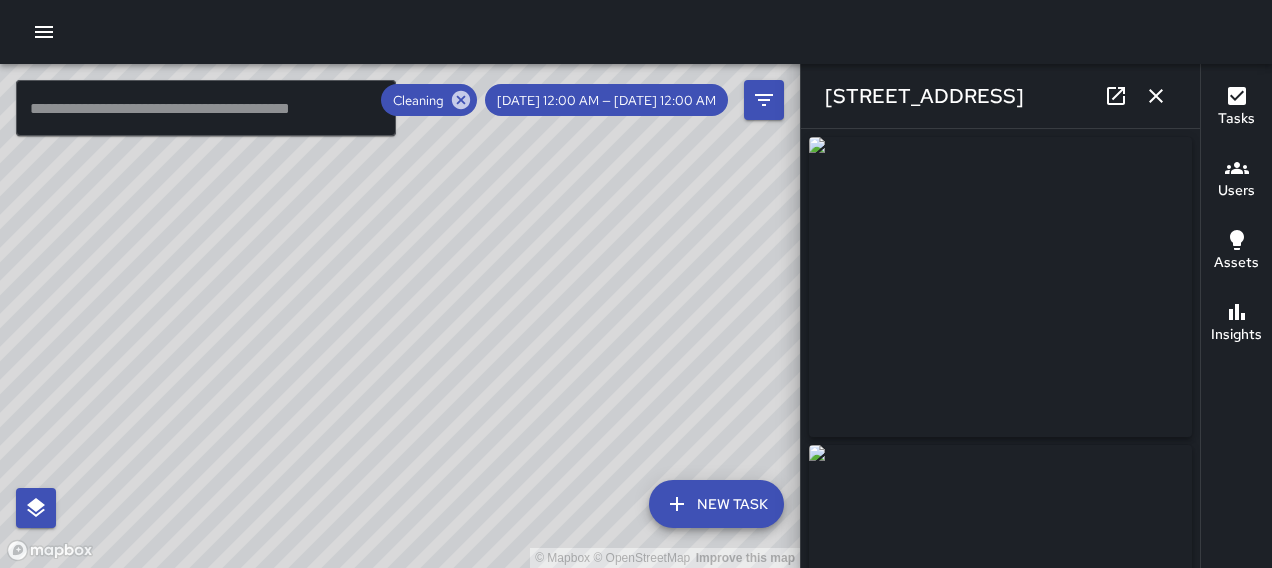 type on "**********" 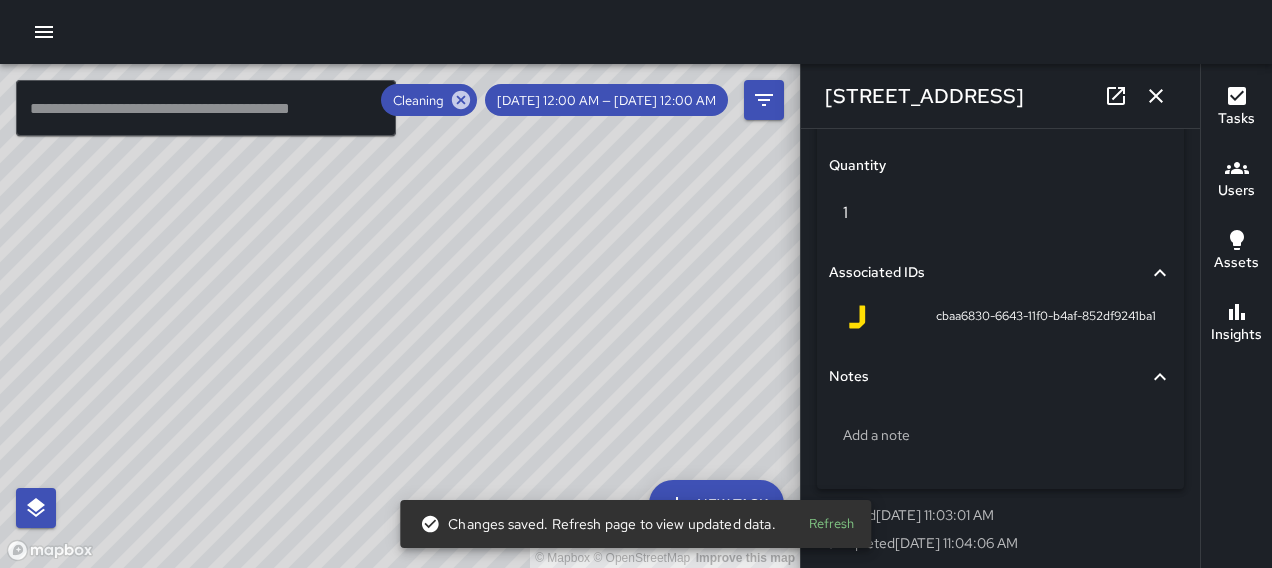 scroll, scrollTop: 1409, scrollLeft: 0, axis: vertical 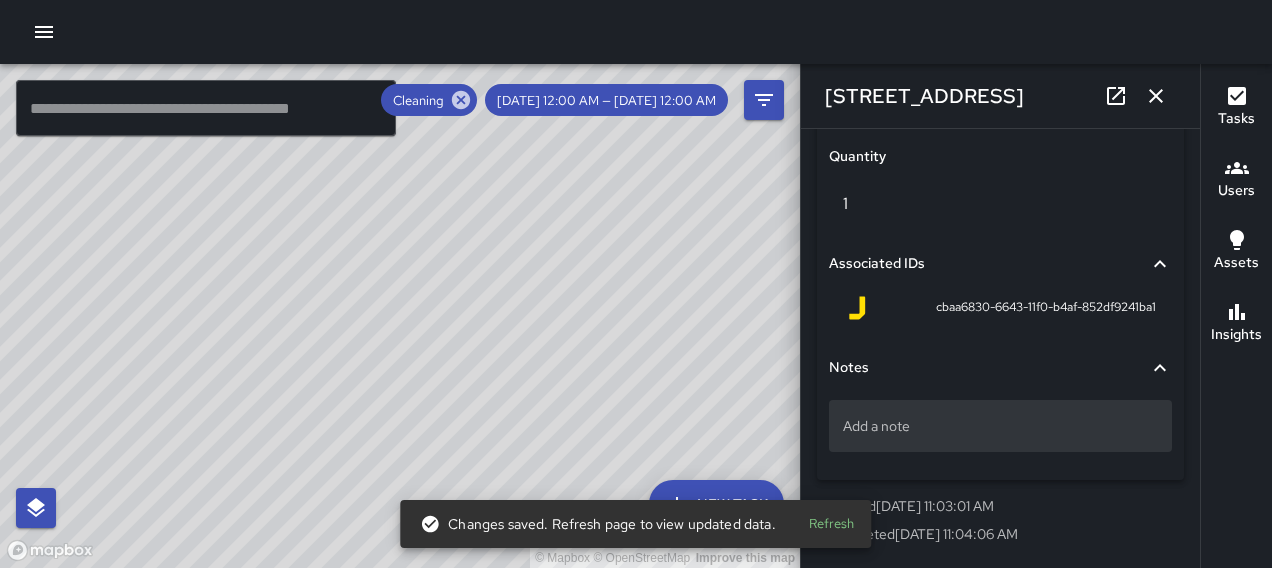click on "Add a note" at bounding box center (1000, 426) 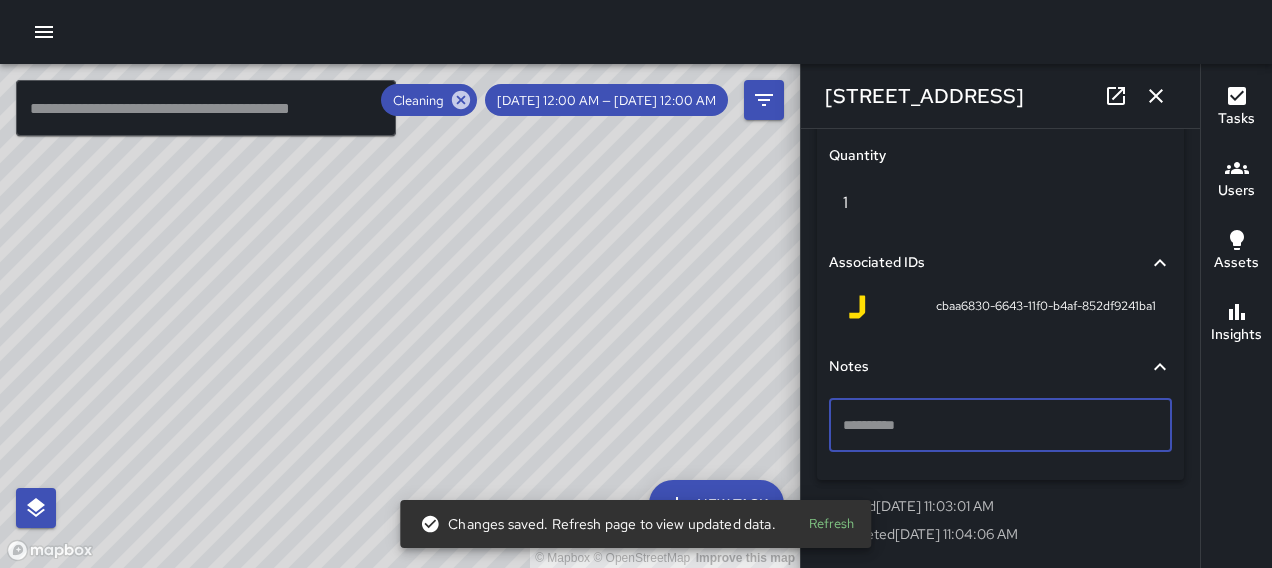 scroll, scrollTop: 1390, scrollLeft: 0, axis: vertical 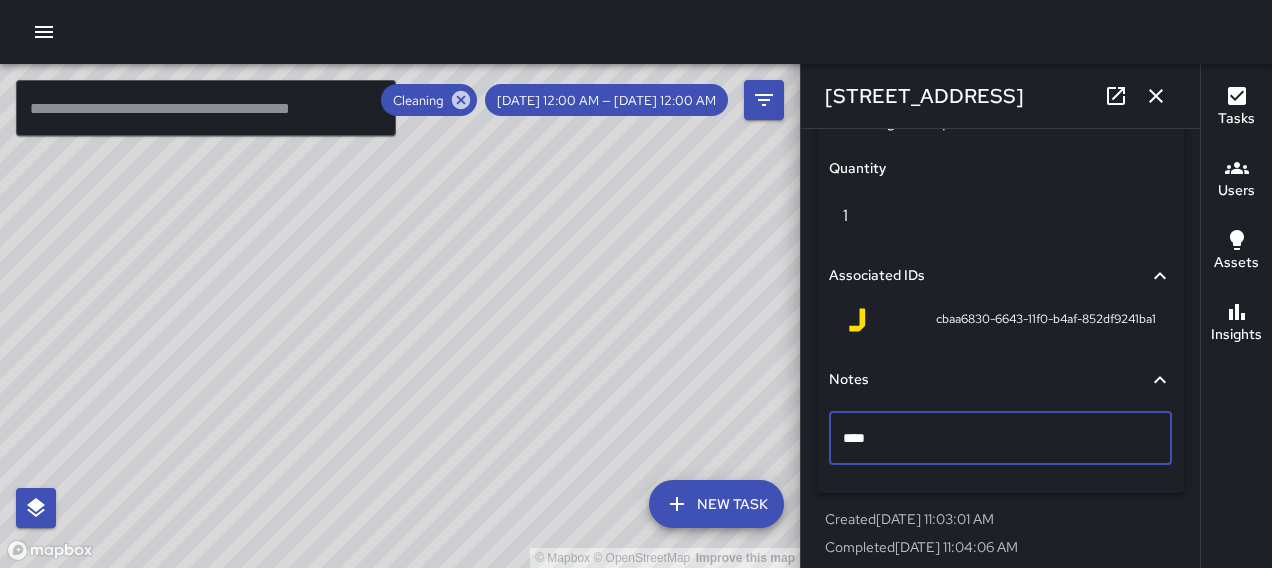 type on "*****" 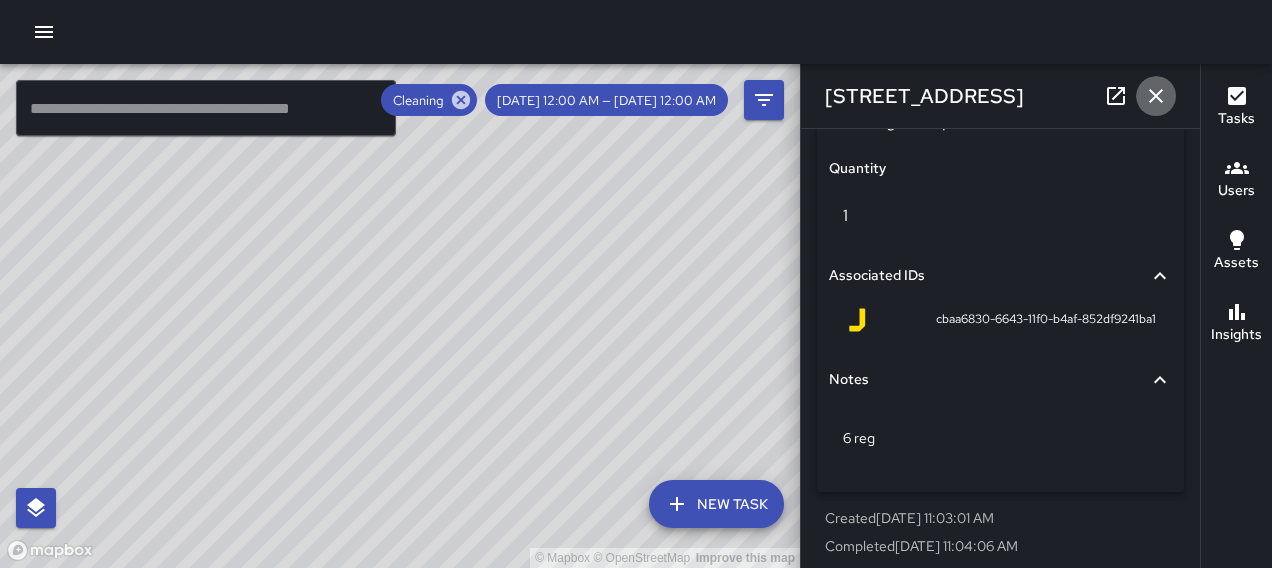 click 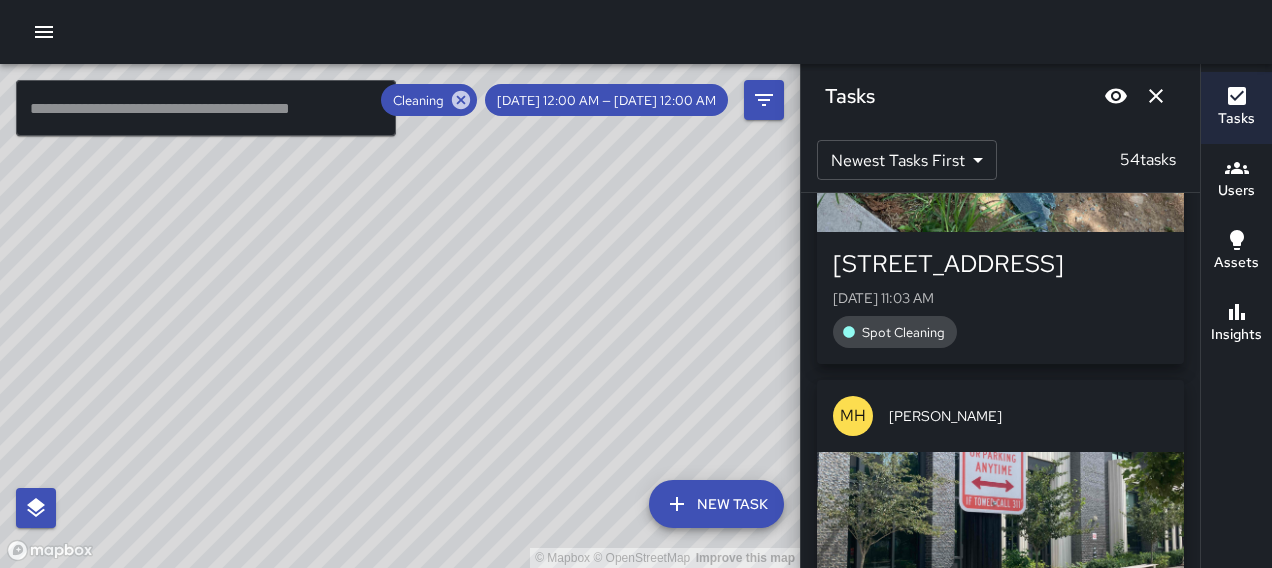 scroll, scrollTop: 13790, scrollLeft: 0, axis: vertical 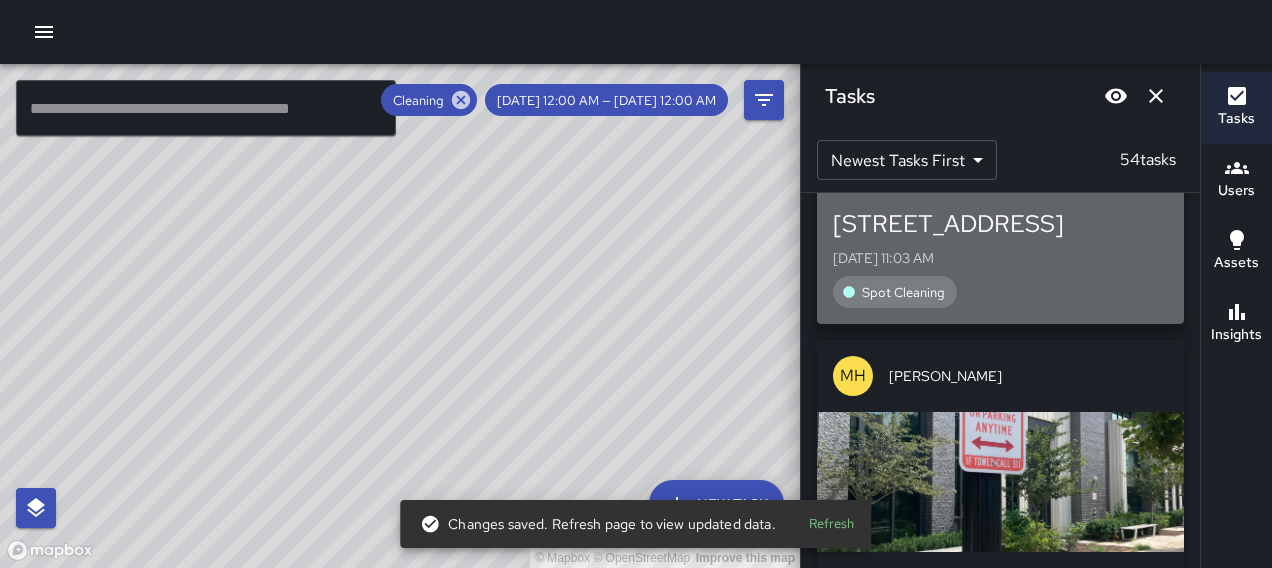 click on "[STREET_ADDRESS][GEOGRAPHIC_DATA][DATE] 11:03 AM Spot Cleaning" at bounding box center [1000, 258] 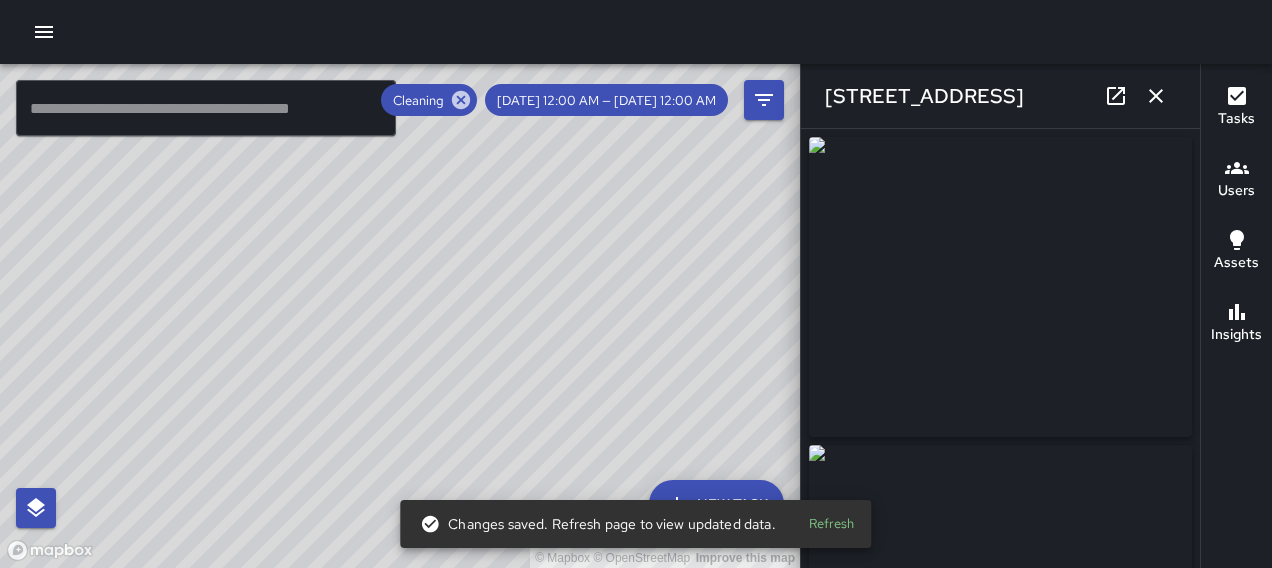 type on "**********" 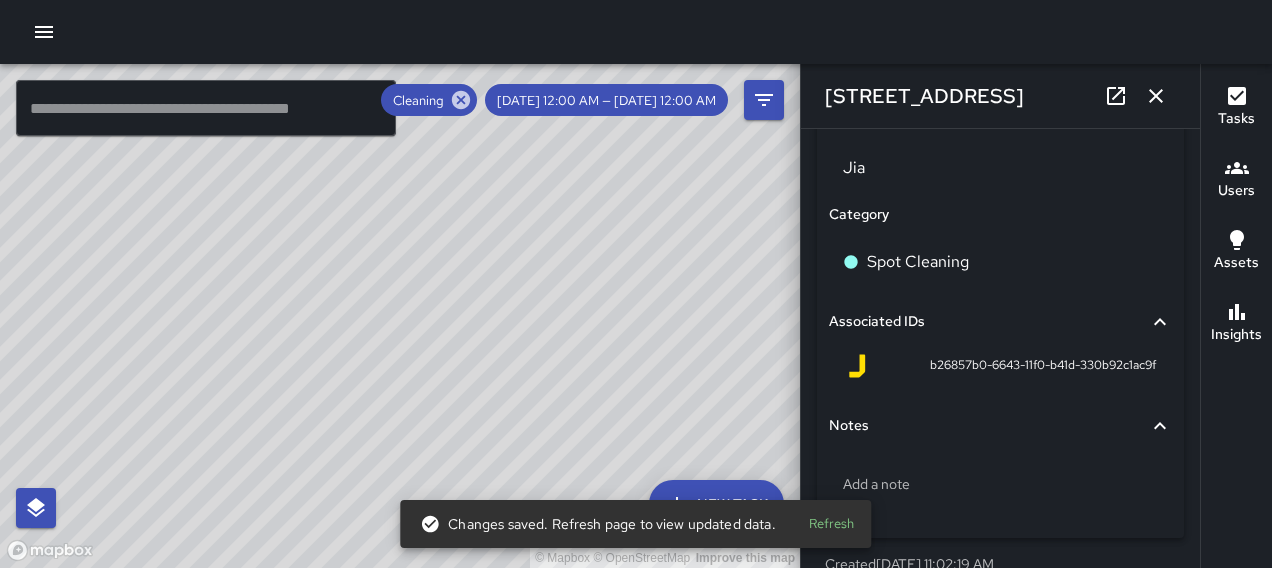 scroll, scrollTop: 1315, scrollLeft: 0, axis: vertical 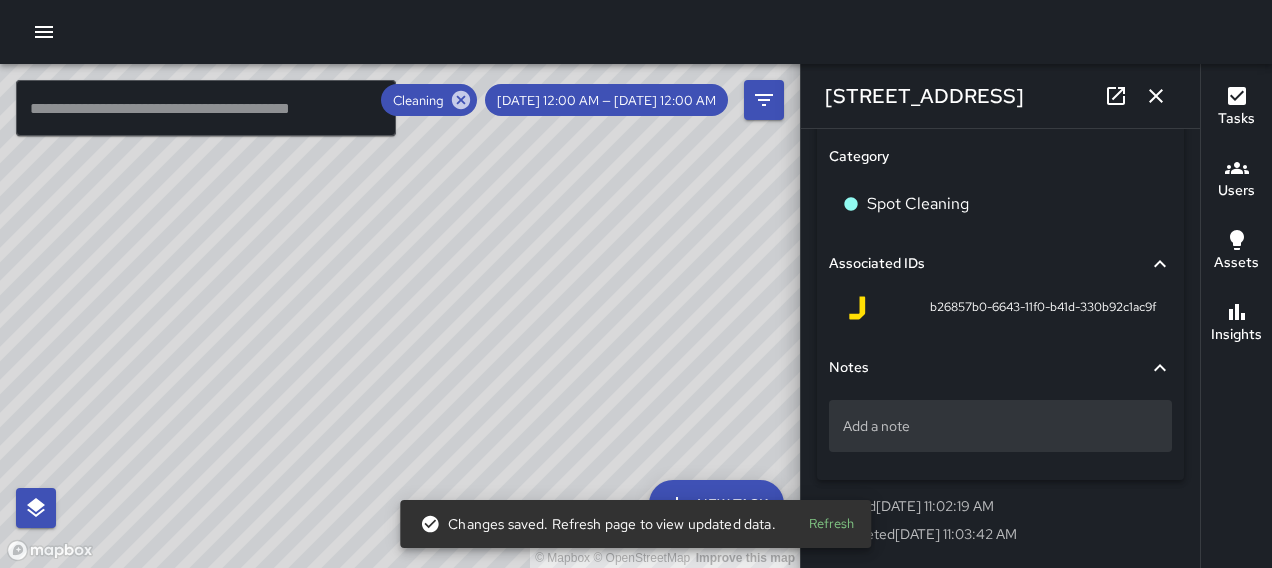click on "Add a note" at bounding box center (1000, 426) 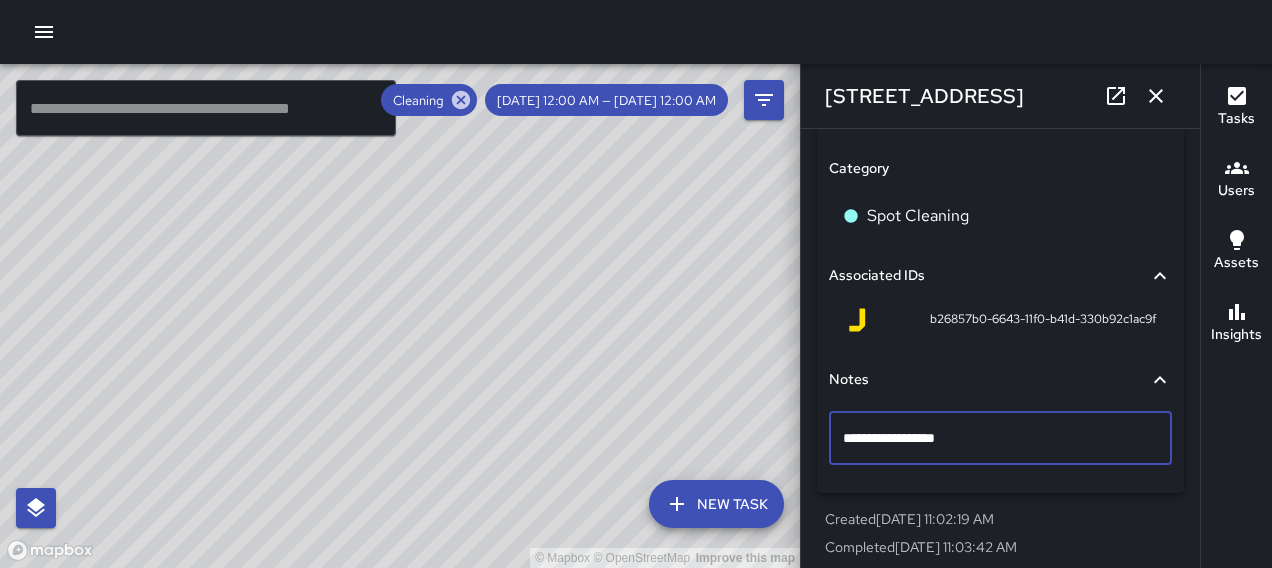 type on "**********" 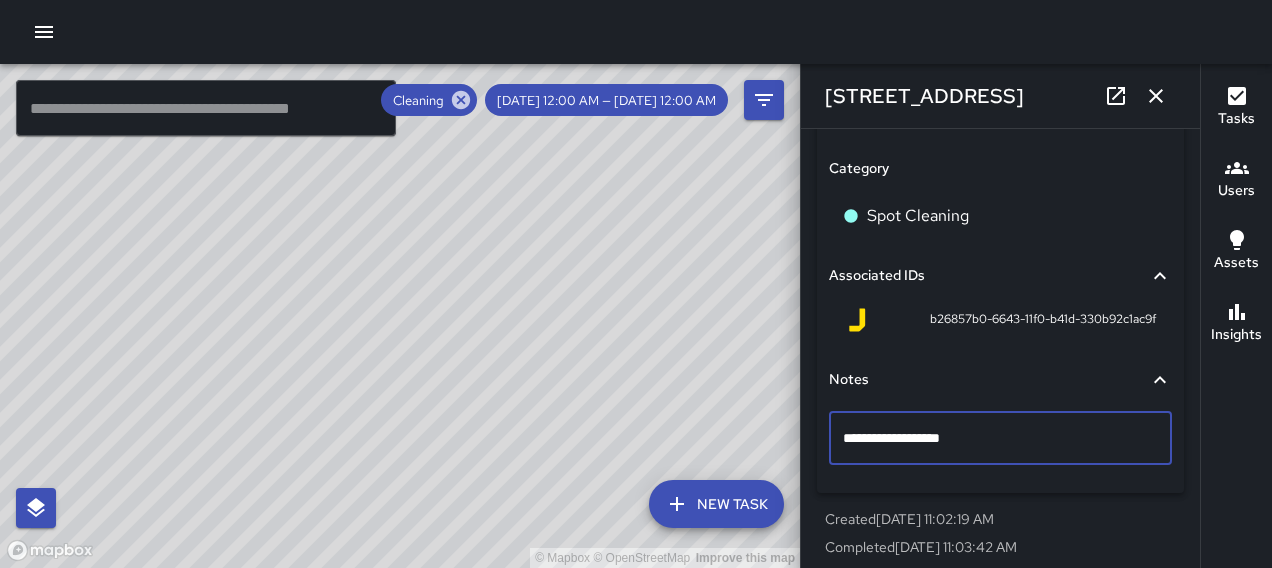 click 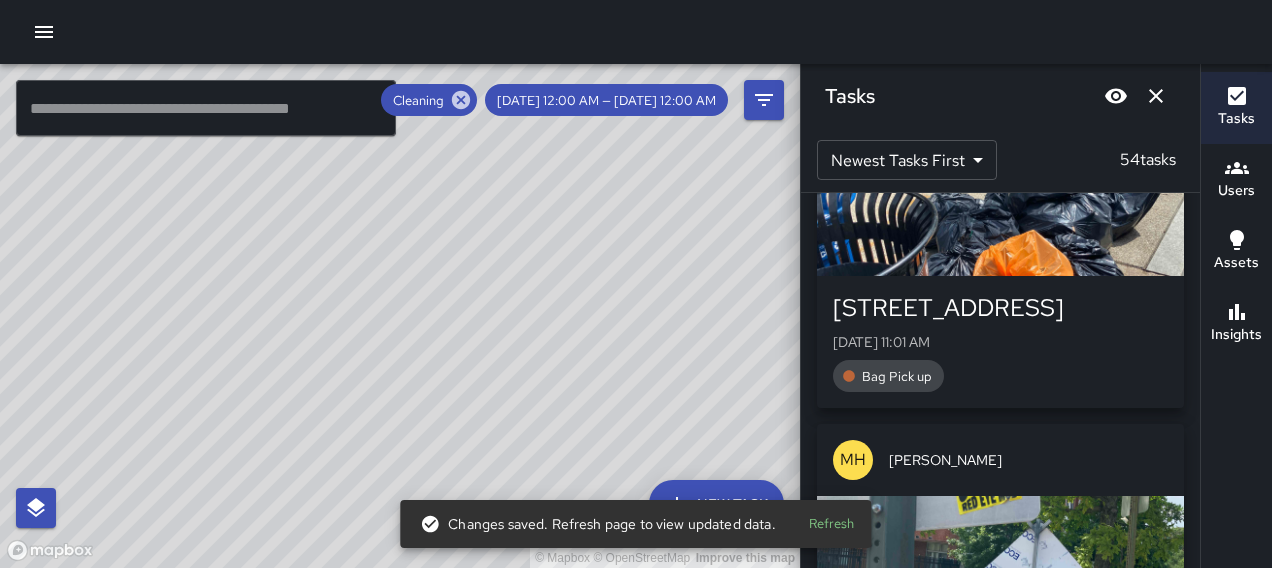 scroll, scrollTop: 14533, scrollLeft: 0, axis: vertical 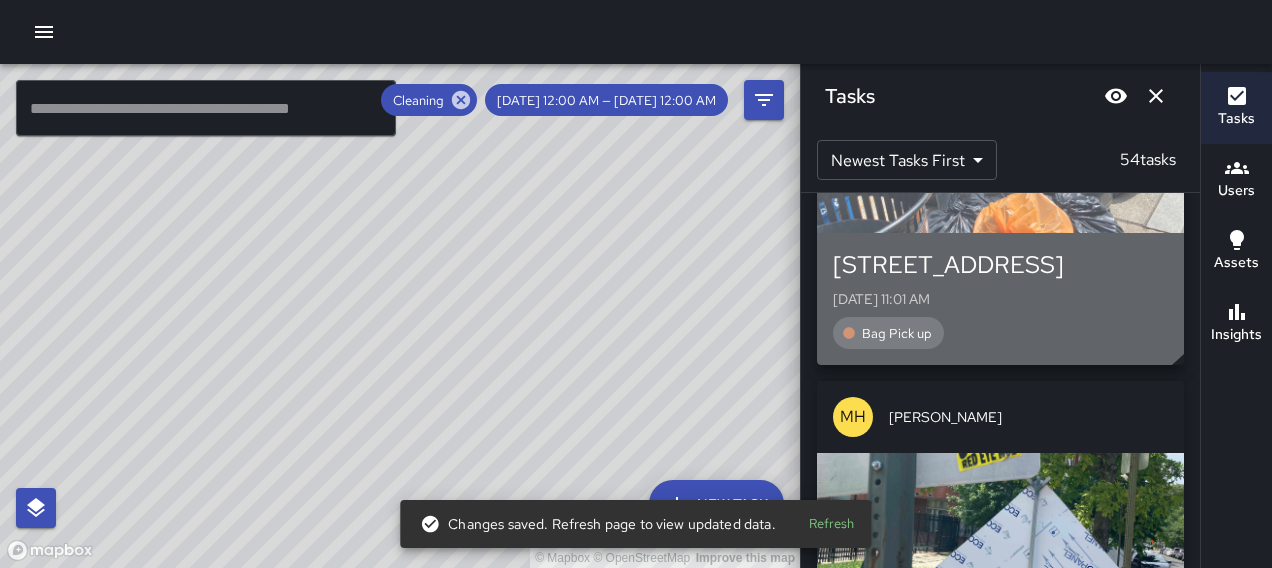 click at bounding box center (1000, 163) 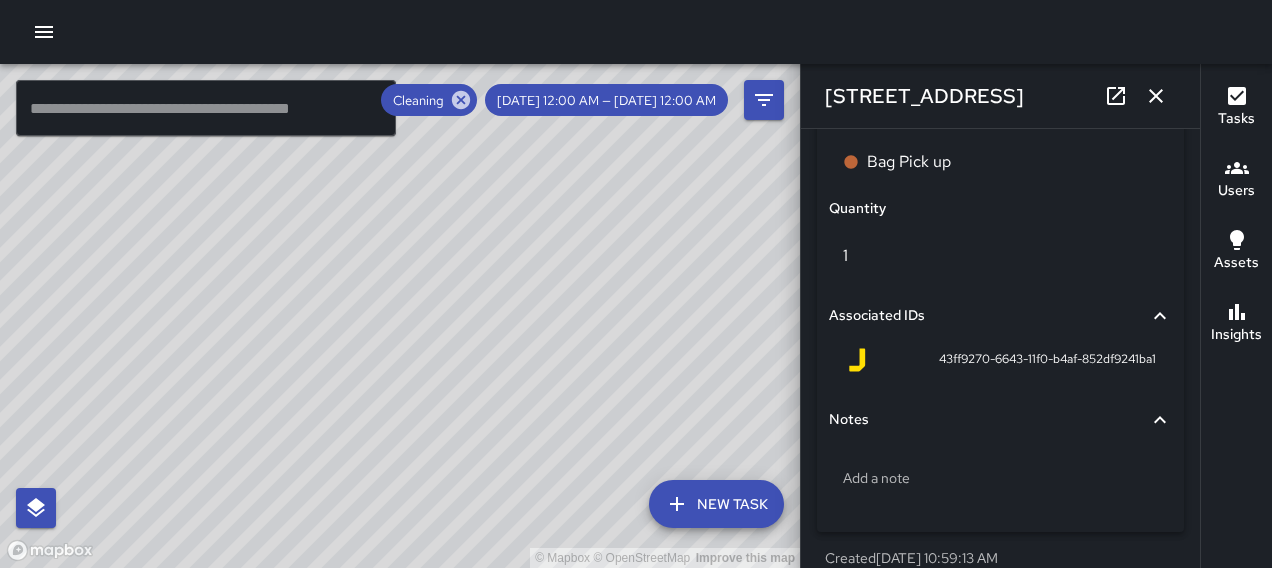 scroll, scrollTop: 1384, scrollLeft: 0, axis: vertical 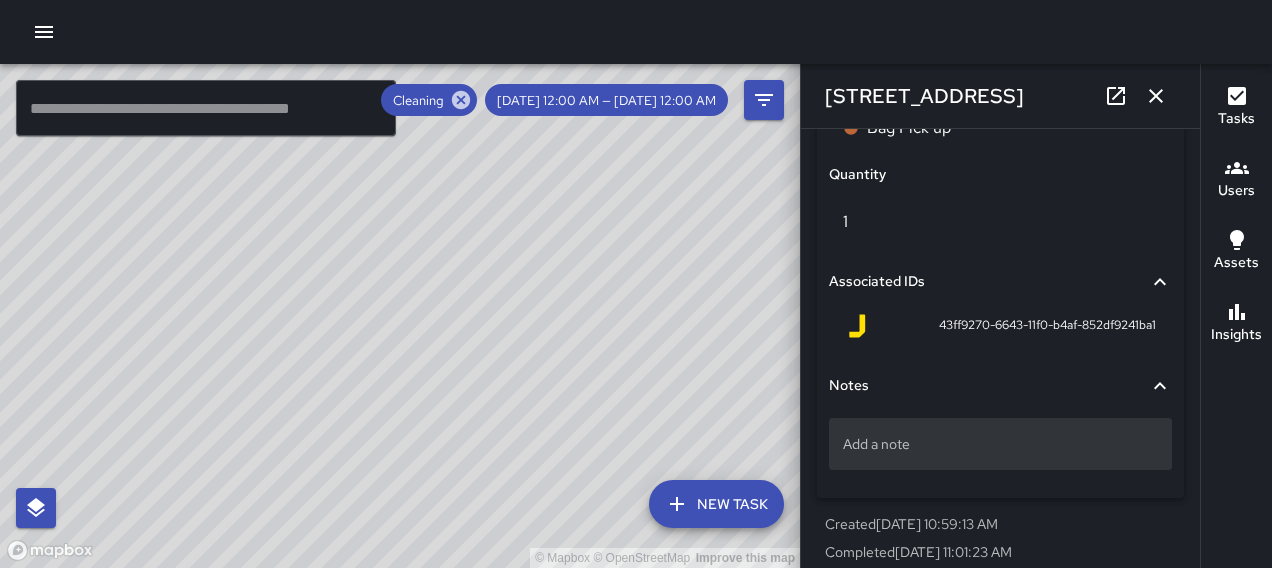 click on "Add a note" at bounding box center [1000, 444] 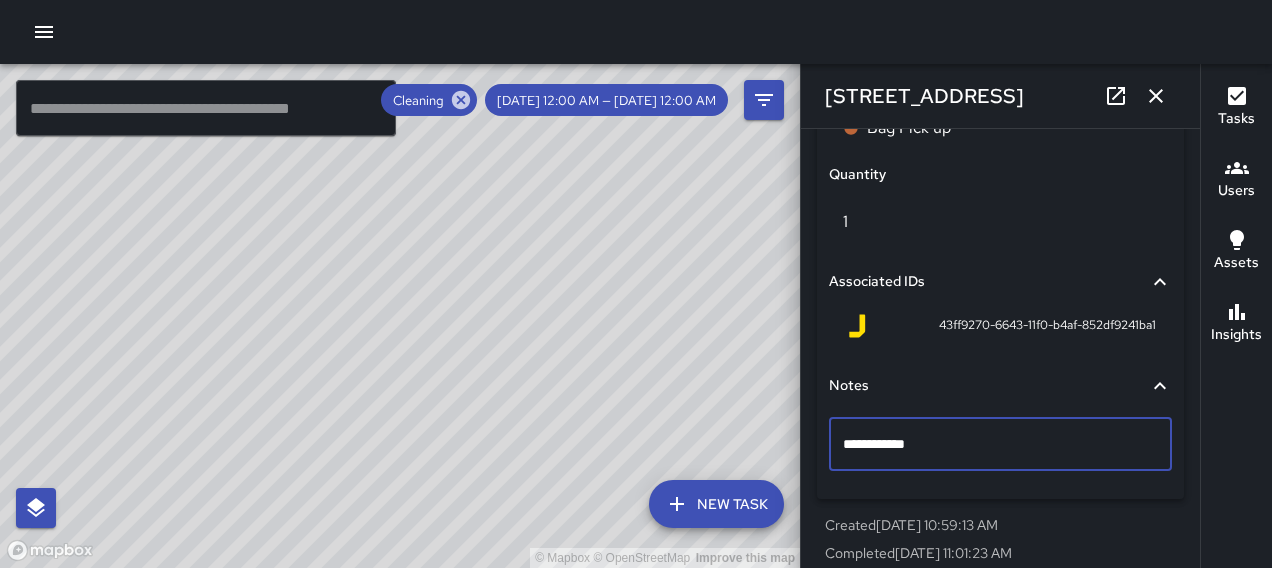 type on "**********" 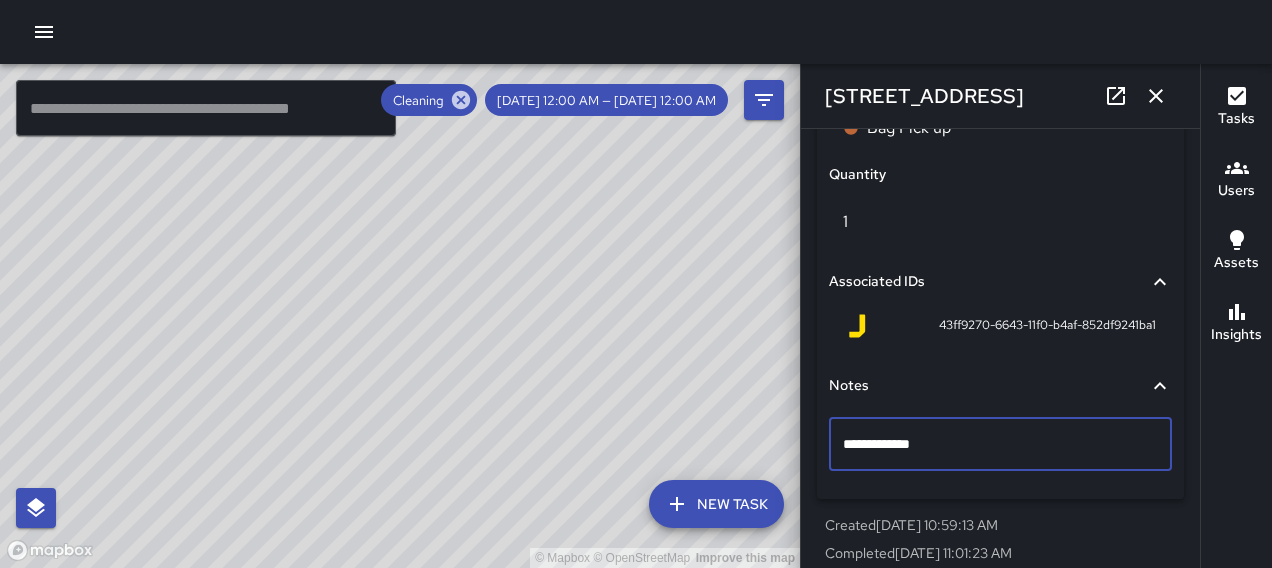 click at bounding box center [1156, 96] 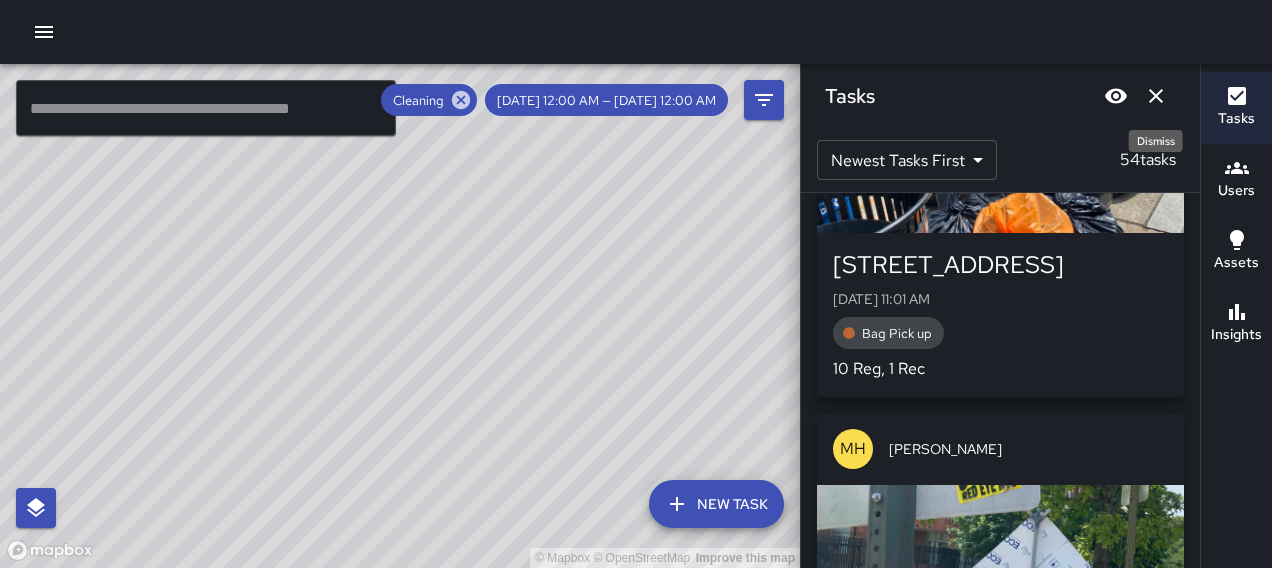 click on "RB [PERSON_NAME] [STREET_ADDRESS][GEOGRAPHIC_DATA][DATE] 3:59 PM Sticker / Flyer Removal Sticker removal parking meter on [GEOGRAPHIC_DATA]. RB [PERSON_NAME] [STREET_ADDRESS][GEOGRAPHIC_DATA][DATE] 3:55 PM Spot Cleaning I swept up dirt from wheelchair ramp corner of [GEOGRAPHIC_DATA][PERSON_NAME]. Unassigned [STREET_ADDRESS][GEOGRAPHIC_DATA][DATE] 3:30 PM Graffiti Graffiti removal utility box corner of First and [GEOGRAPHIC_DATA]. [PERSON_NAME] [STREET_ADDRESS][GEOGRAPHIC_DATA][US_STATE][DATE] 3:16 PM Trash Removal RB [PERSON_NAME] [STREET_ADDRESS][GEOGRAPHIC_DATA][DATE] 3:09 PM Sticker / Flyer Removal Sticker removal L Street underpass. AS [PERSON_NAME] [STREET_ADDRESS][GEOGRAPHIC_DATA][DATE] 3:02 PM Bag Count Trash Run 37 Reg 2 Rec 0.30 Tons /Oike AS [PERSON_NAME] [STREET_ADDRESS][GEOGRAPHIC_DATA][DATE] 2:36 PM Bag Pick up 2 Reg AS [PERSON_NAME] [STREET_ADDRESS][GEOGRAPHIC_DATA][DATE] 2:33 PM Bag Pick up 1 Reg AS [PERSON_NAME] [STREET_ADDRESS][GEOGRAPHIC_DATA][DATE] 2:27 PM Bag Pick up 3 Reg AS [PERSON_NAME] [STREET_ADDRESS] Bag Pick up" at bounding box center (1000, 380) 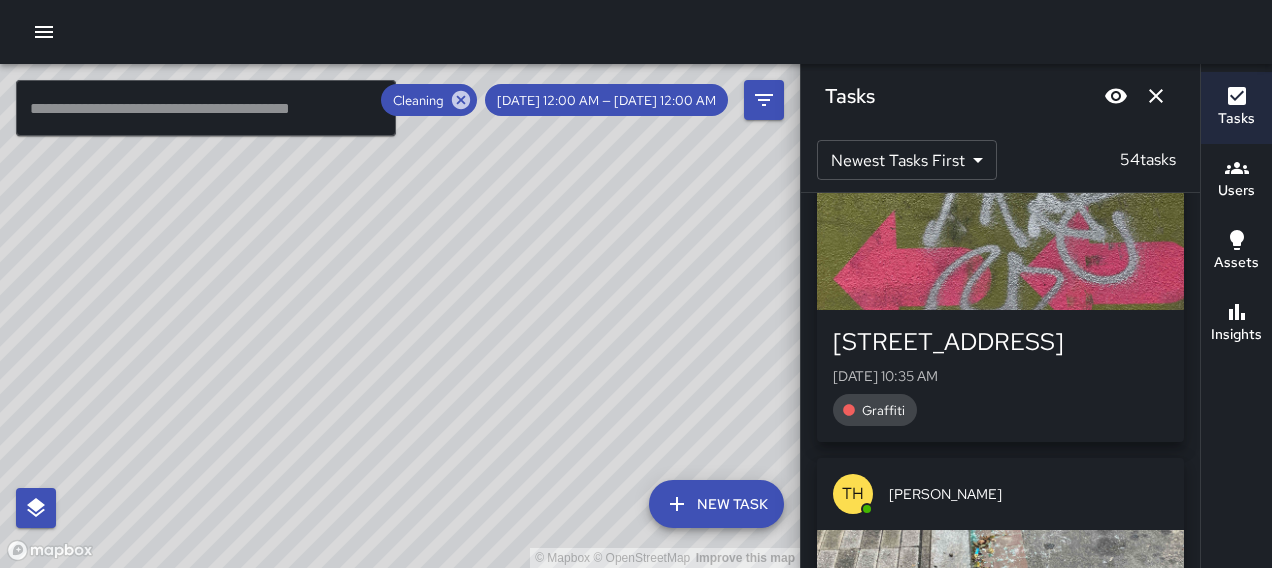 scroll, scrollTop: 16426, scrollLeft: 0, axis: vertical 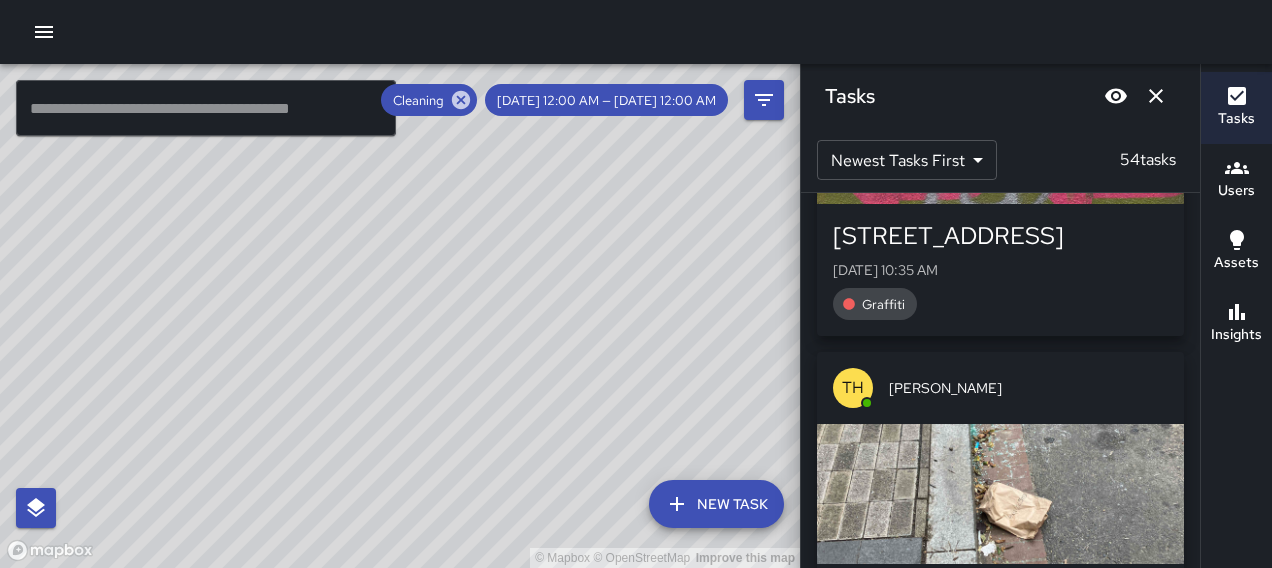 click at bounding box center [1000, 134] 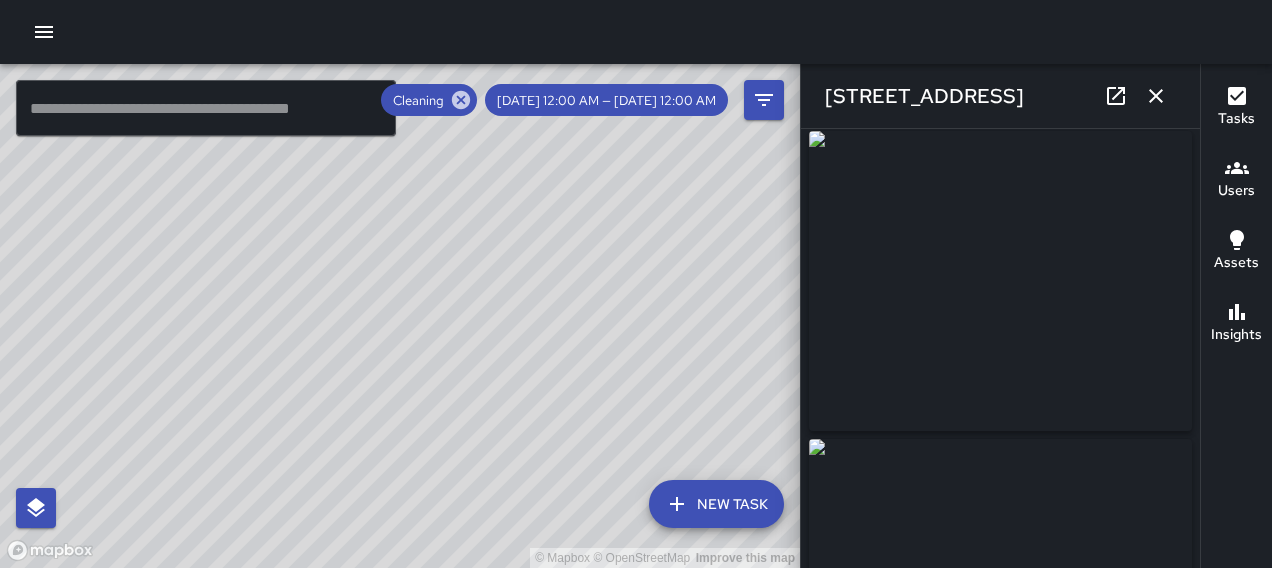 scroll, scrollTop: 0, scrollLeft: 0, axis: both 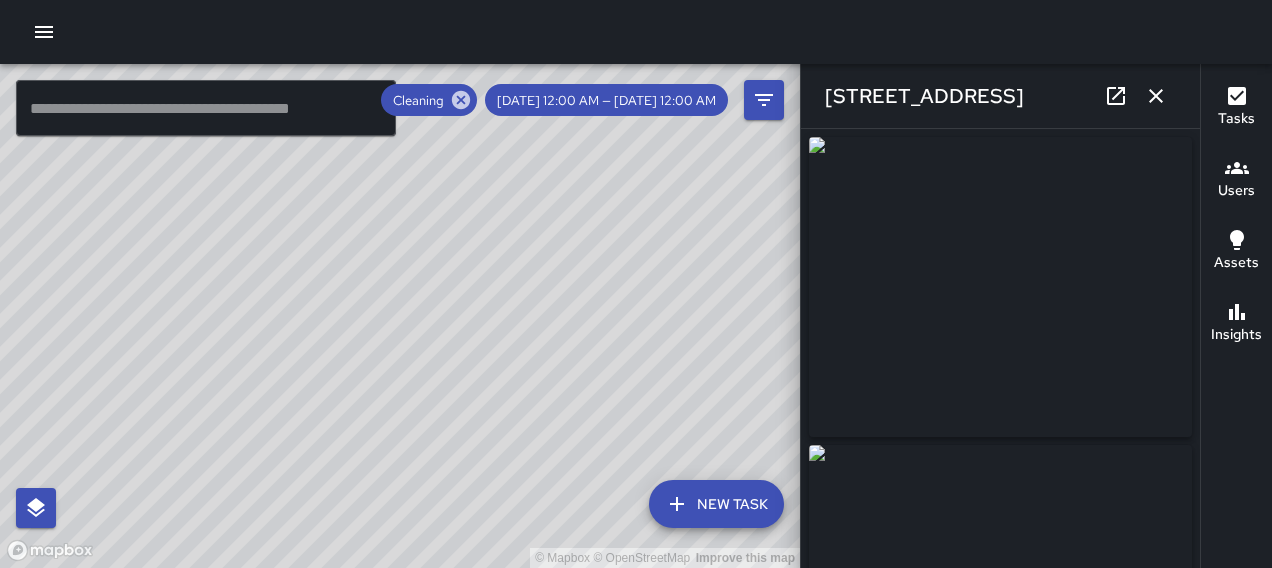 click 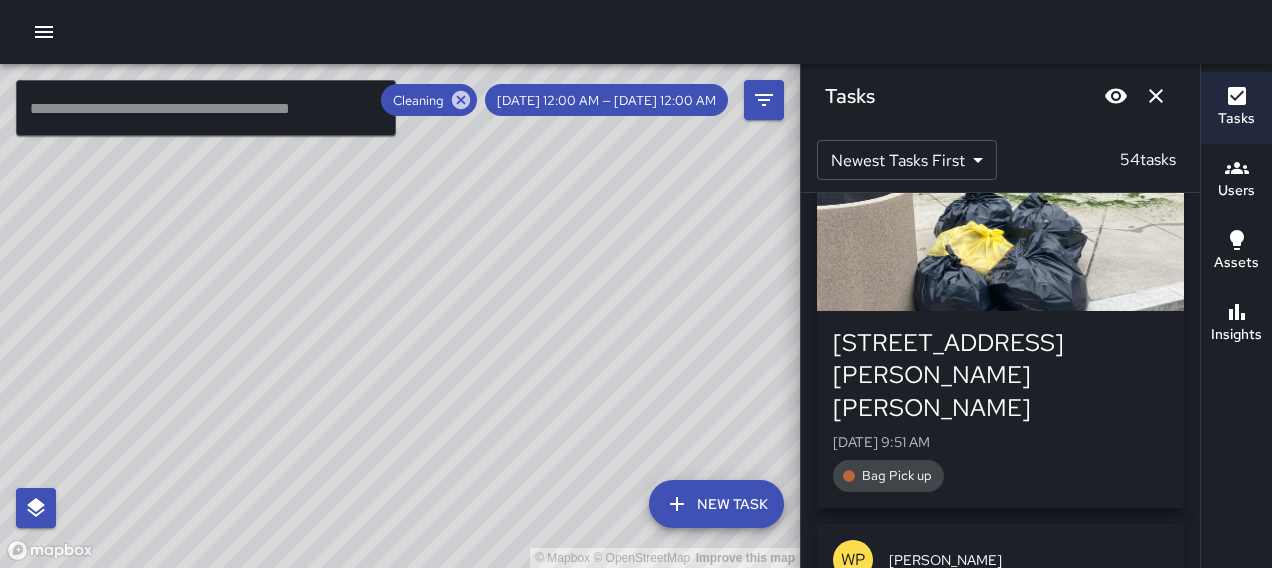 scroll, scrollTop: 17079, scrollLeft: 0, axis: vertical 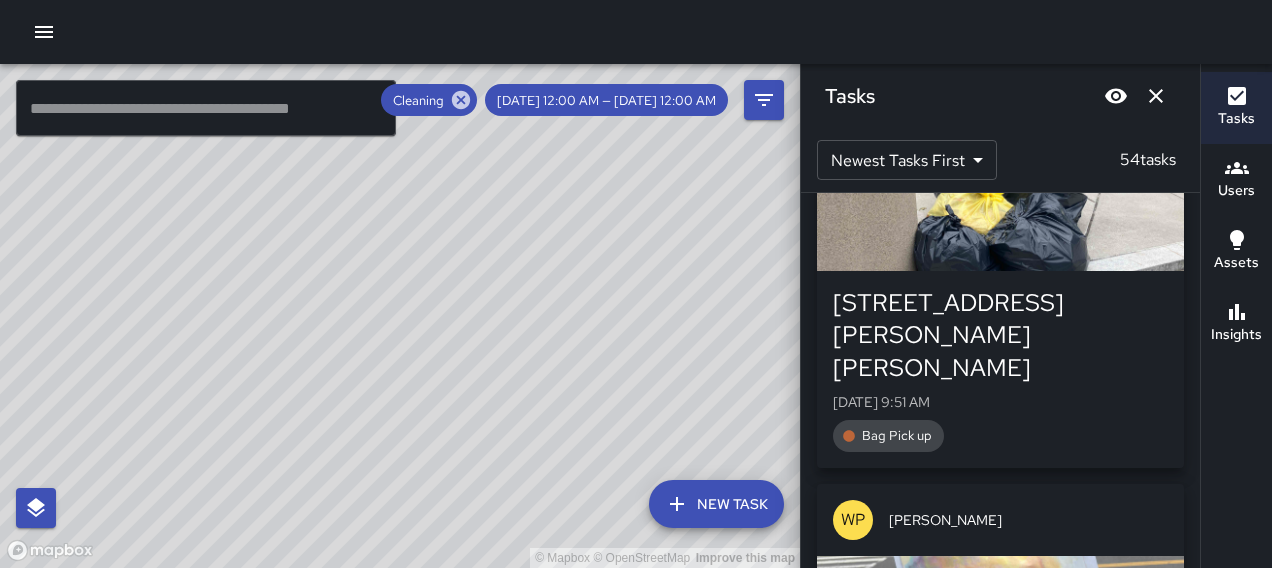 click at bounding box center (1000, 201) 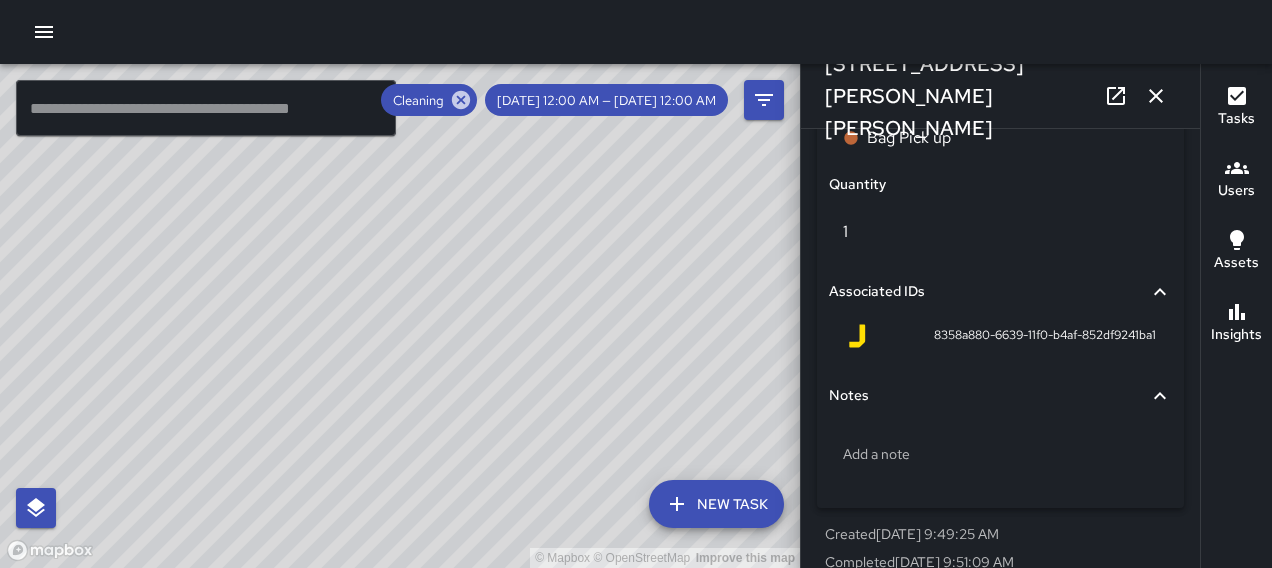 scroll, scrollTop: 1409, scrollLeft: 0, axis: vertical 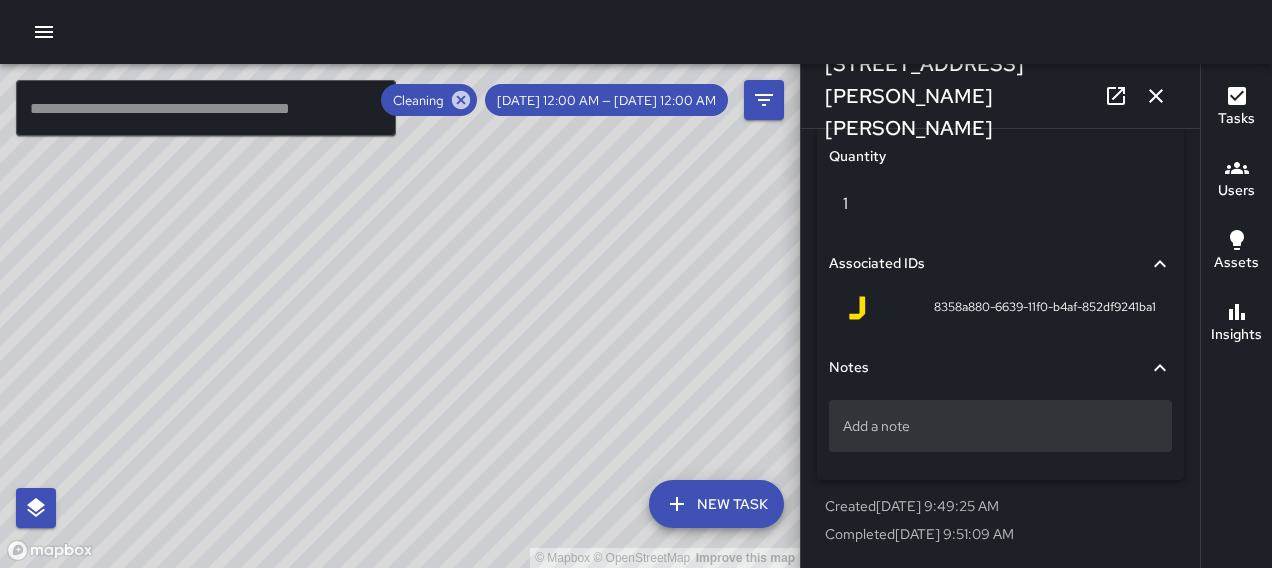 click on "Add a note" at bounding box center (1000, 426) 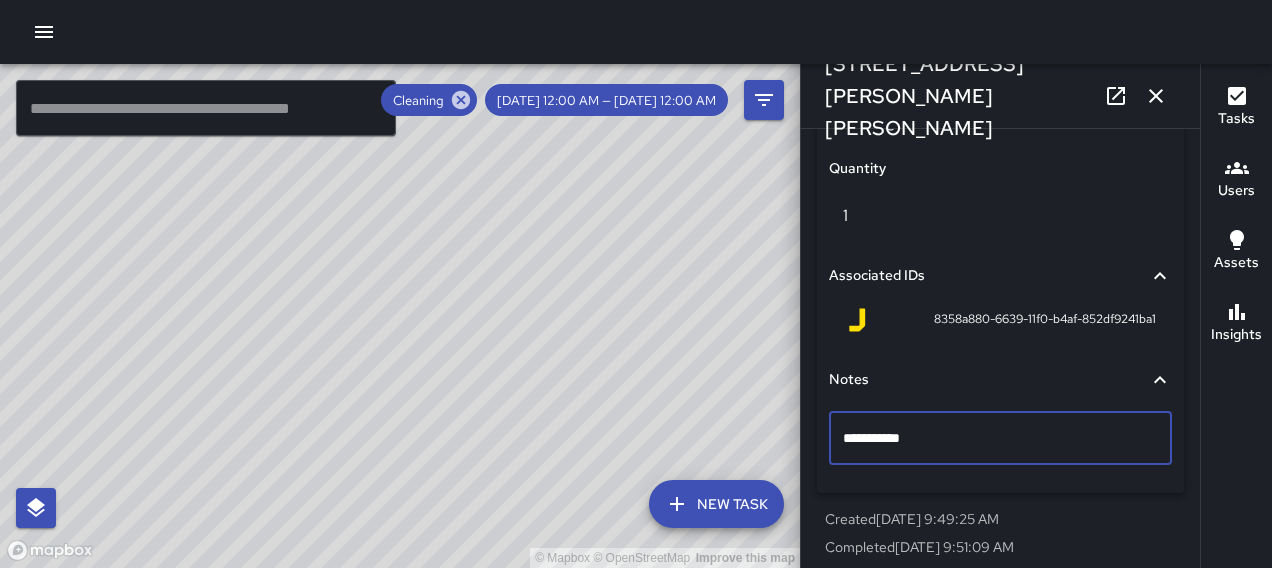 type on "**********" 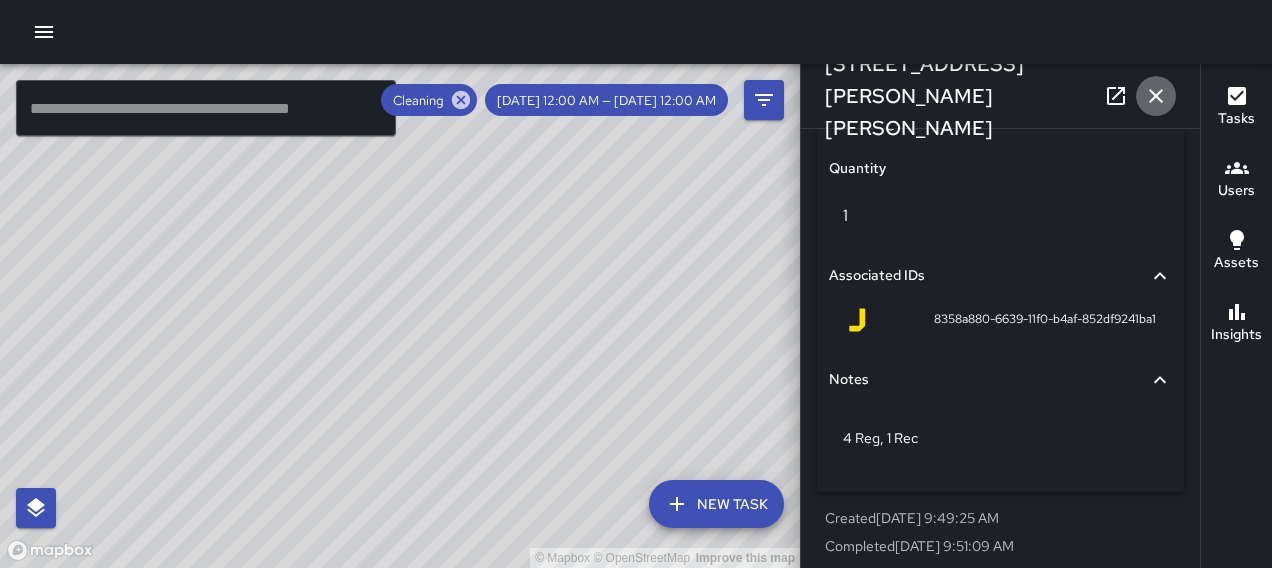 click 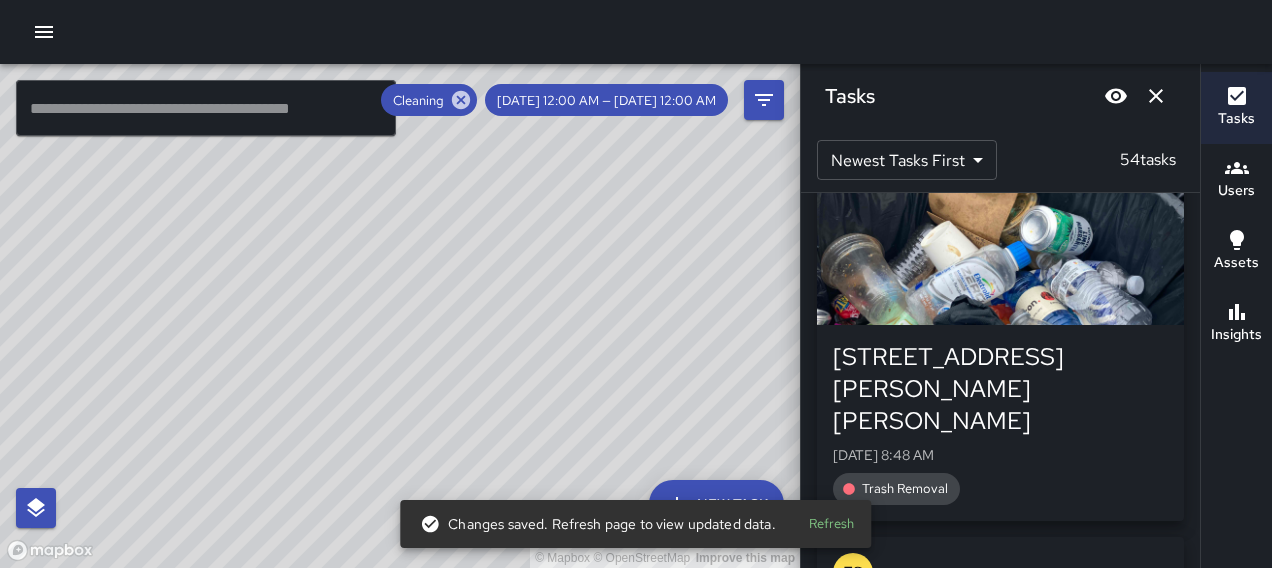 scroll, scrollTop: 17999, scrollLeft: 0, axis: vertical 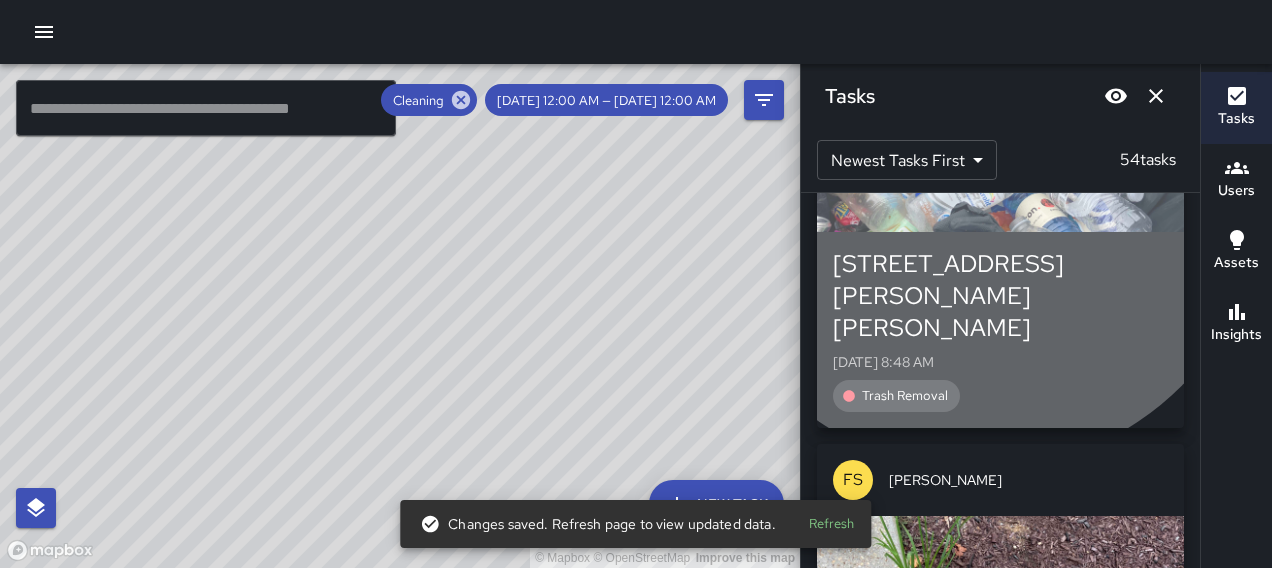 click at bounding box center (1000, 162) 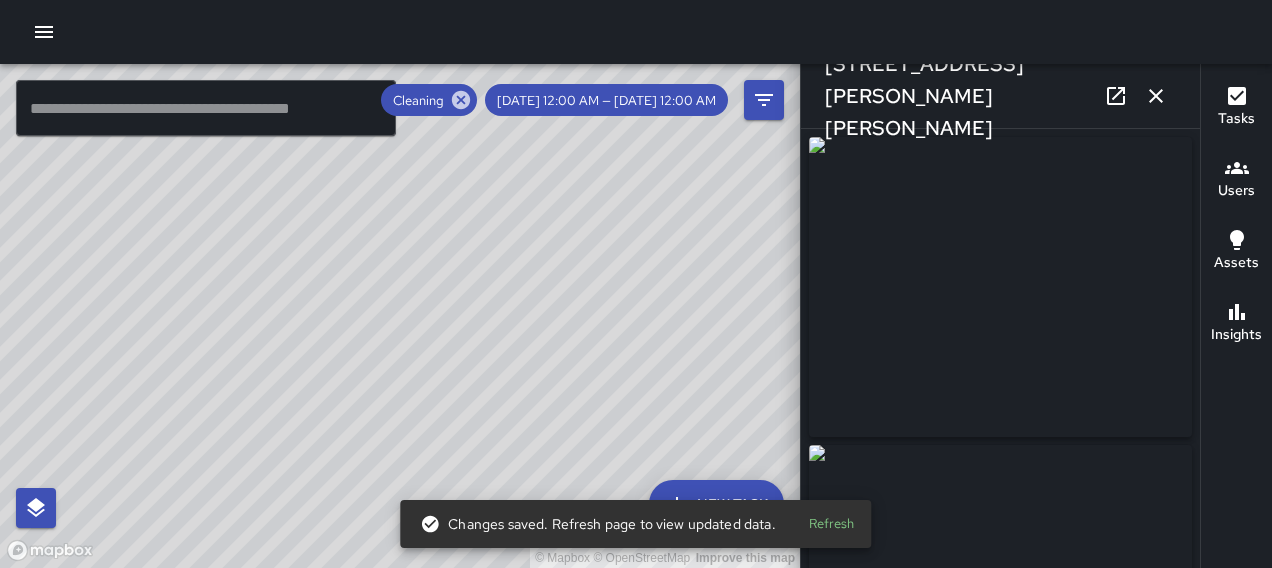 type on "**********" 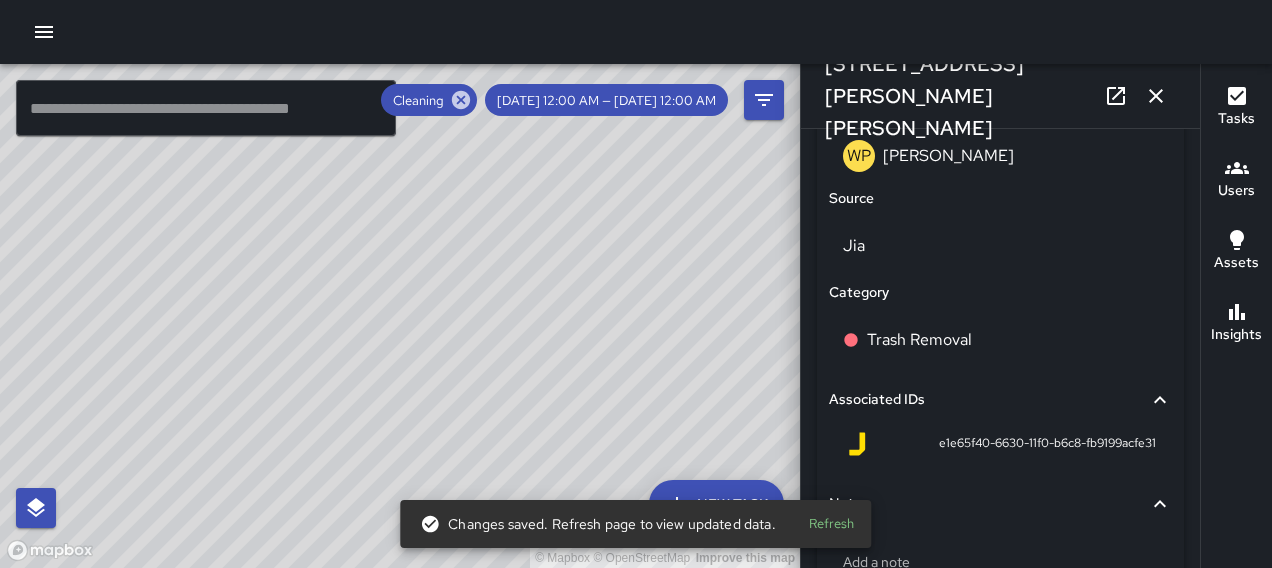 scroll, scrollTop: 1196, scrollLeft: 0, axis: vertical 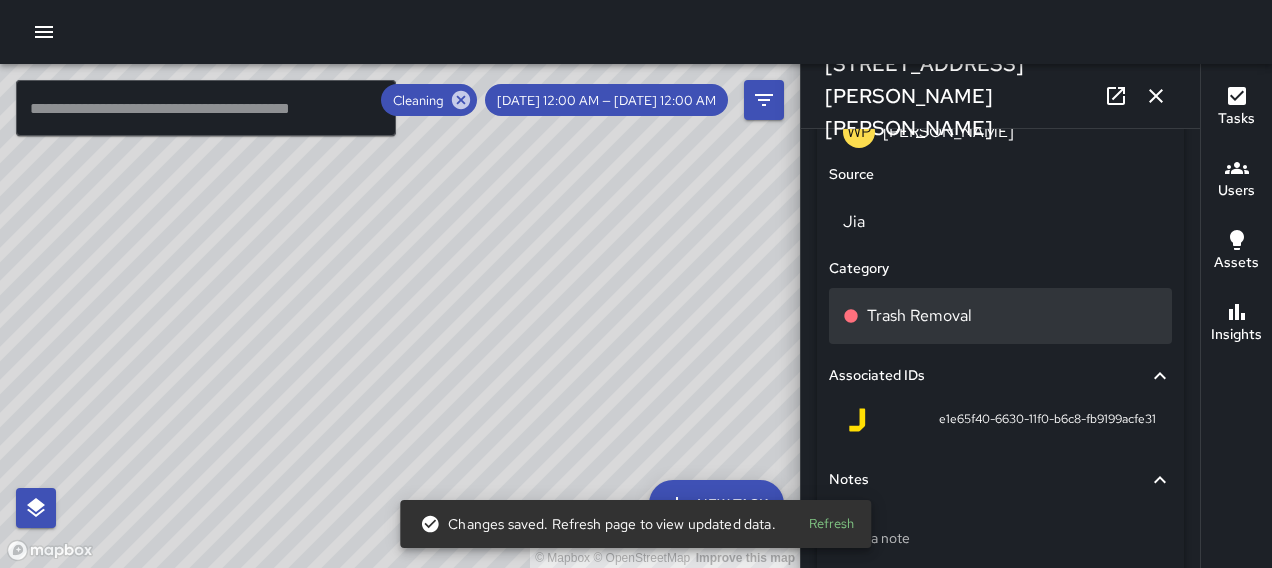 click on "Trash Removal" at bounding box center (919, 316) 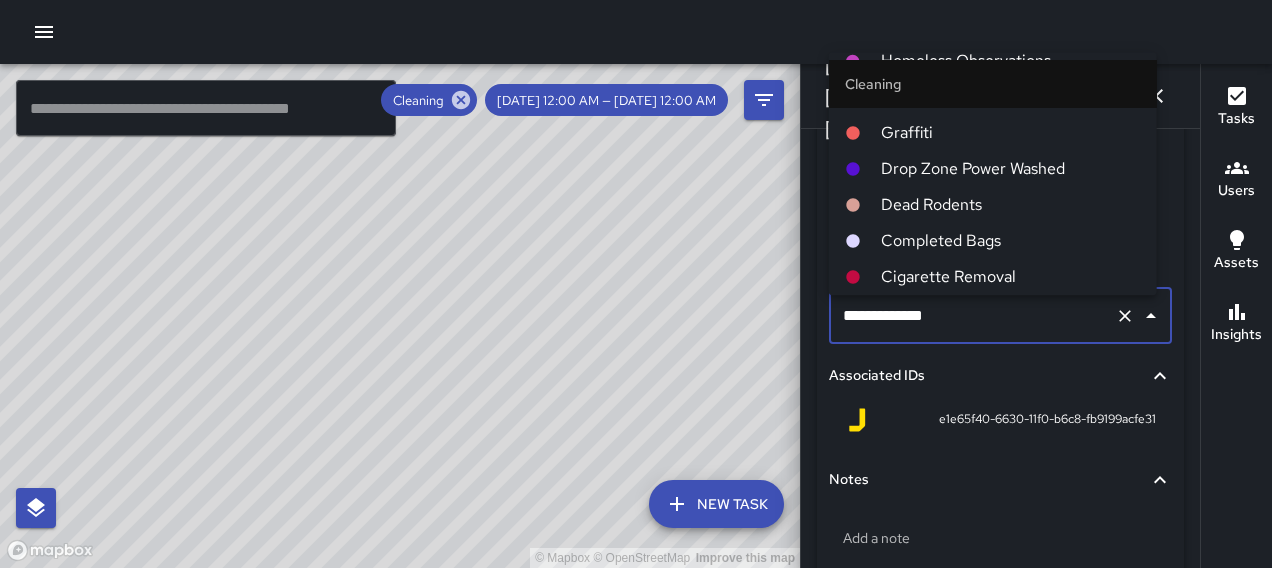scroll, scrollTop: 866, scrollLeft: 0, axis: vertical 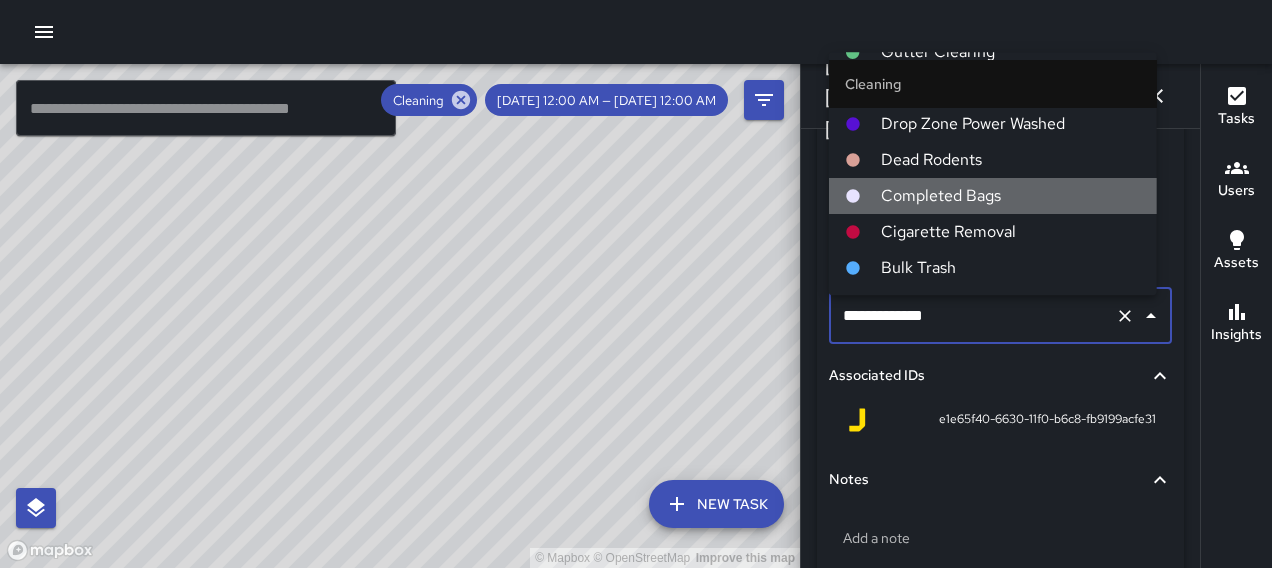 click on "Completed Bags" at bounding box center [1011, 196] 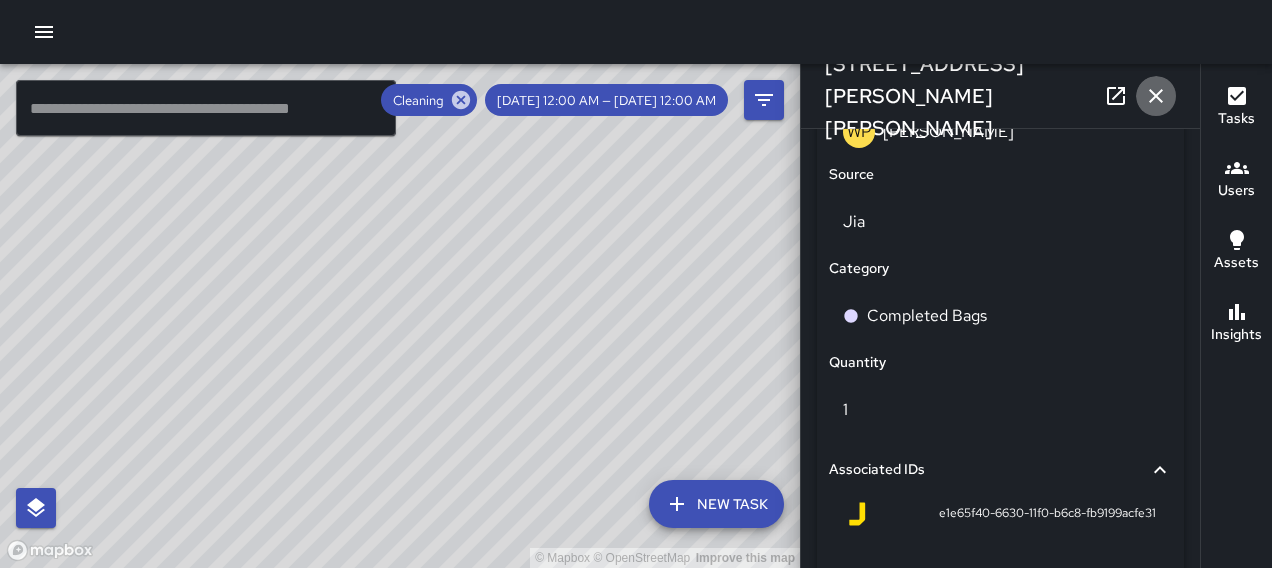click at bounding box center (1156, 96) 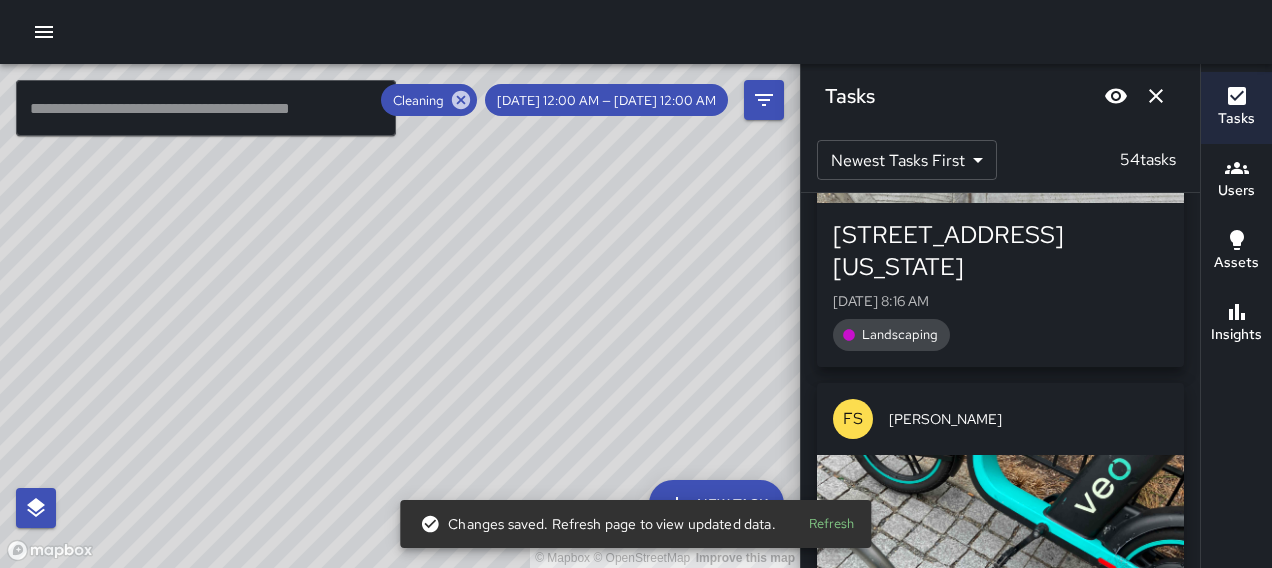 scroll, scrollTop: 19186, scrollLeft: 0, axis: vertical 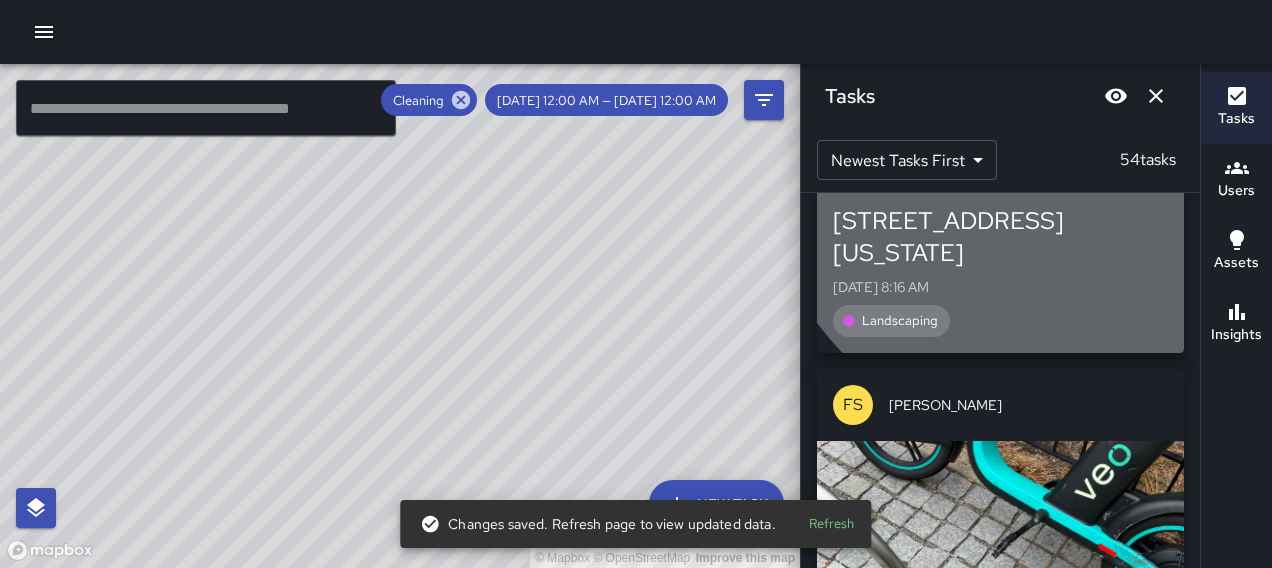 click at bounding box center (1000, 119) 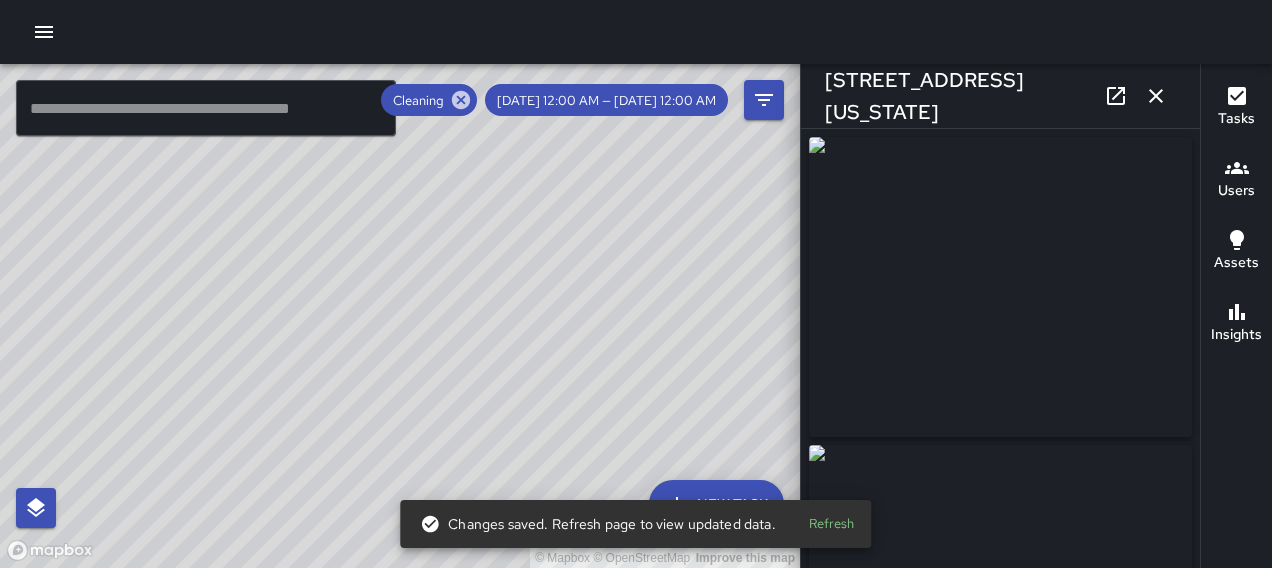type on "**********" 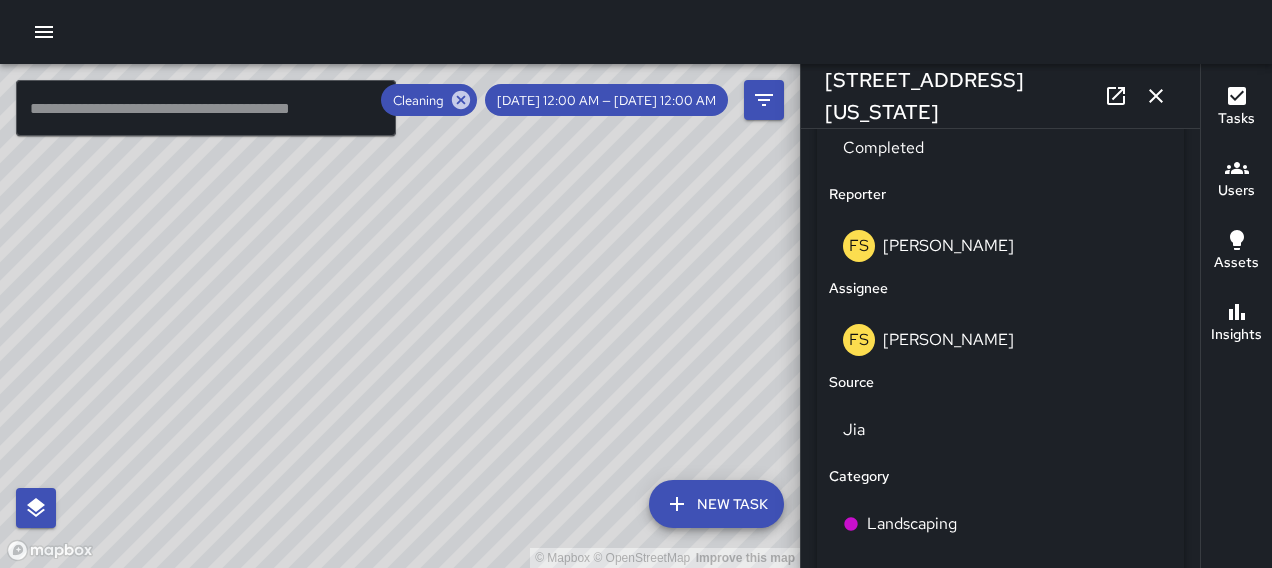 scroll, scrollTop: 1315, scrollLeft: 0, axis: vertical 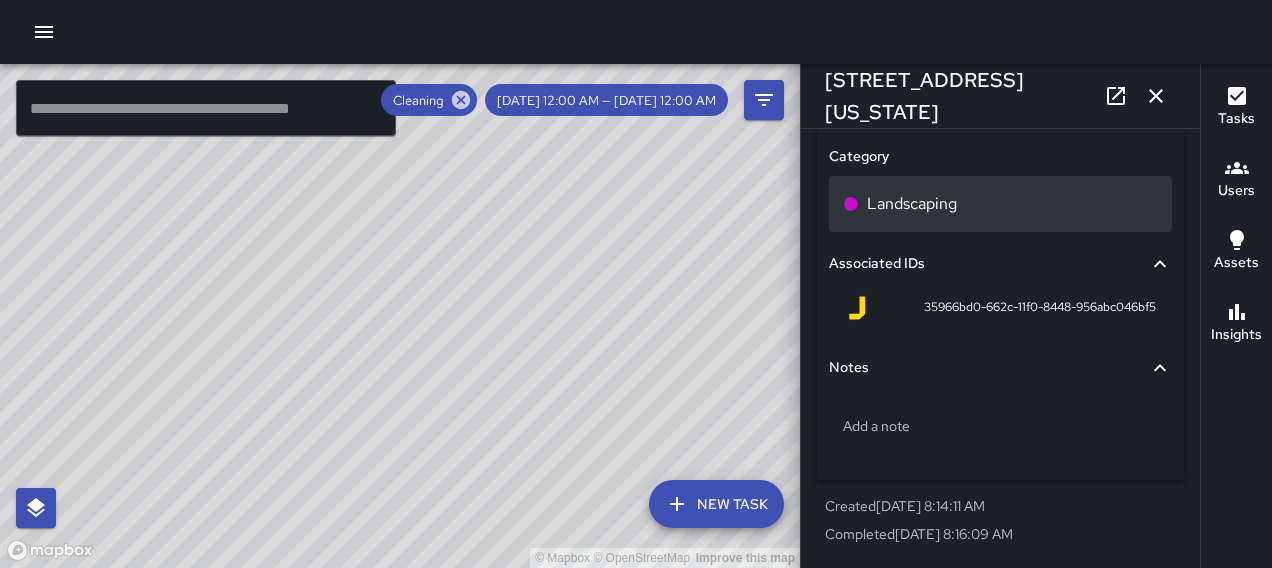 click on "Landscaping" at bounding box center (1000, 204) 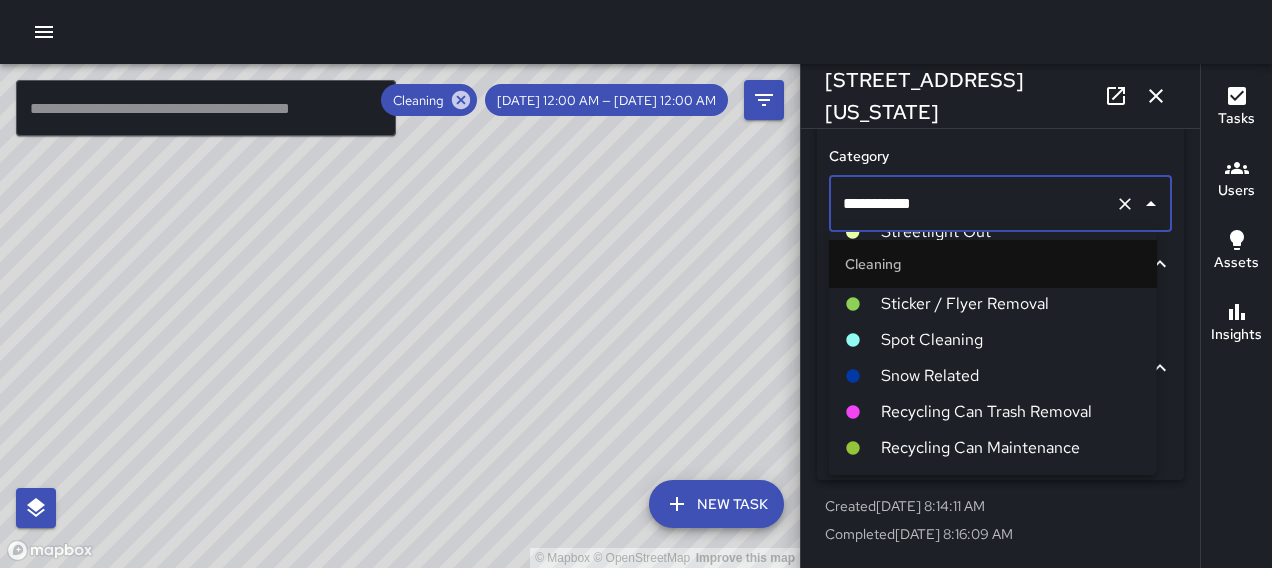 scroll, scrollTop: 108, scrollLeft: 0, axis: vertical 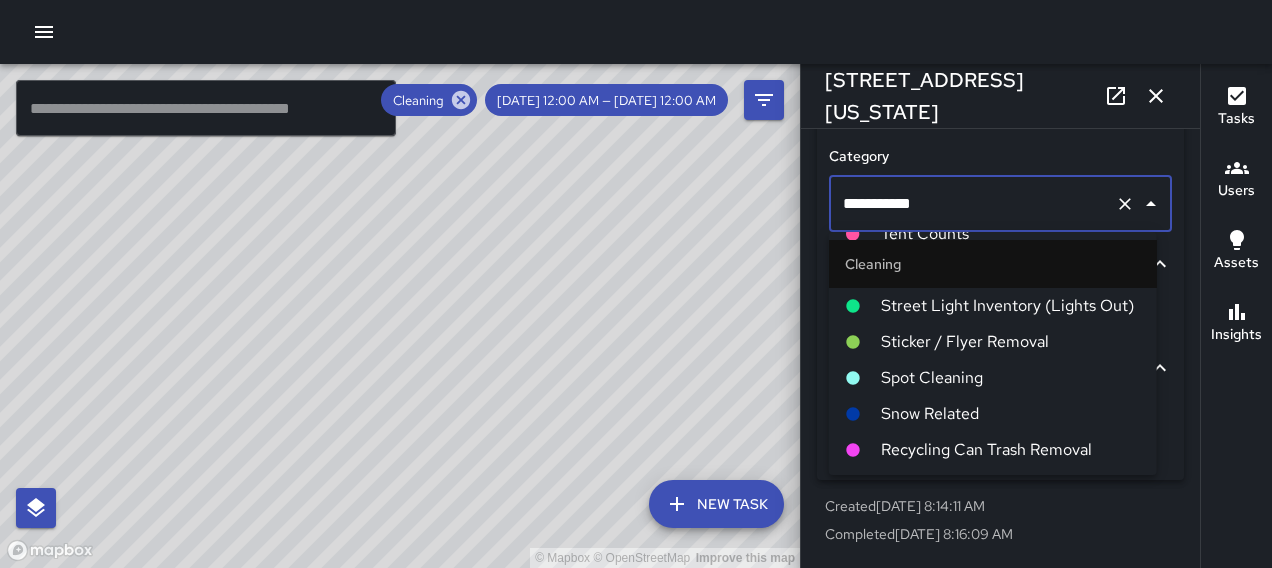 click on "Spot Cleaning" at bounding box center [993, 378] 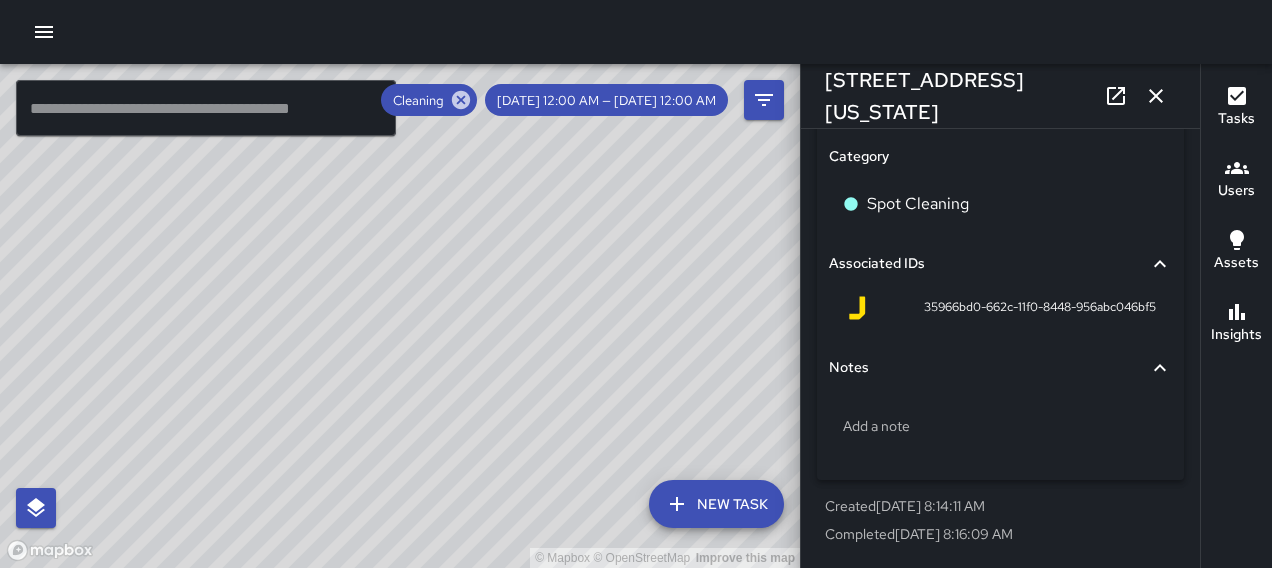 click 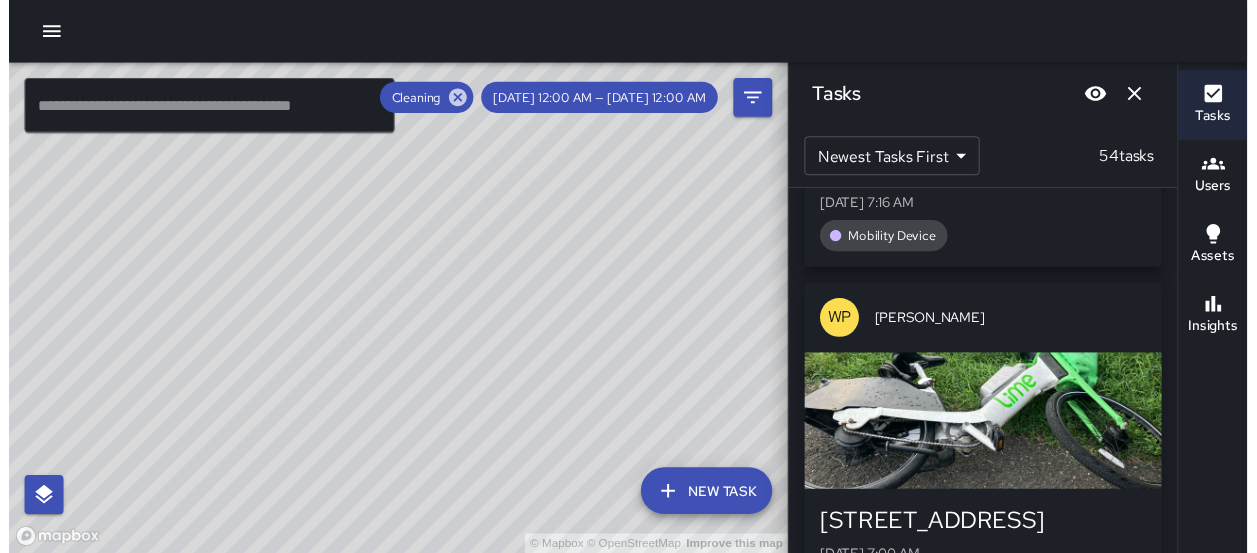scroll, scrollTop: 20522, scrollLeft: 0, axis: vertical 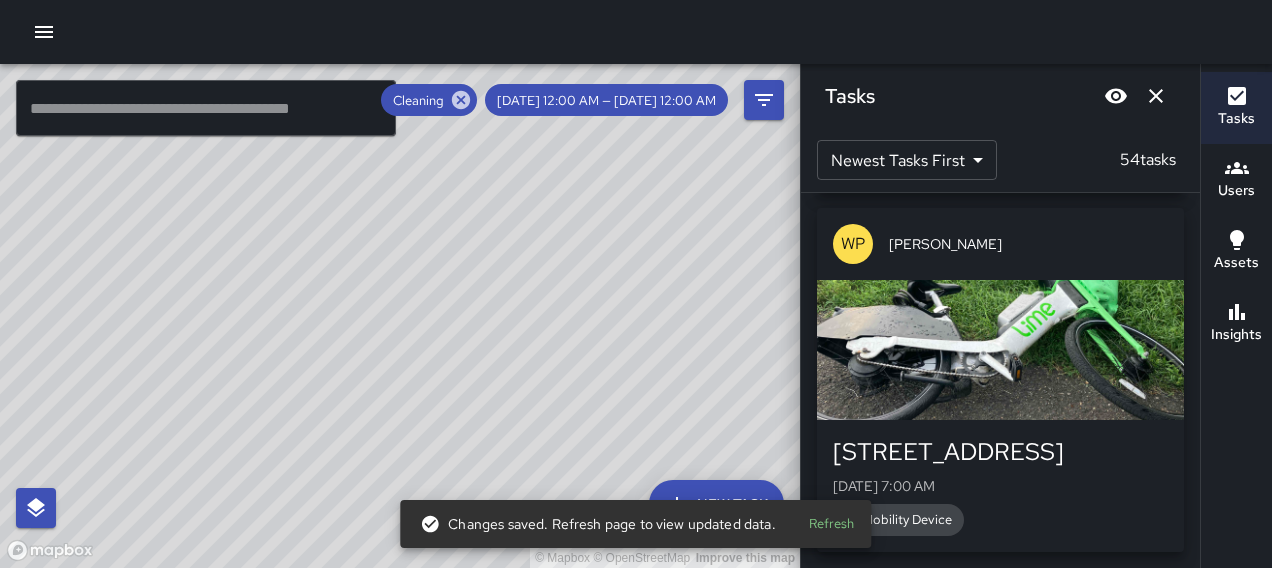 click 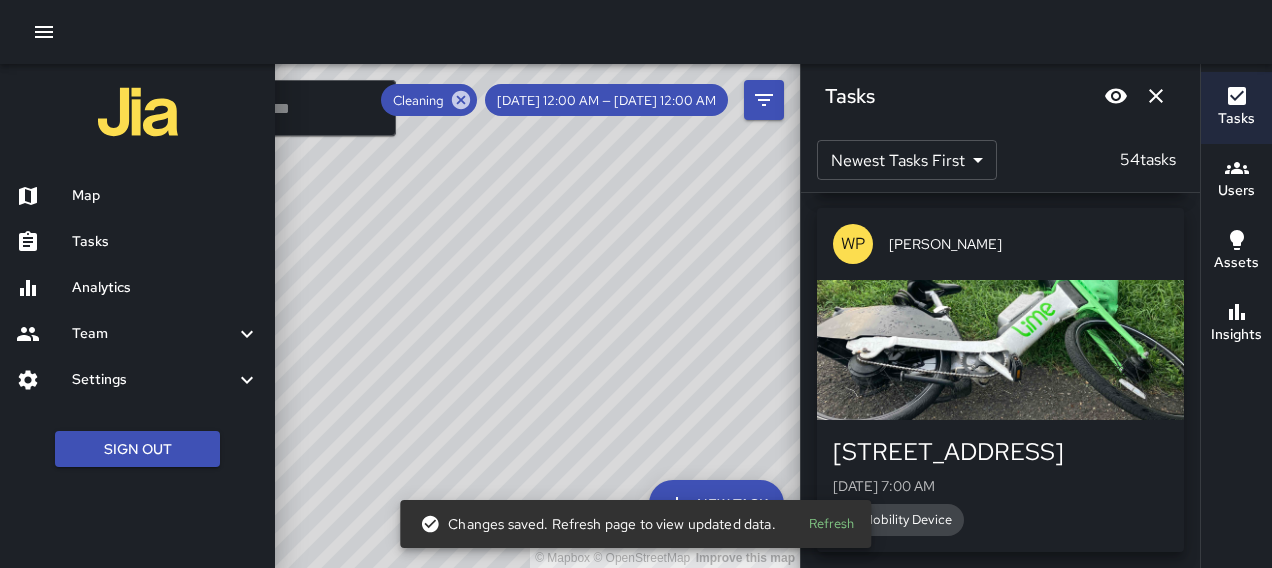 click on "Analytics" at bounding box center [165, 288] 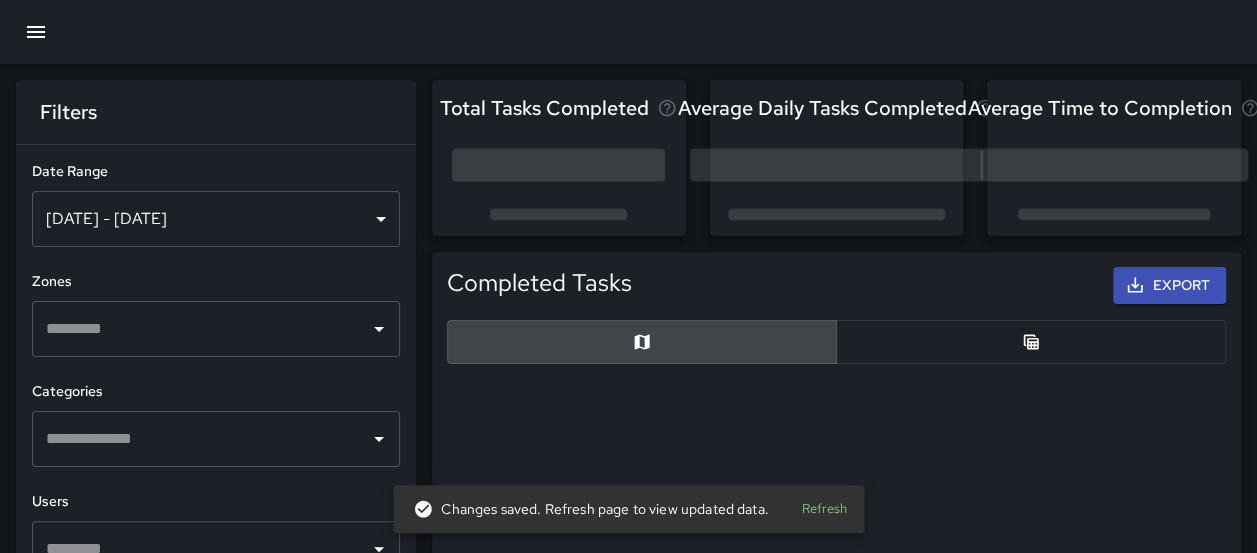 scroll, scrollTop: 16, scrollLeft: 16, axis: both 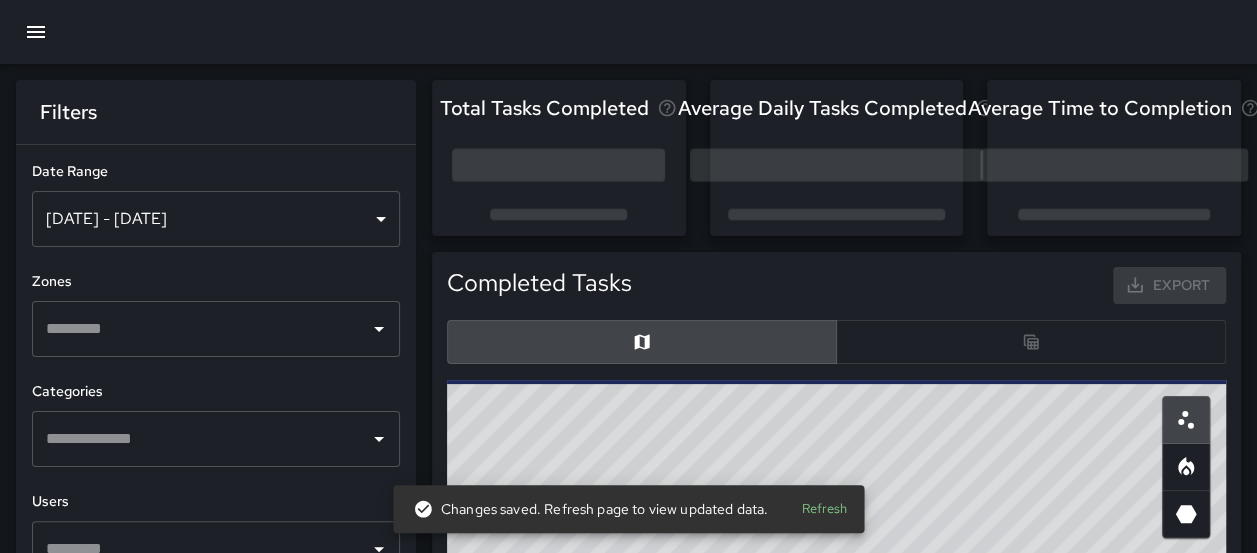click on "[DATE] - [DATE]" at bounding box center [216, 219] 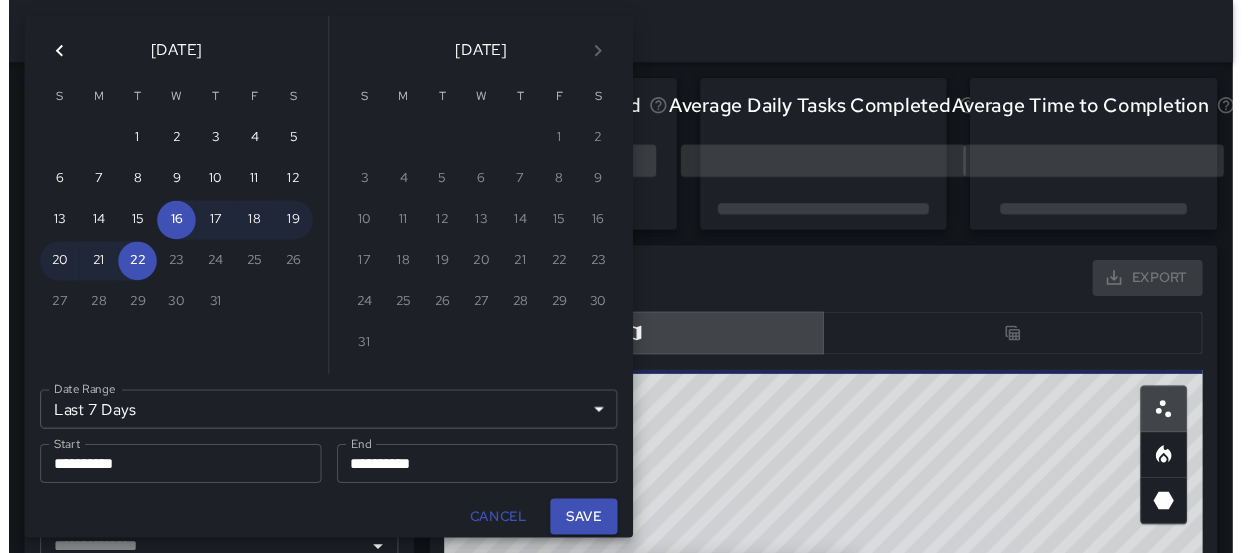 scroll, scrollTop: 16, scrollLeft: 16, axis: both 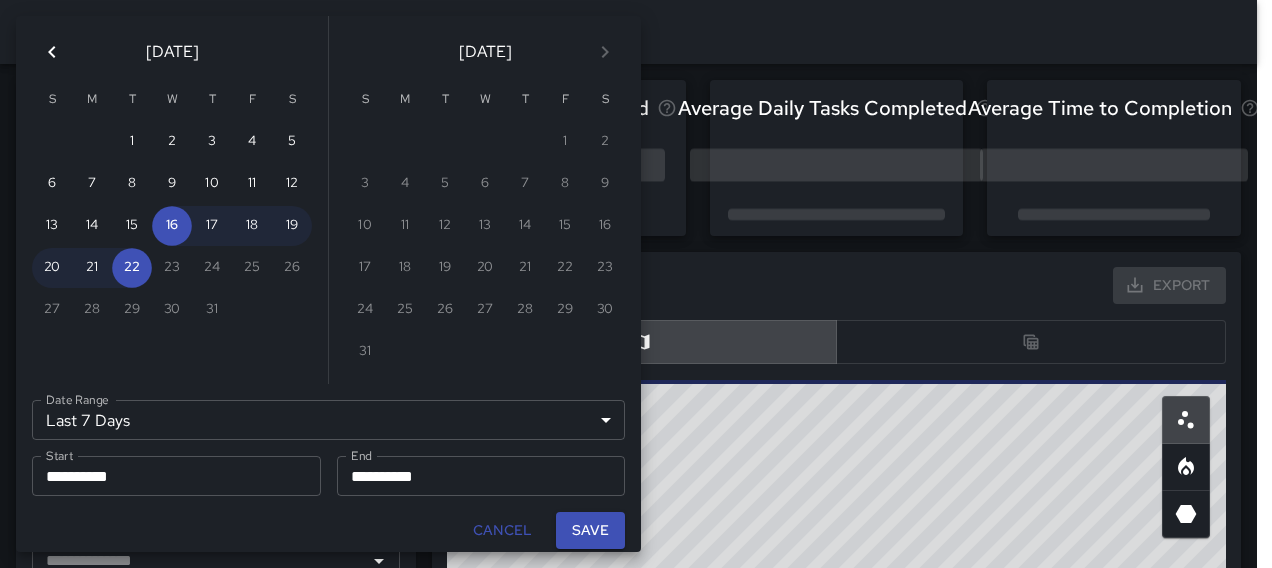 click 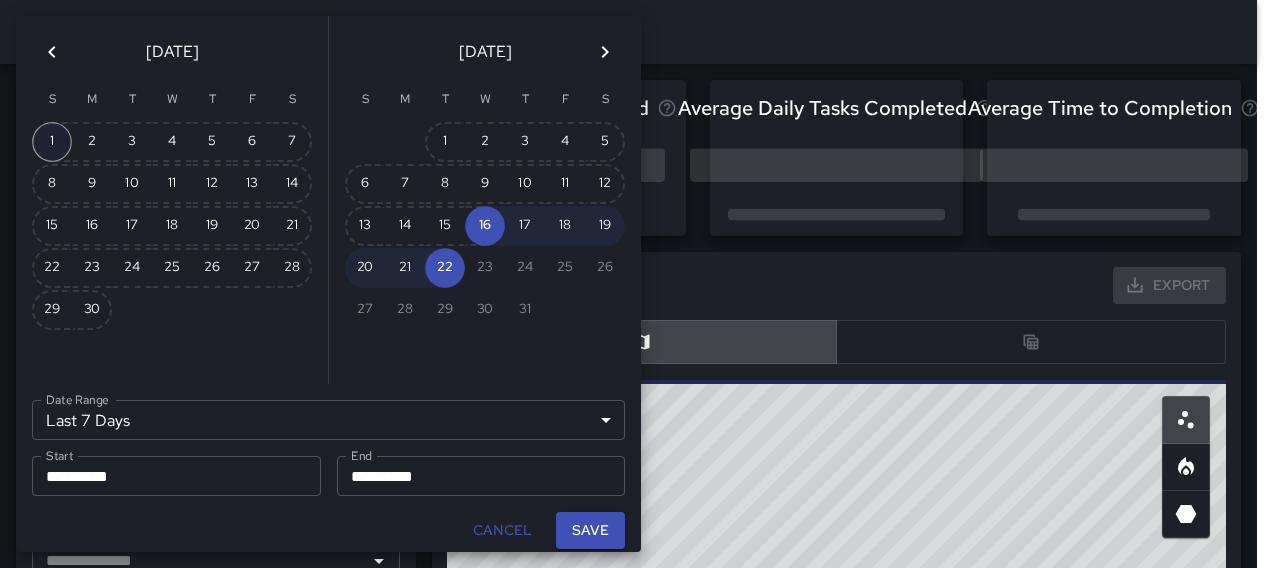 click on "1" at bounding box center [52, 142] 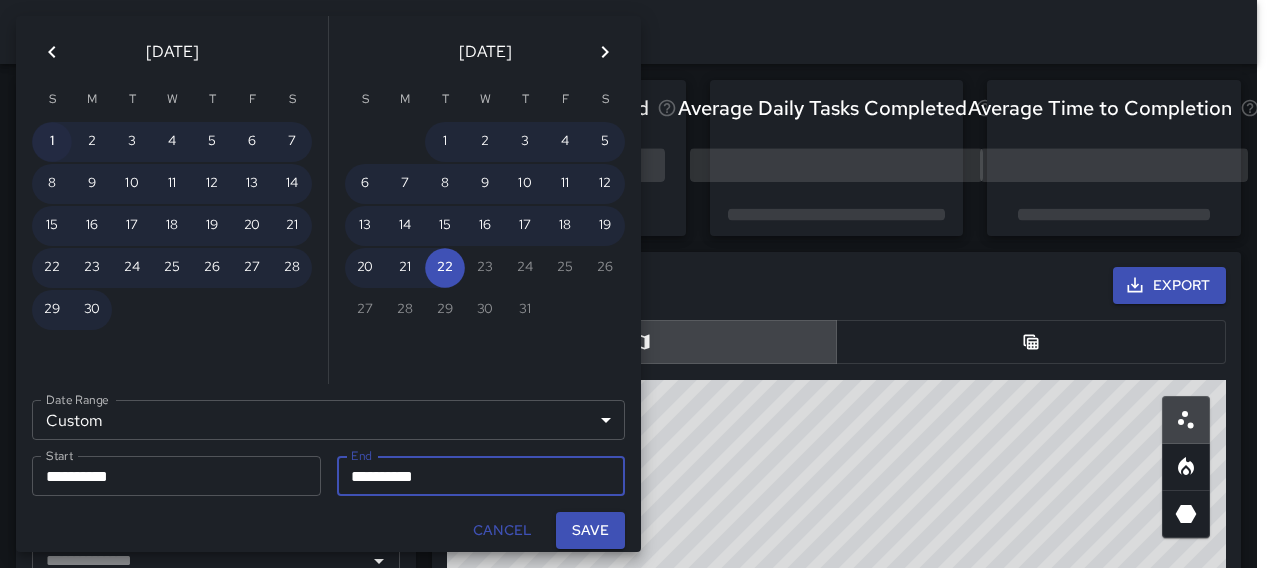 type on "******" 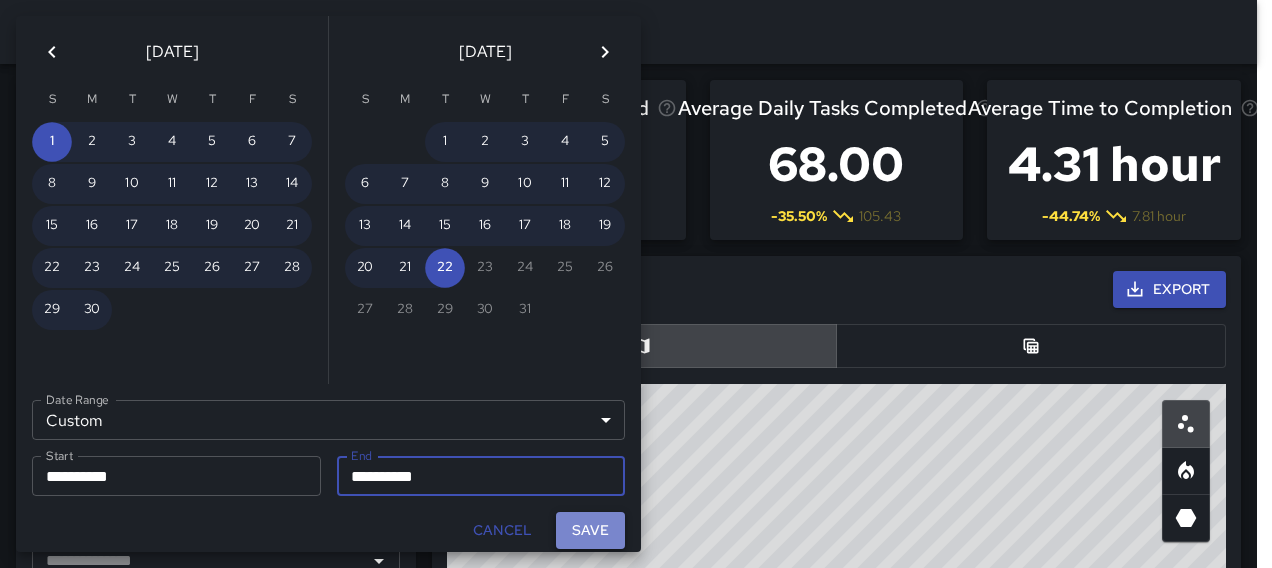 click on "Save" at bounding box center [590, 530] 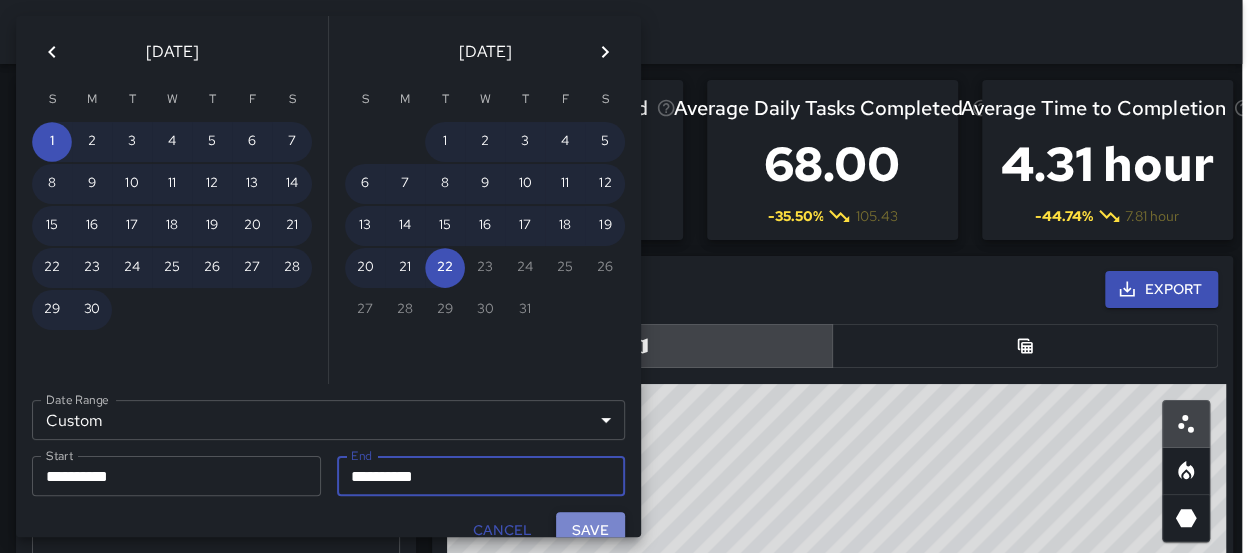 scroll, scrollTop: 16, scrollLeft: 16, axis: both 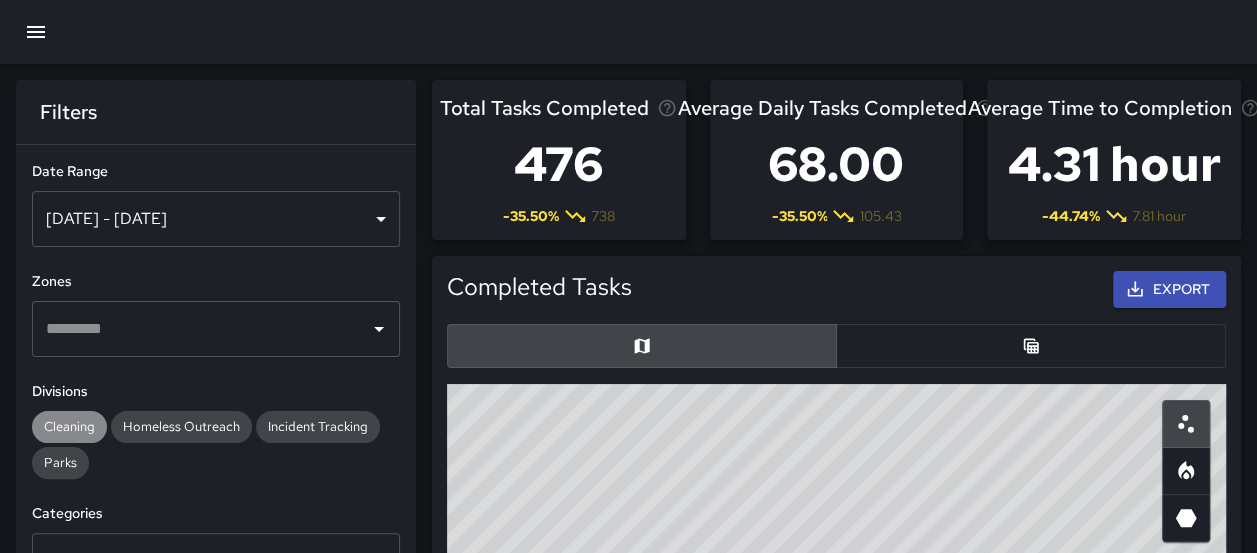 click on "Cleaning" at bounding box center [69, 426] 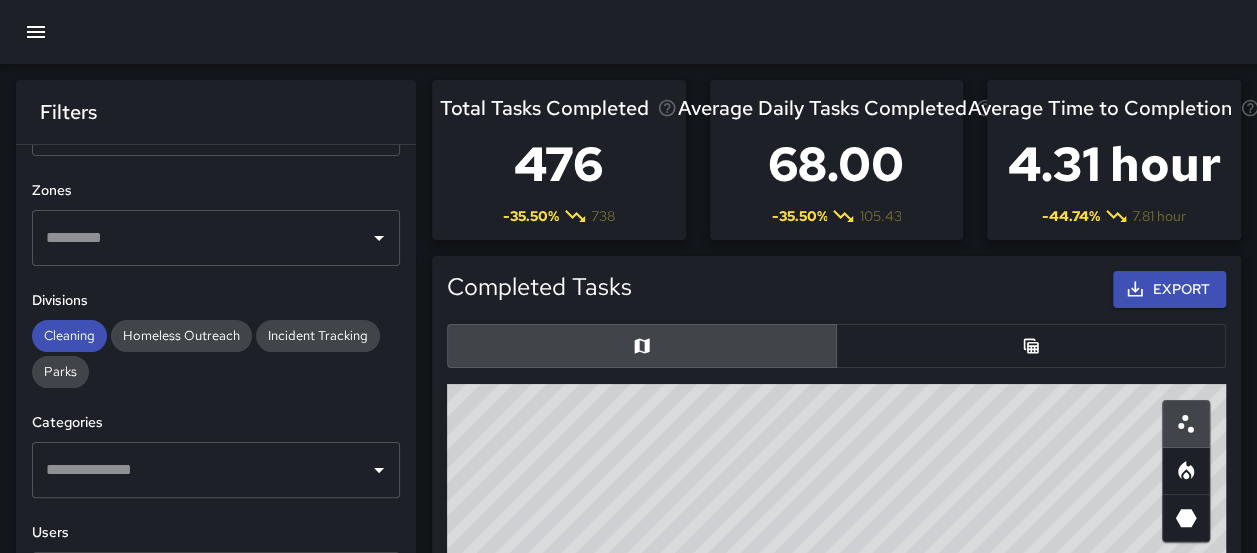scroll, scrollTop: 127, scrollLeft: 0, axis: vertical 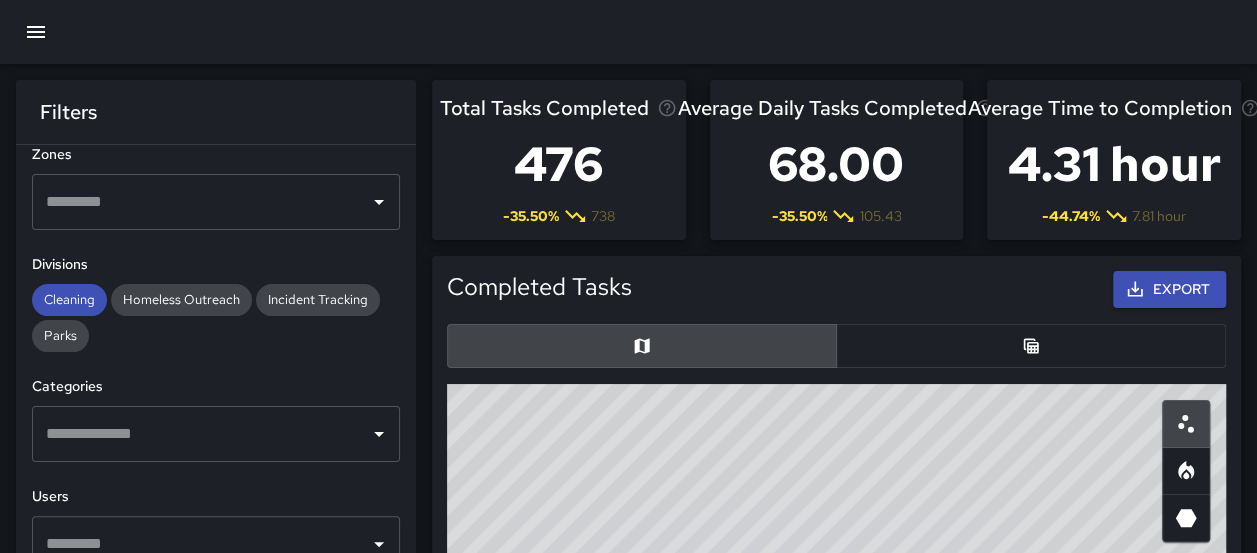 click at bounding box center [201, 434] 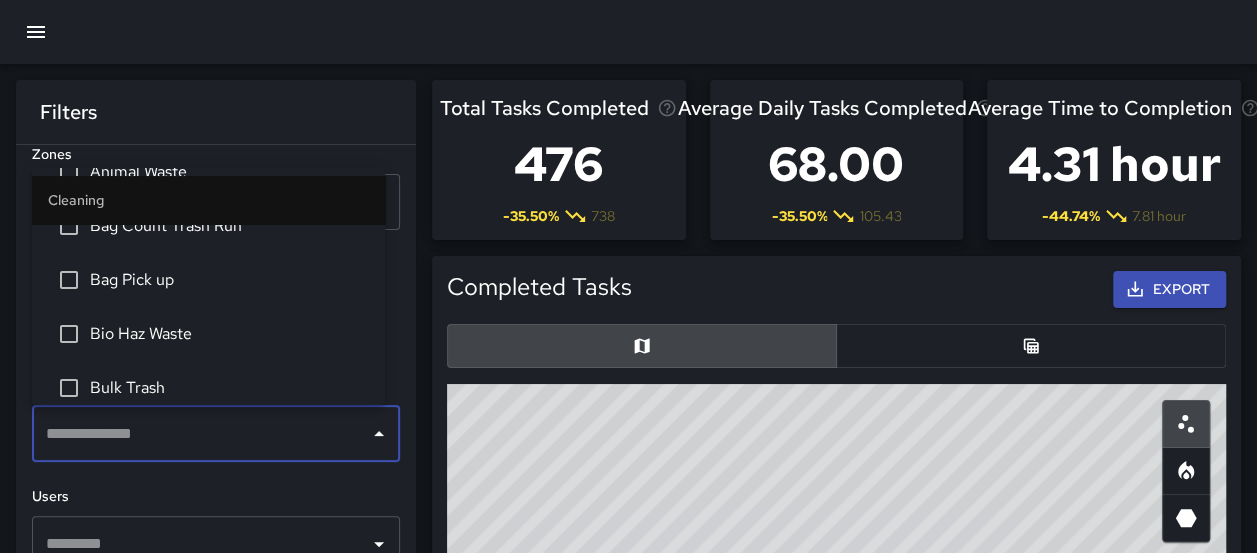 scroll, scrollTop: 212, scrollLeft: 0, axis: vertical 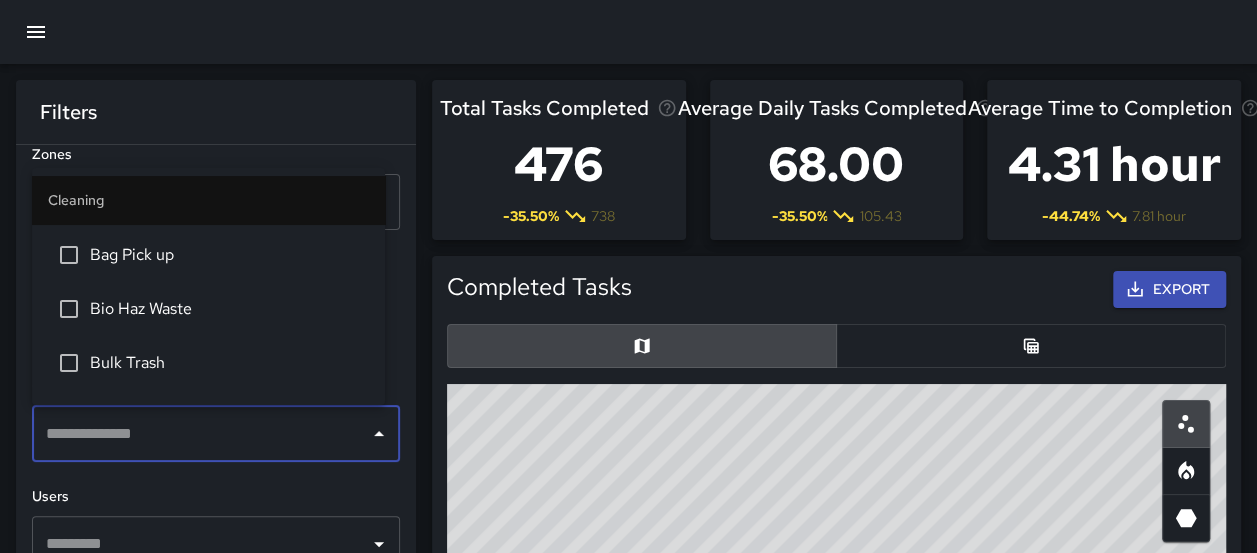 click on "Bag Pick up" at bounding box center [208, 255] 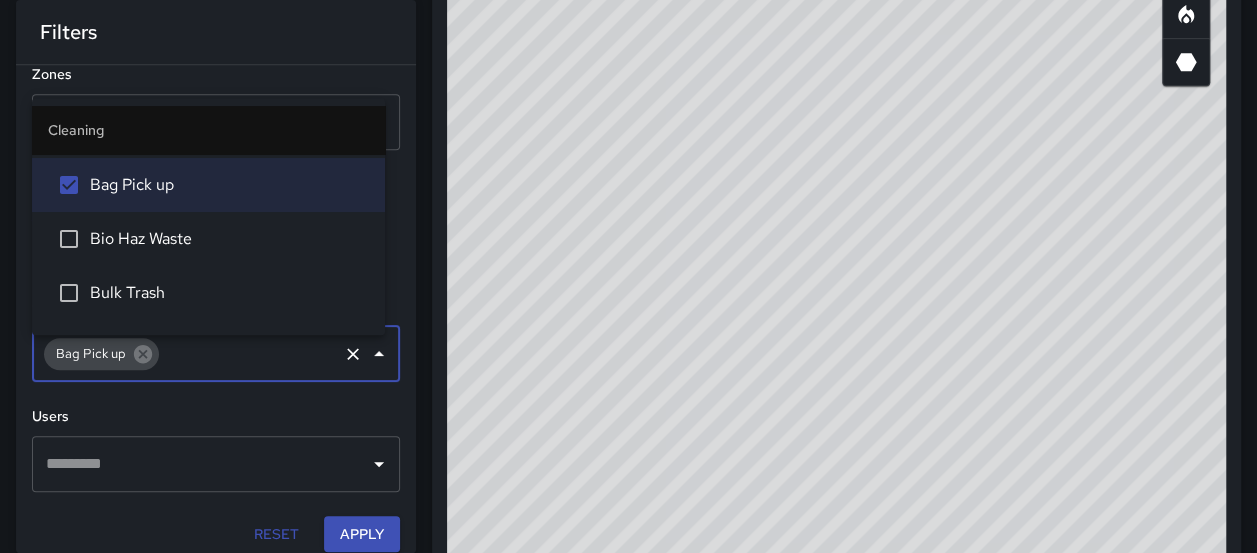 scroll, scrollTop: 466, scrollLeft: 0, axis: vertical 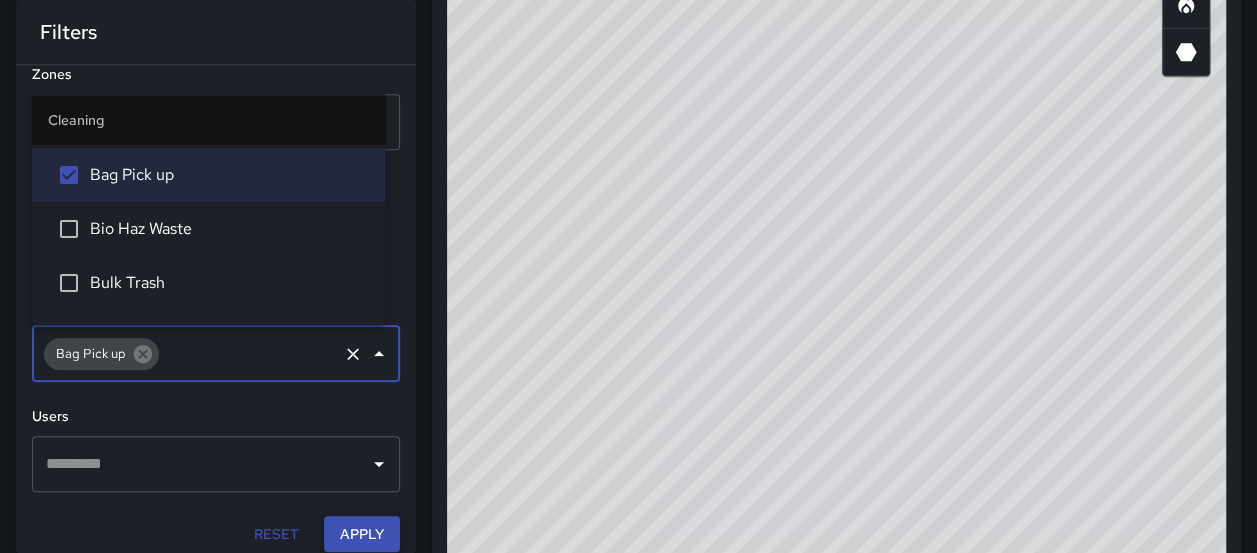 click on "Apply" at bounding box center (362, 534) 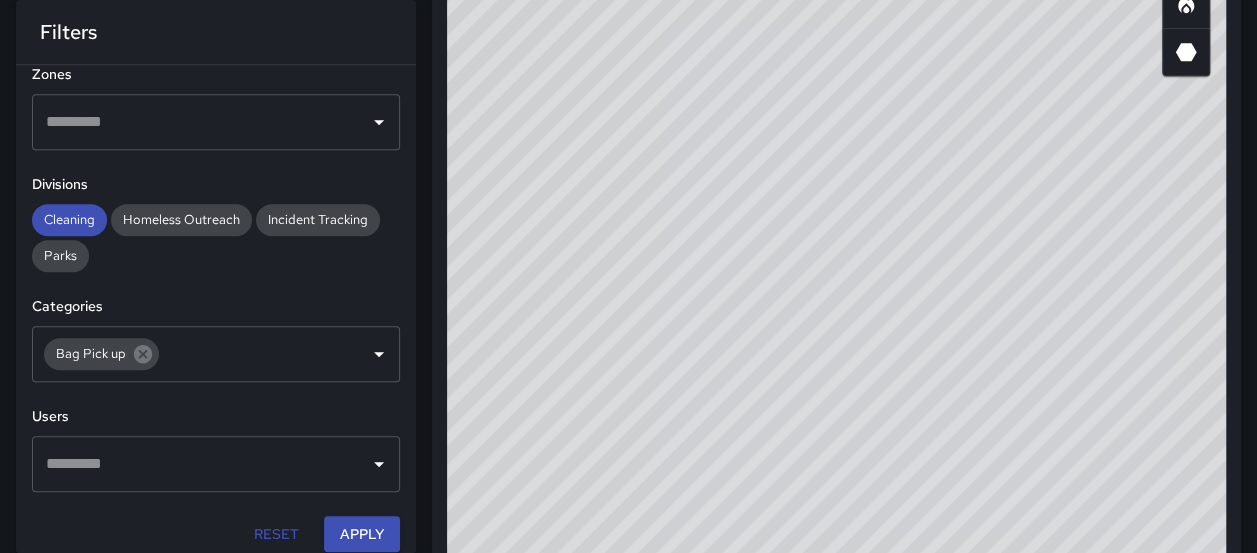 click on "© Mapbox   © OpenStreetMap   Improve this map" at bounding box center [836, 318] 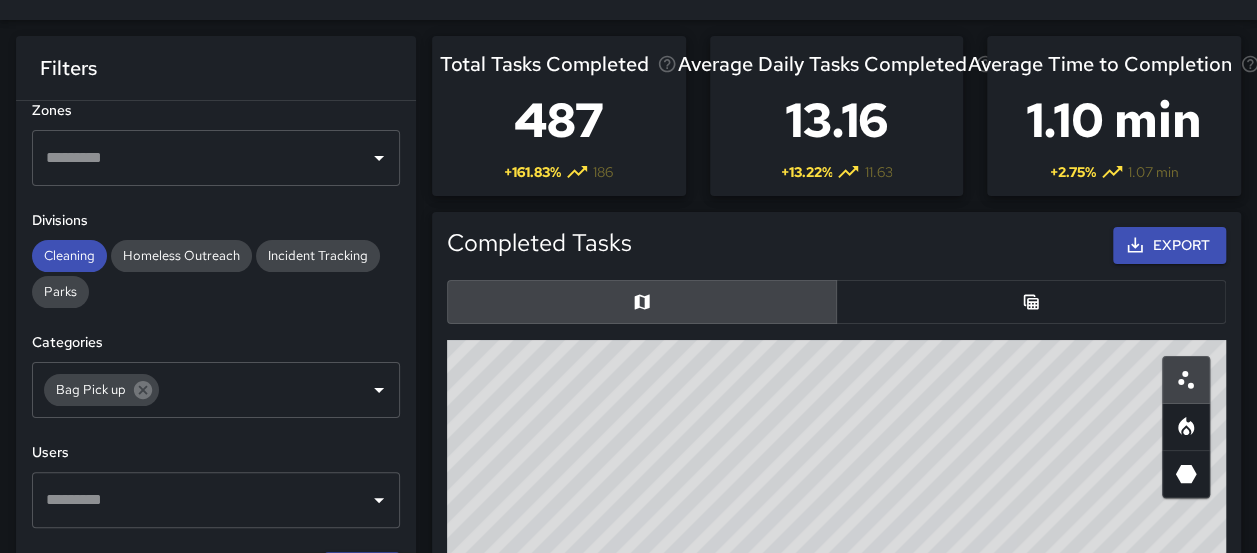scroll, scrollTop: 54, scrollLeft: 0, axis: vertical 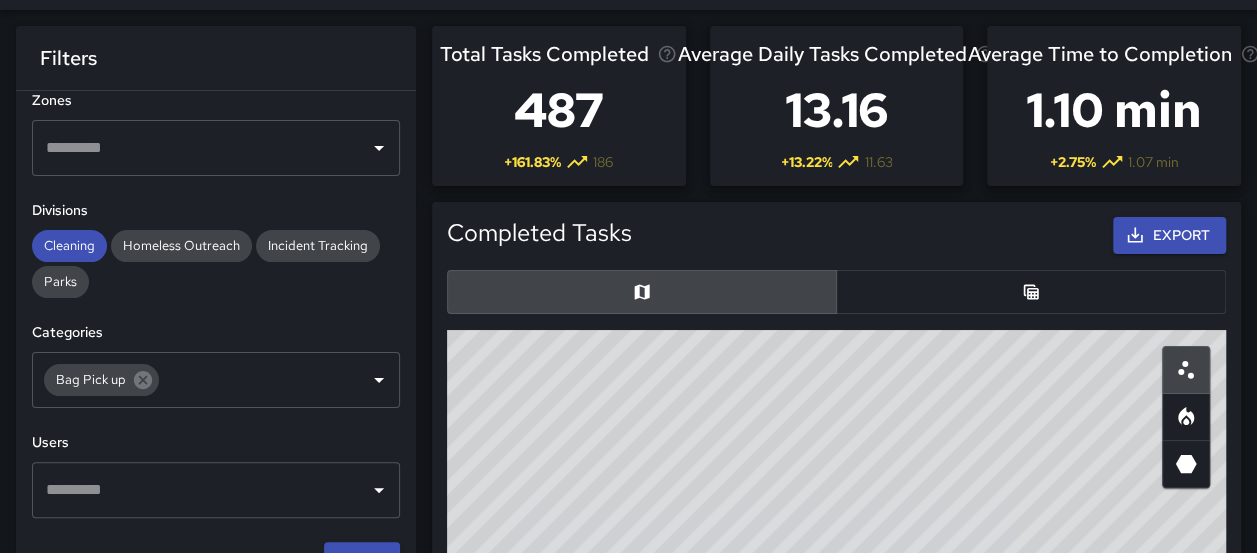 click at bounding box center [1031, 292] 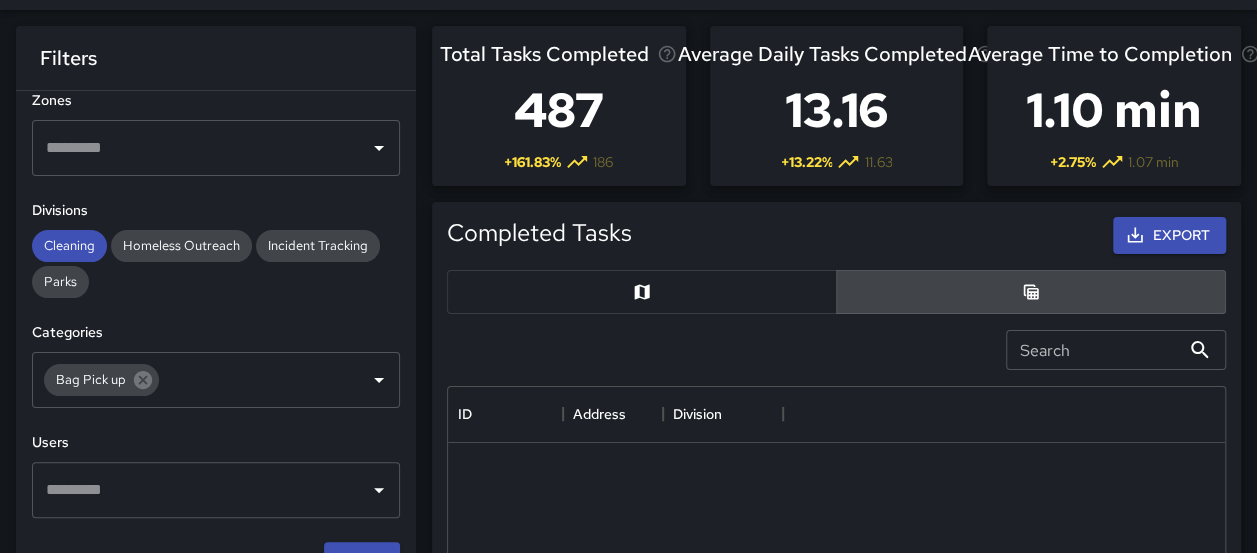 scroll, scrollTop: 730, scrollLeft: 762, axis: both 